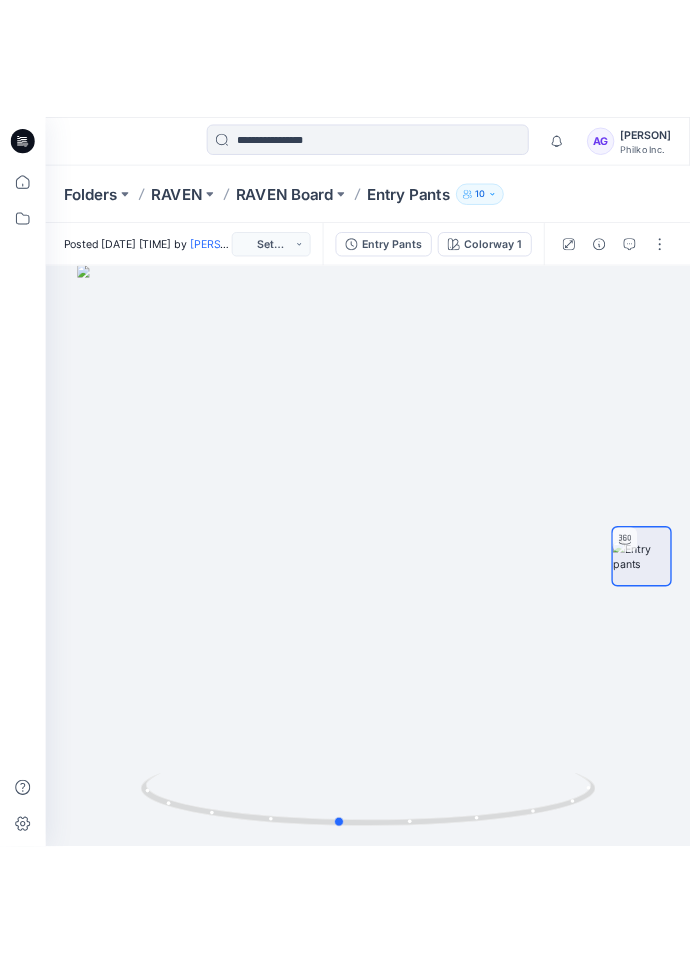 scroll, scrollTop: 0, scrollLeft: 0, axis: both 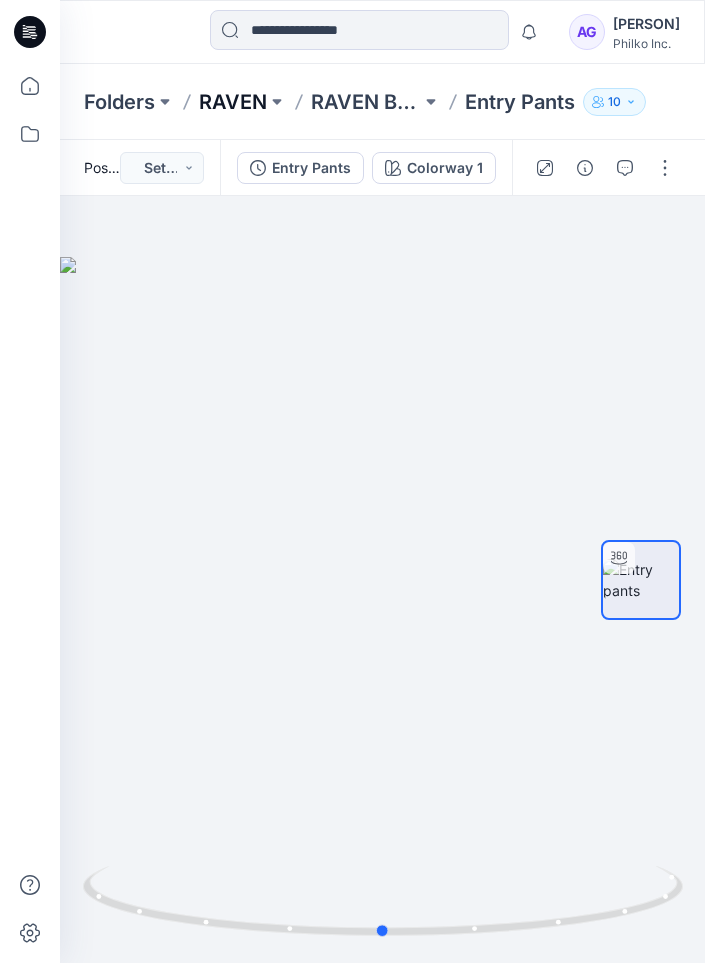 click on "RAVEN" at bounding box center [233, 102] 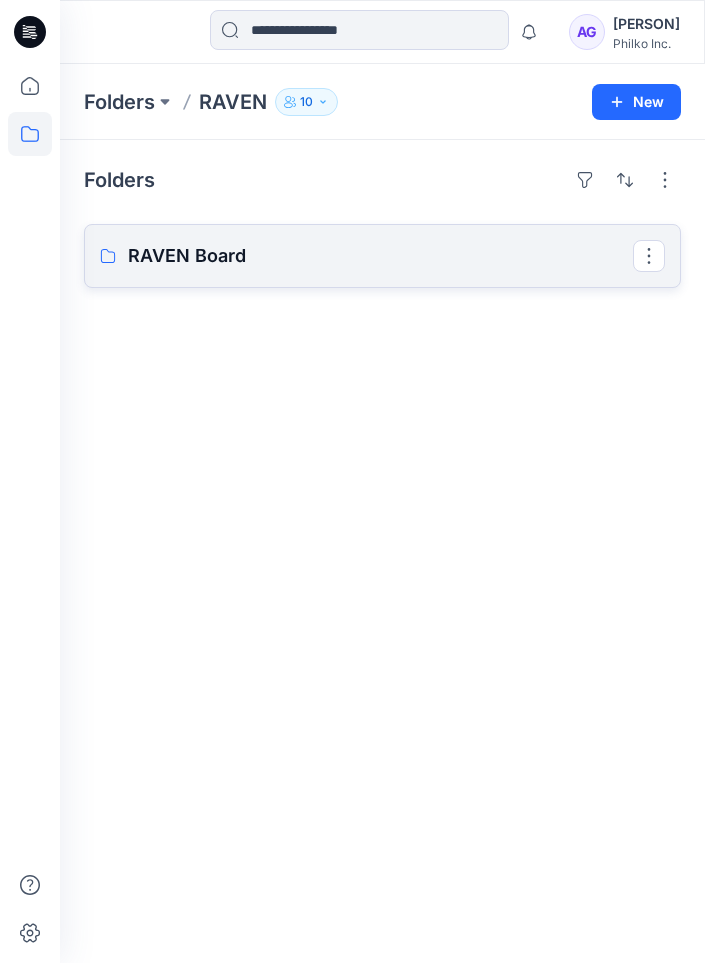 click on "RAVEN Board" at bounding box center (380, 256) 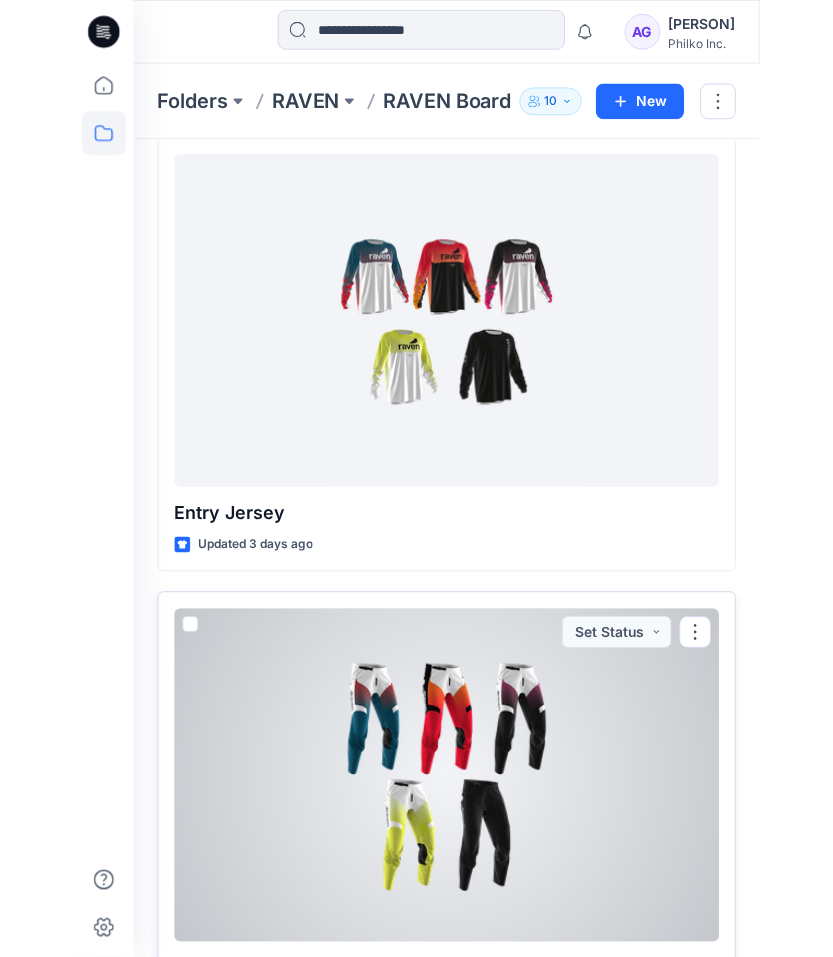 scroll, scrollTop: 0, scrollLeft: 0, axis: both 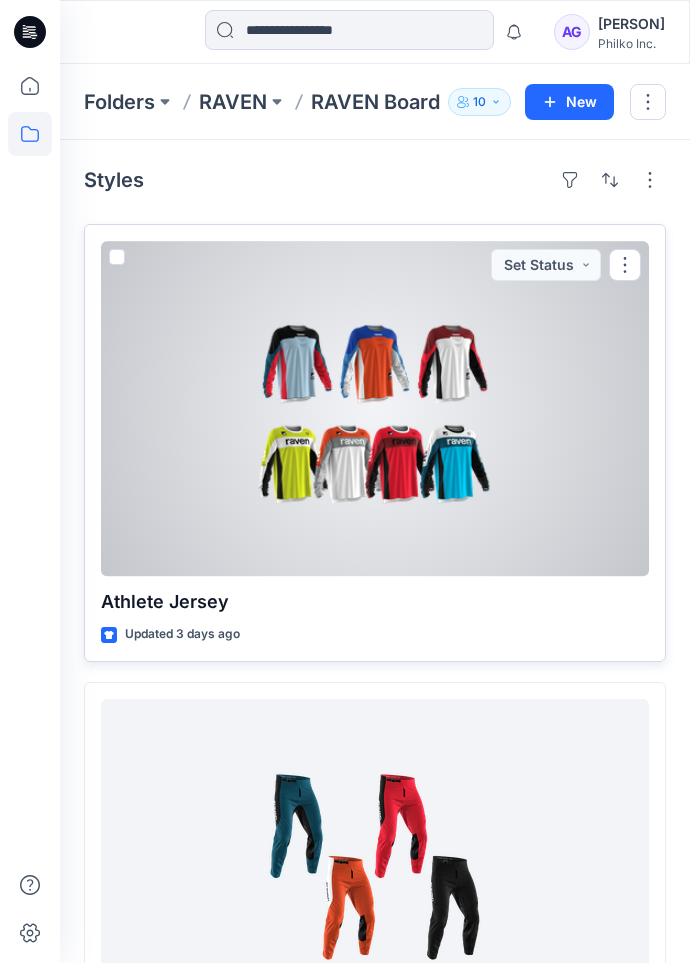 click at bounding box center (375, 408) 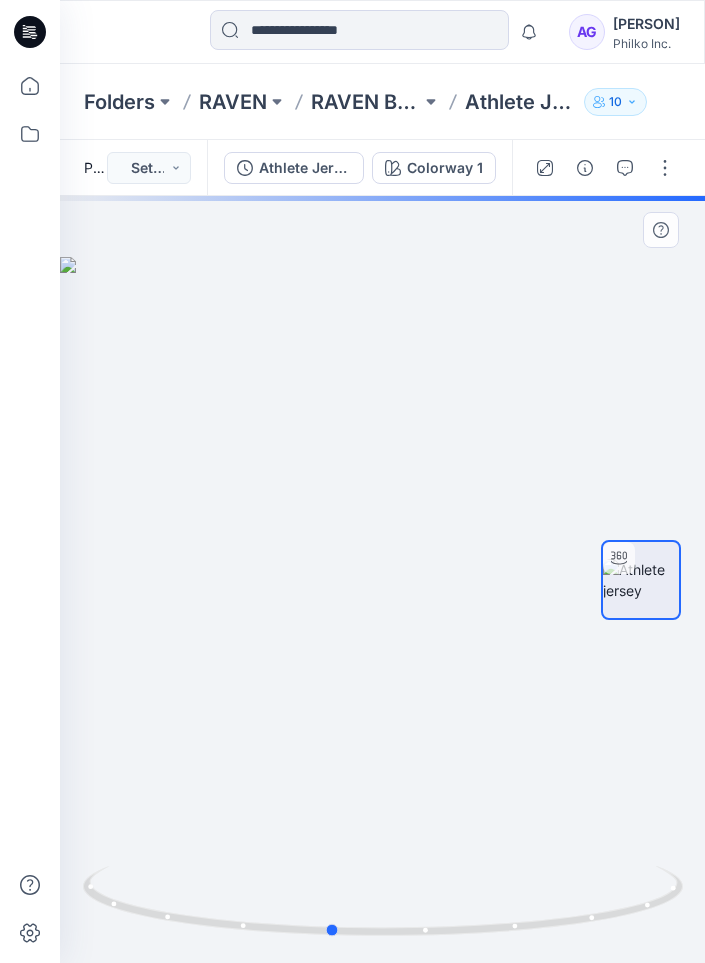 drag, startPoint x: 451, startPoint y: 558, endPoint x: 408, endPoint y: 553, distance: 43.289722 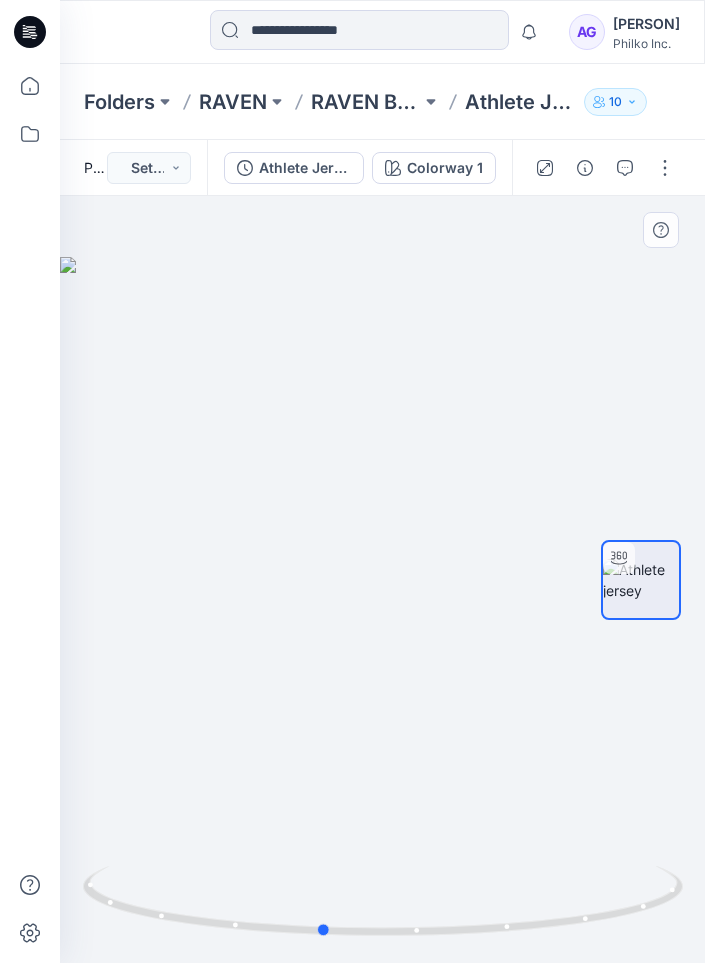 drag, startPoint x: 504, startPoint y: 549, endPoint x: 495, endPoint y: 584, distance: 36.138622 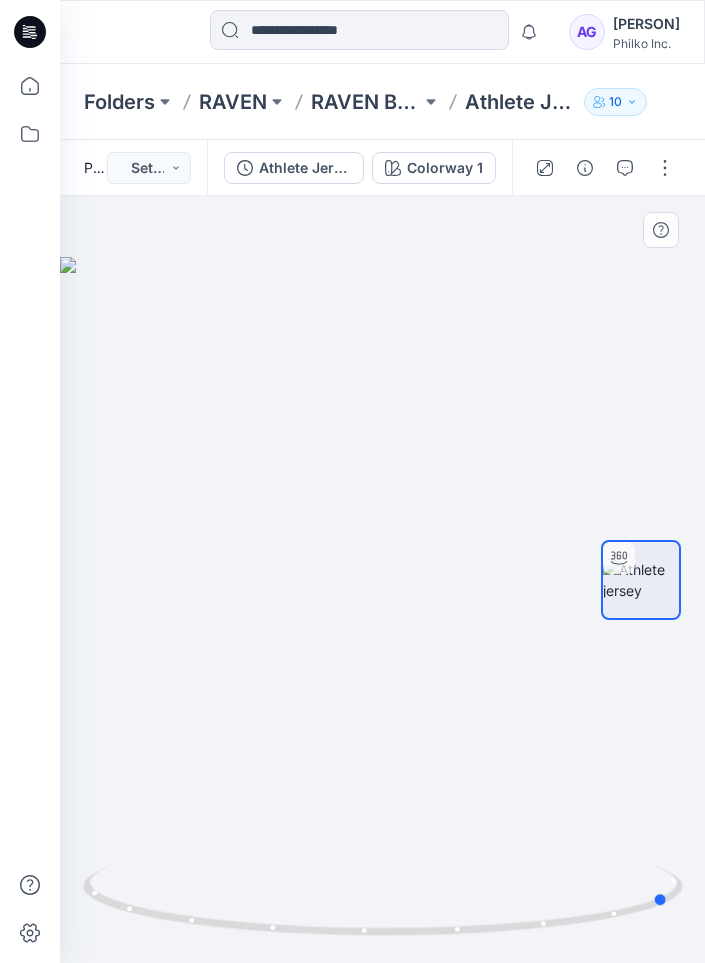 drag, startPoint x: 417, startPoint y: 521, endPoint x: 166, endPoint y: 523, distance: 251.00797 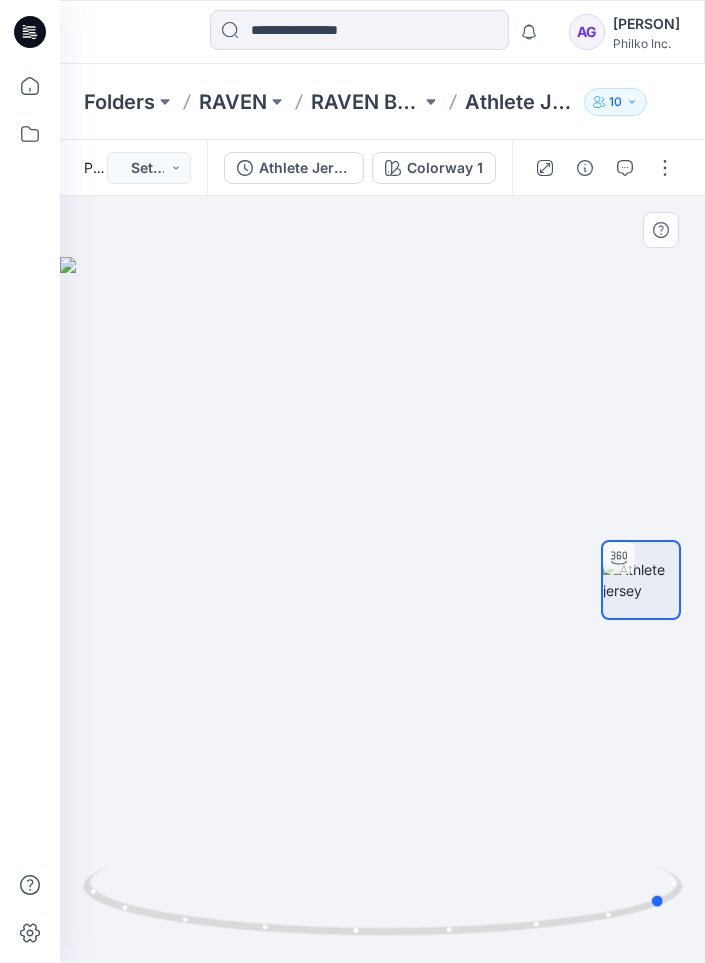 click at bounding box center (382, 579) 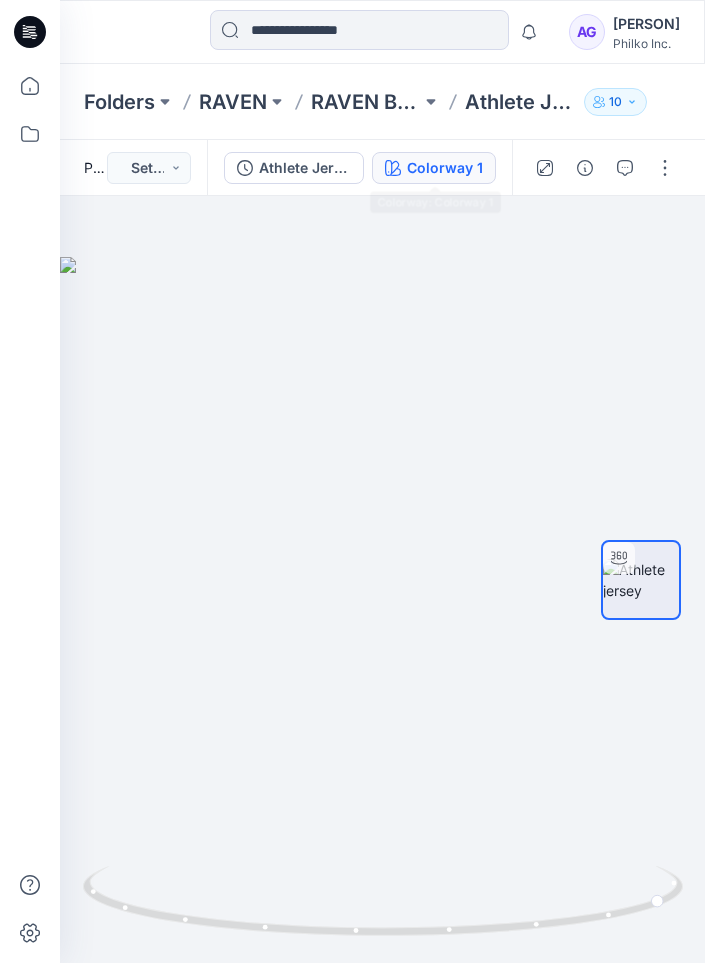click on "Colorway 1" at bounding box center (445, 168) 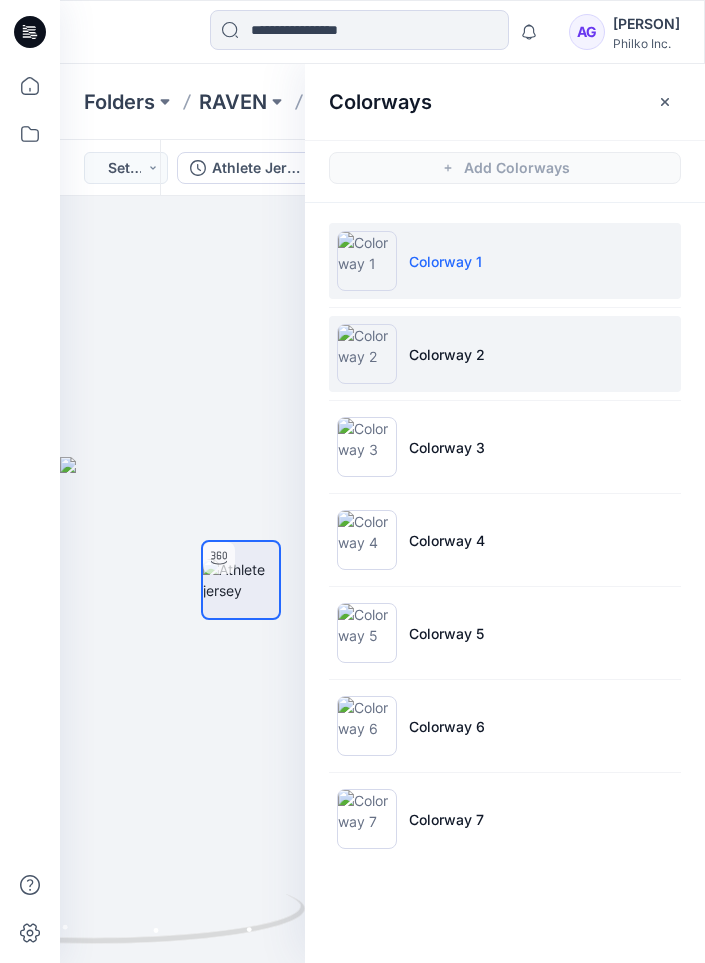 click at bounding box center [367, 354] 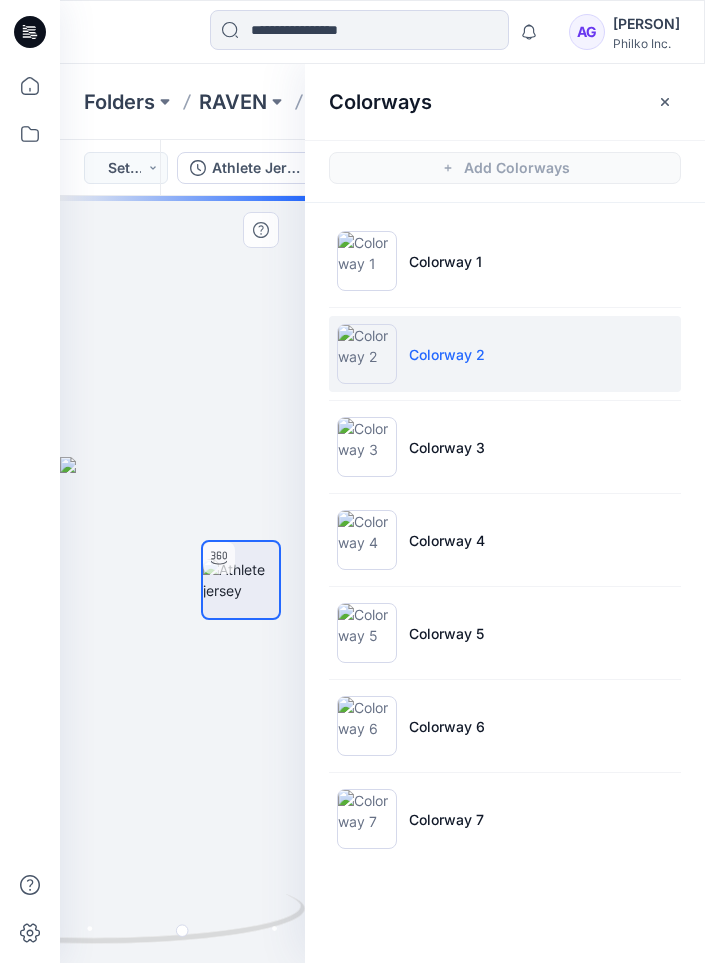 click at bounding box center [241, 580] 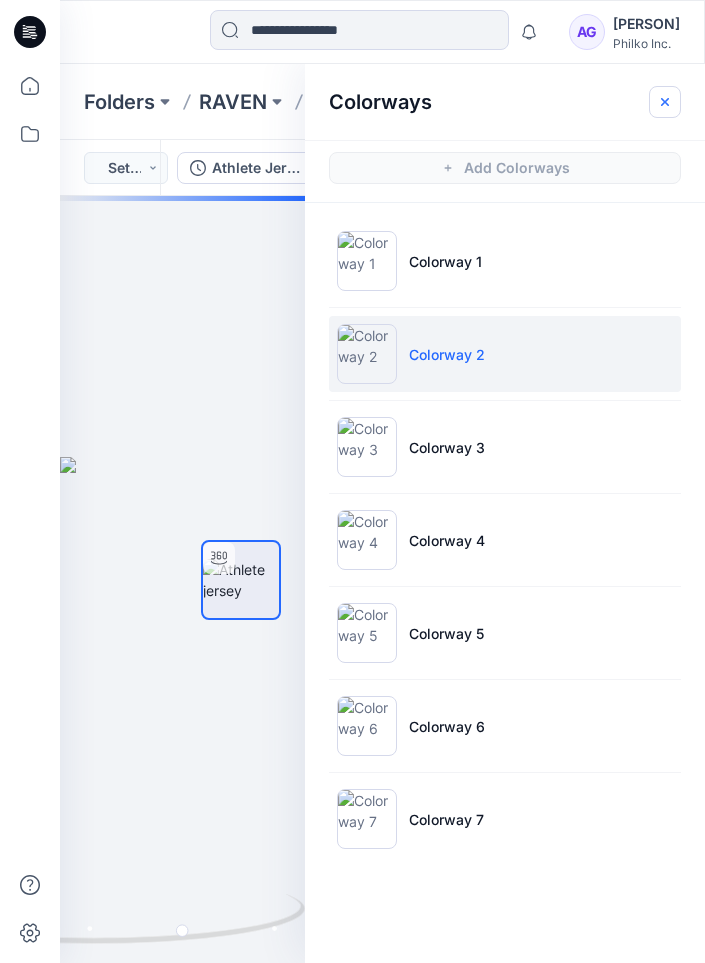 click 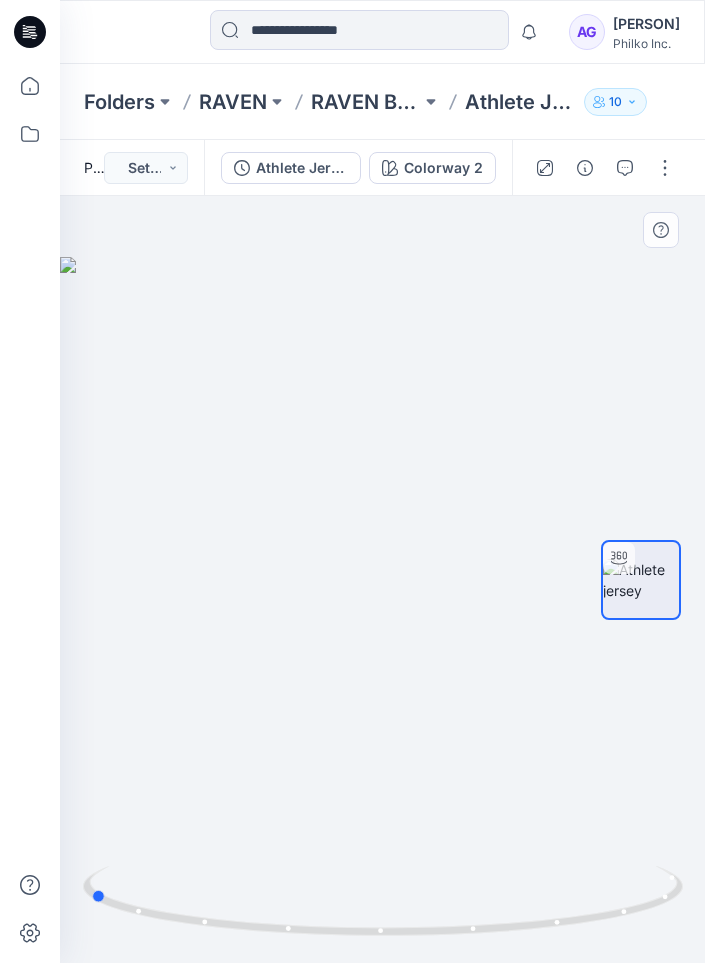 drag, startPoint x: 513, startPoint y: 591, endPoint x: 244, endPoint y: 609, distance: 269.60156 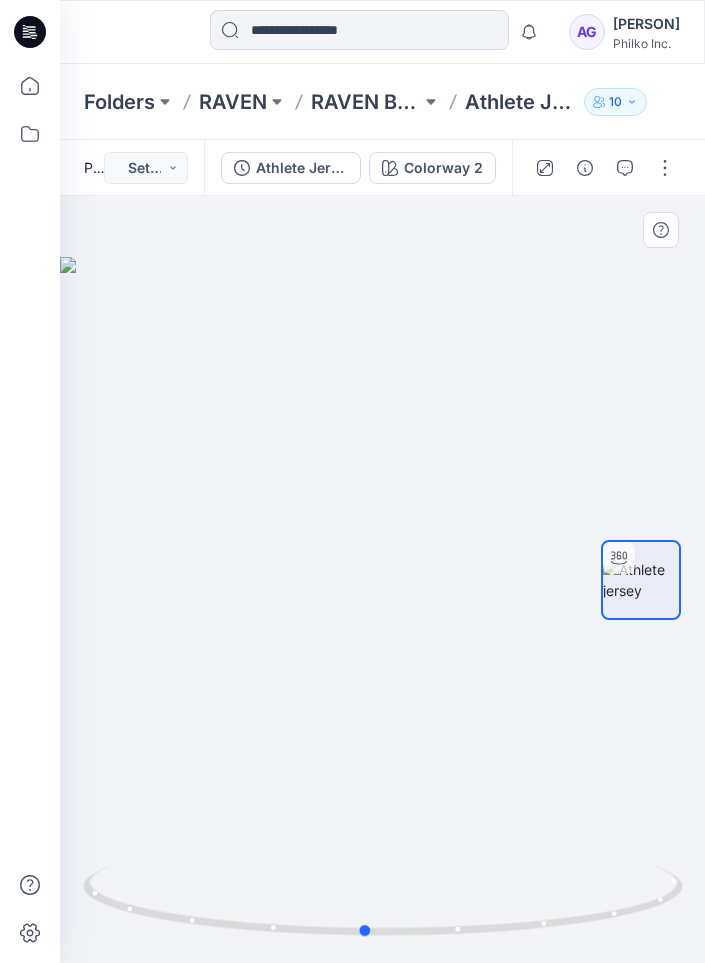 drag, startPoint x: 245, startPoint y: 568, endPoint x: 519, endPoint y: 584, distance: 274.46677 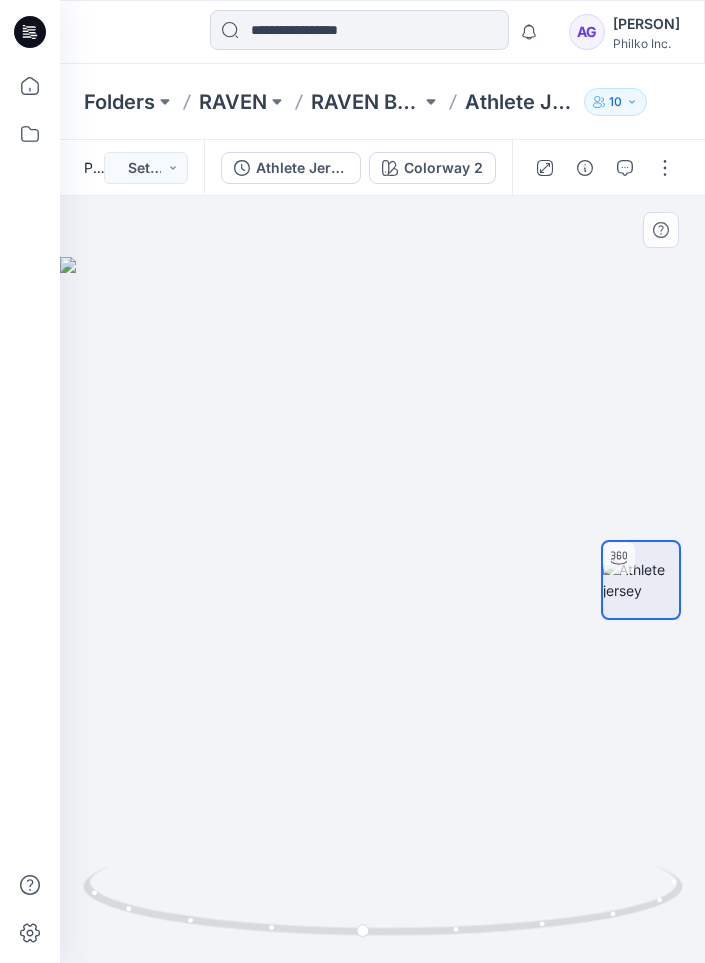 click at bounding box center [382, 579] 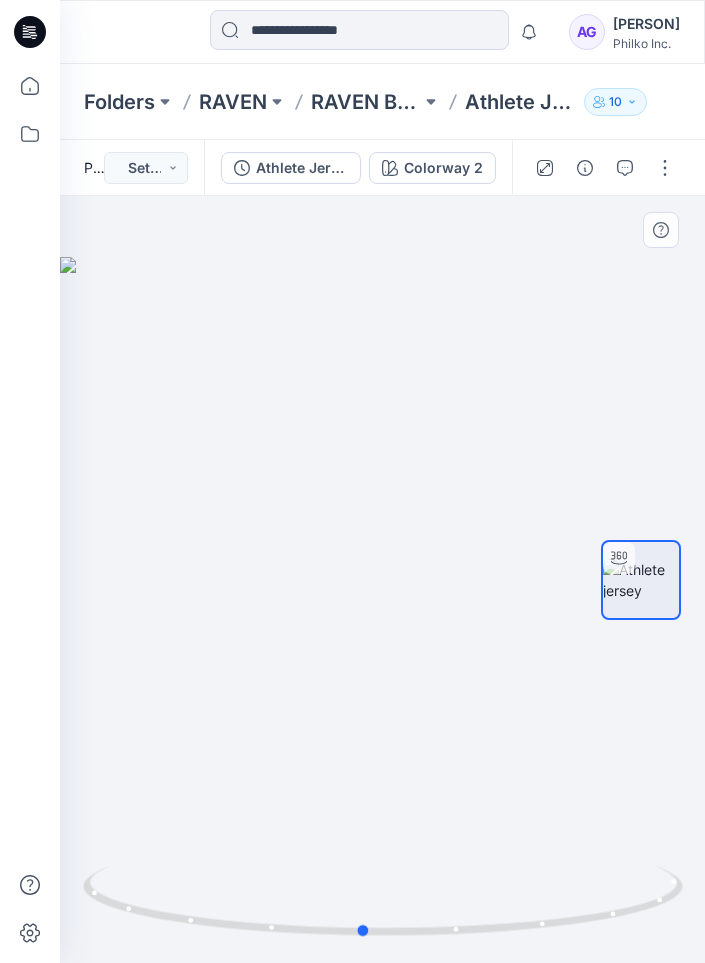 click at bounding box center [382, 579] 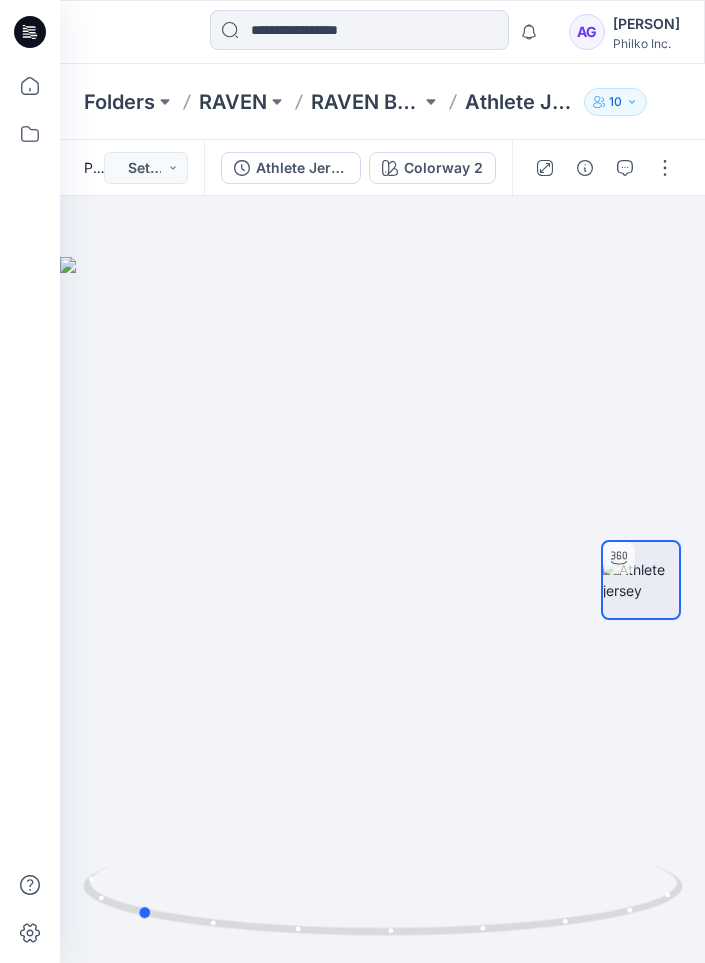 drag, startPoint x: 338, startPoint y: 542, endPoint x: 712, endPoint y: 533, distance: 374.10828 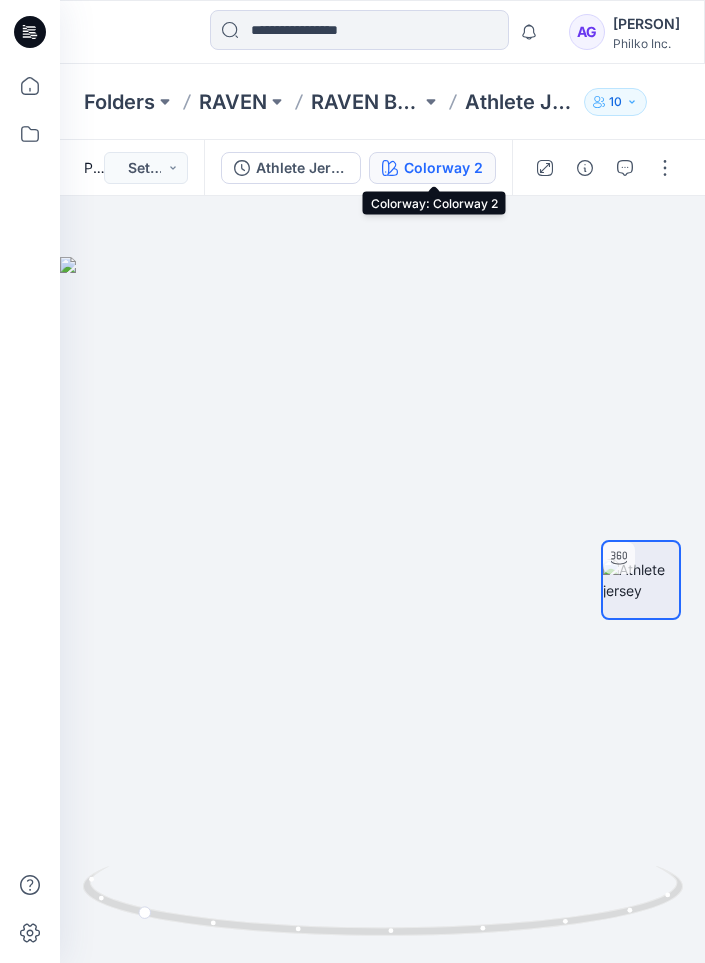 click on "Colorway 2" at bounding box center [443, 168] 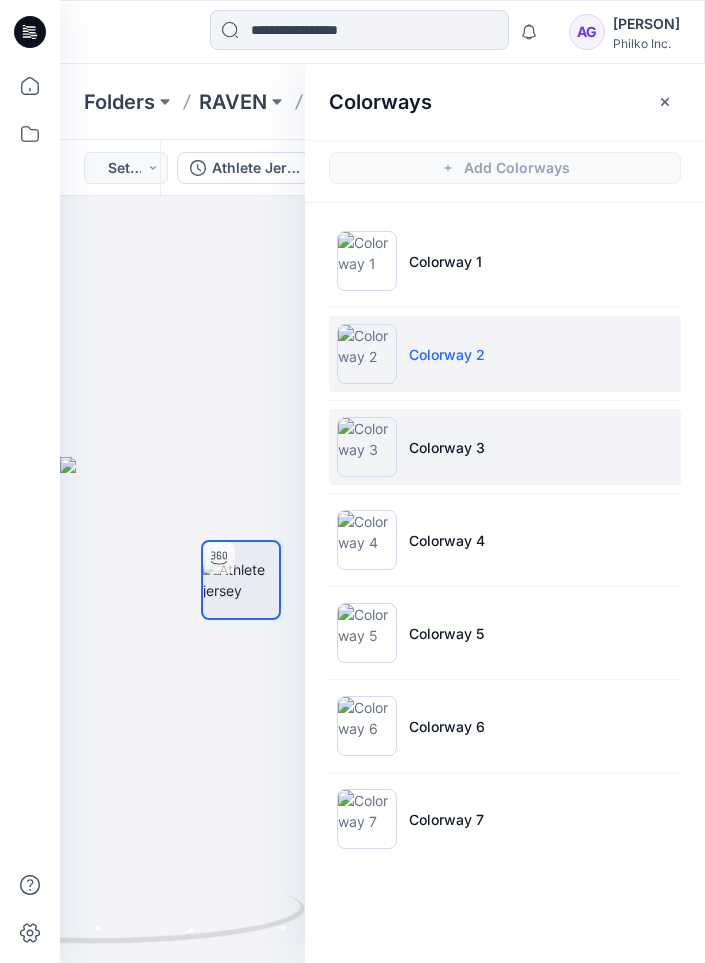 click on "Colorway 3" at bounding box center [447, 447] 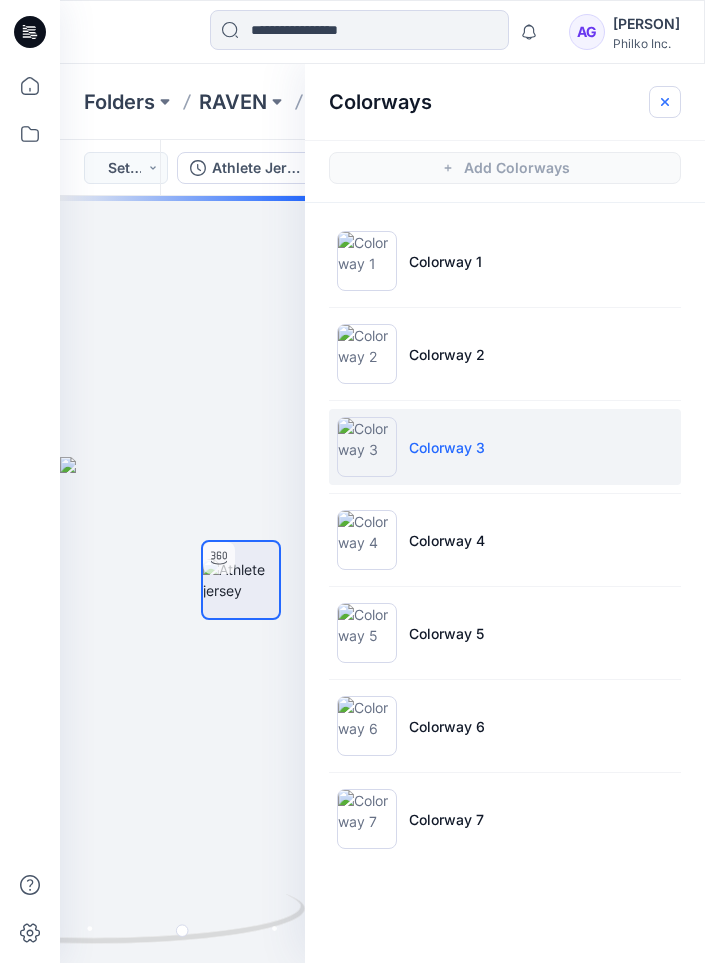 click 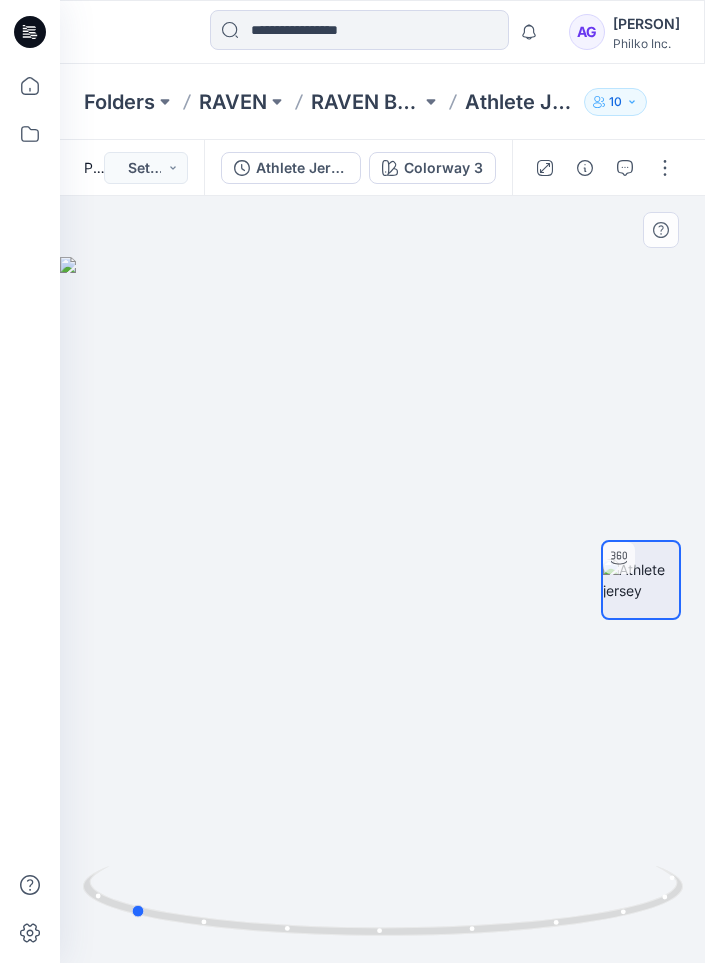 drag, startPoint x: 401, startPoint y: 501, endPoint x: 148, endPoint y: 529, distance: 254.5447 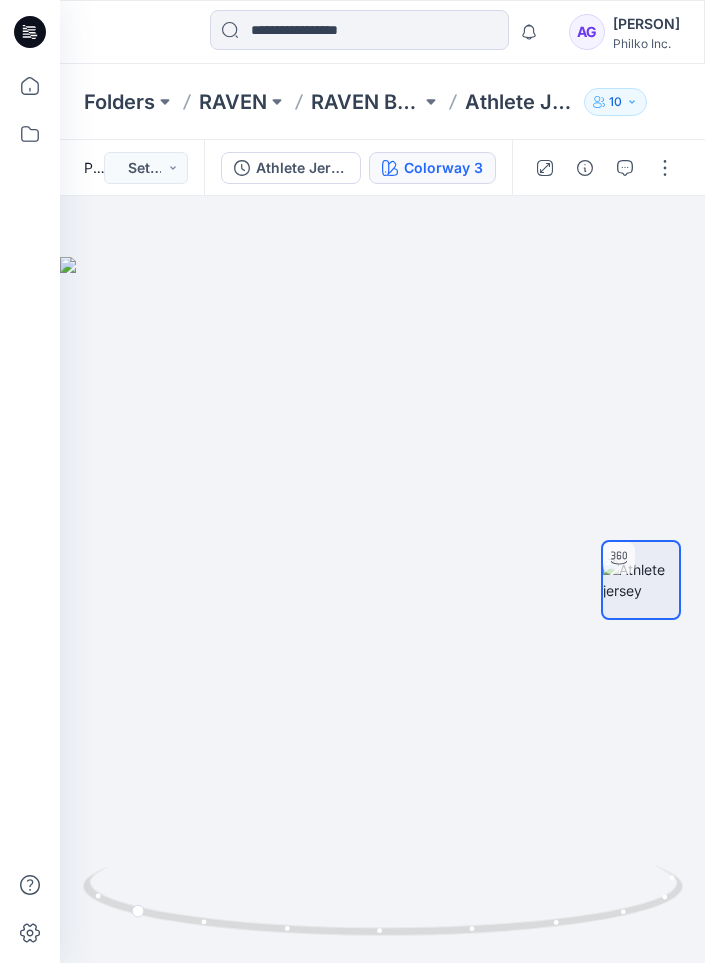 drag, startPoint x: 496, startPoint y: 942, endPoint x: 437, endPoint y: 169, distance: 775.24835 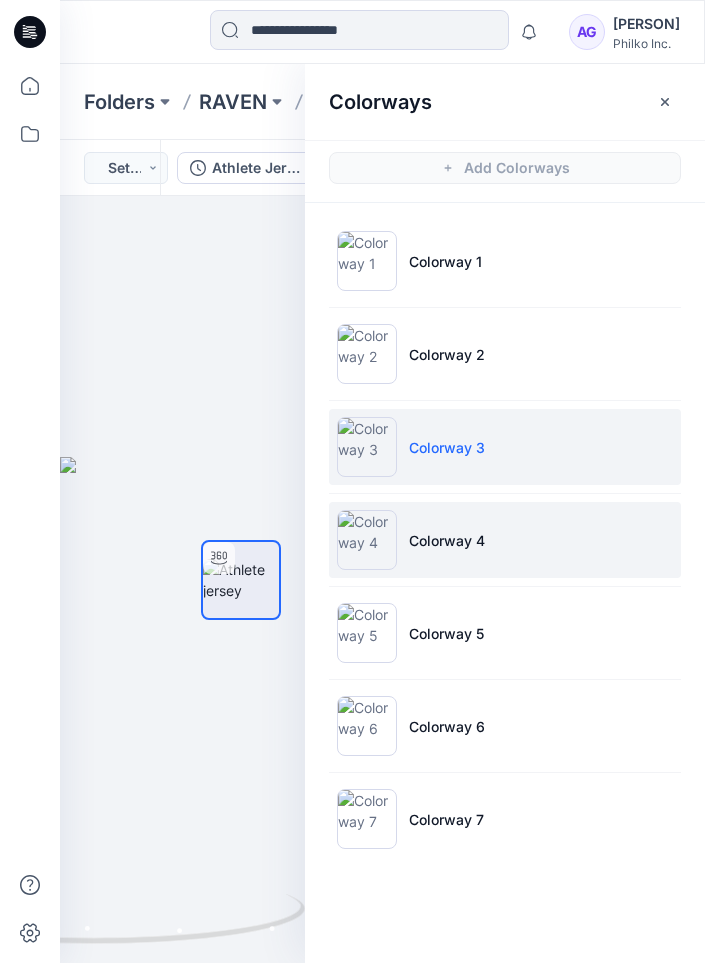 click on "Colorway 4" at bounding box center [447, 540] 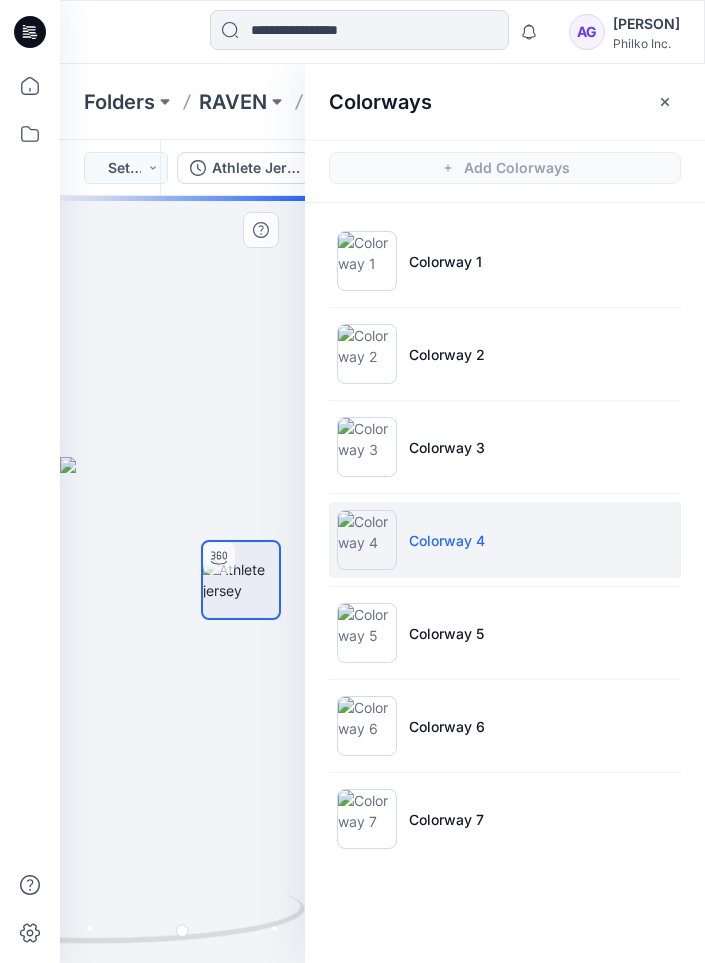 click at bounding box center [182, 579] 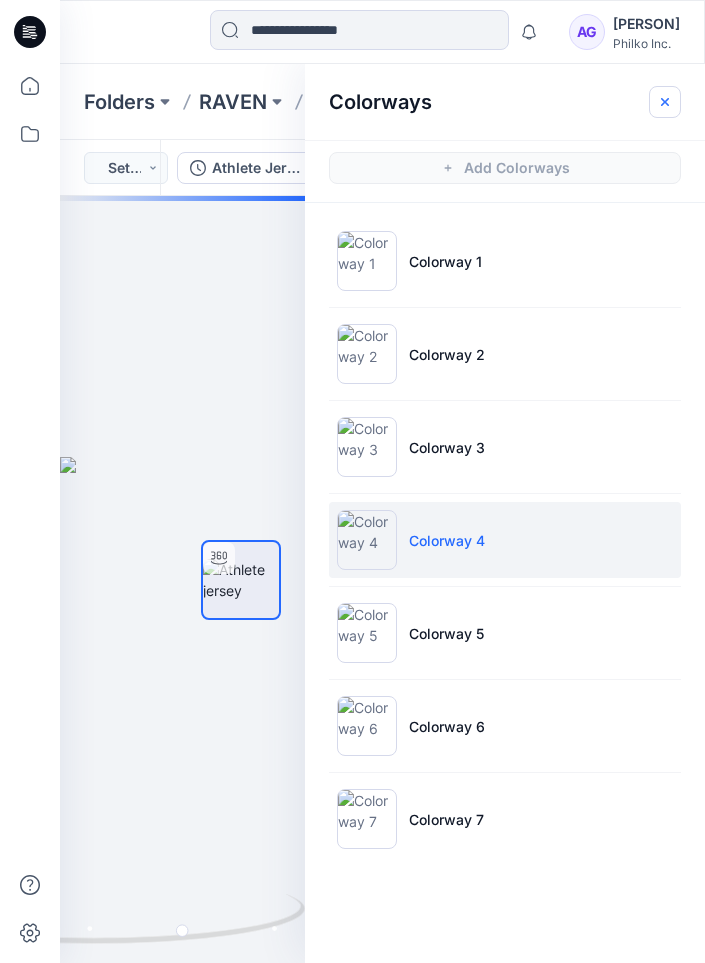 click 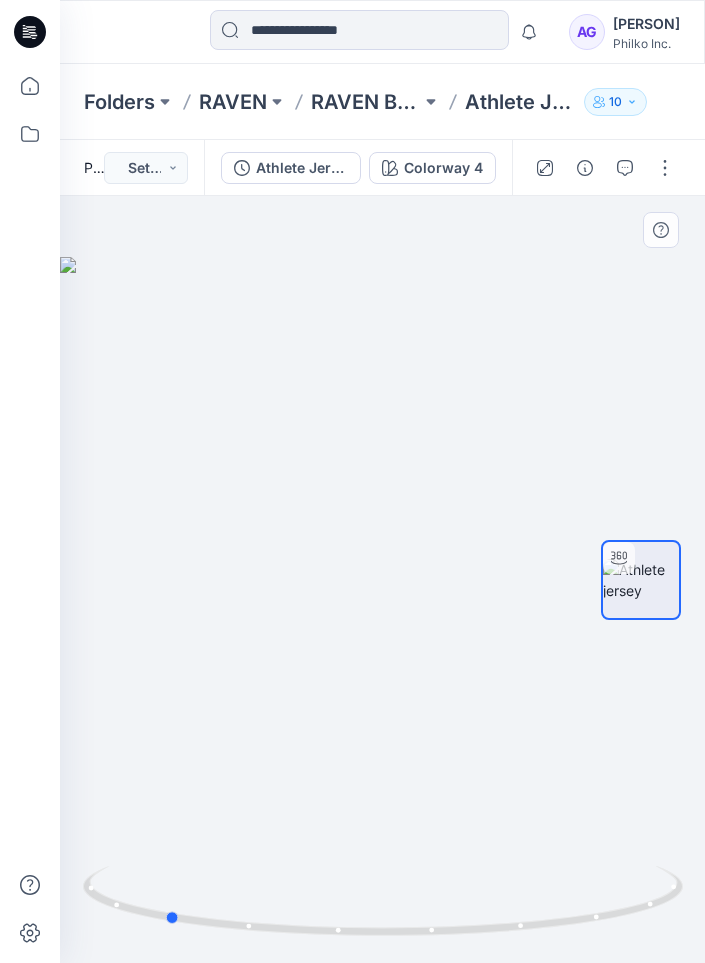 drag, startPoint x: 488, startPoint y: 593, endPoint x: 417, endPoint y: 600, distance: 71.34424 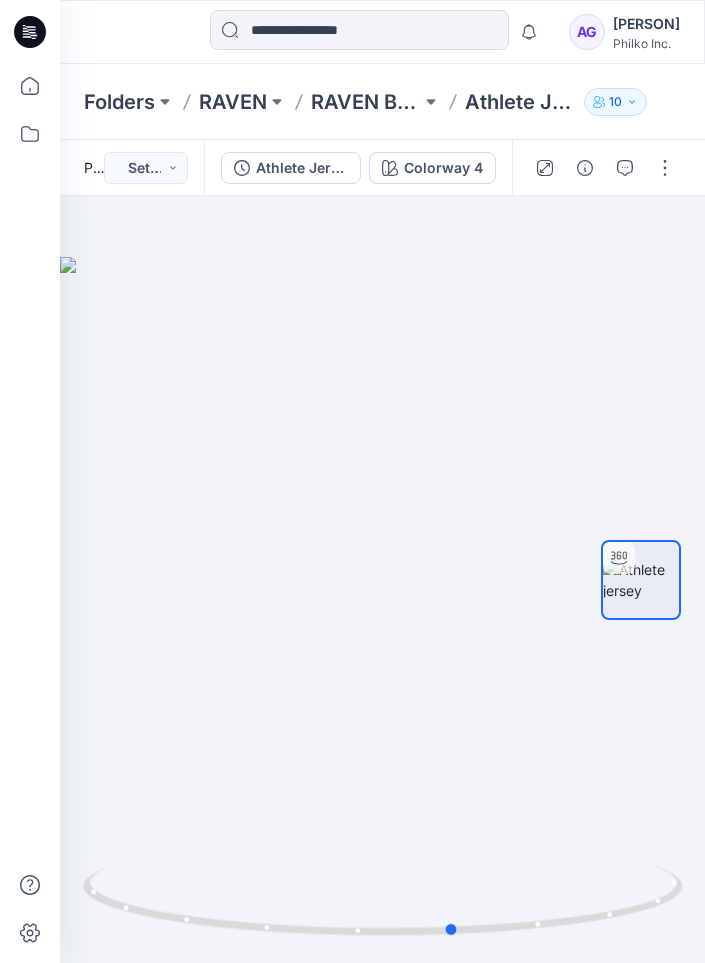 drag, startPoint x: 387, startPoint y: 593, endPoint x: 711, endPoint y: 570, distance: 324.81534 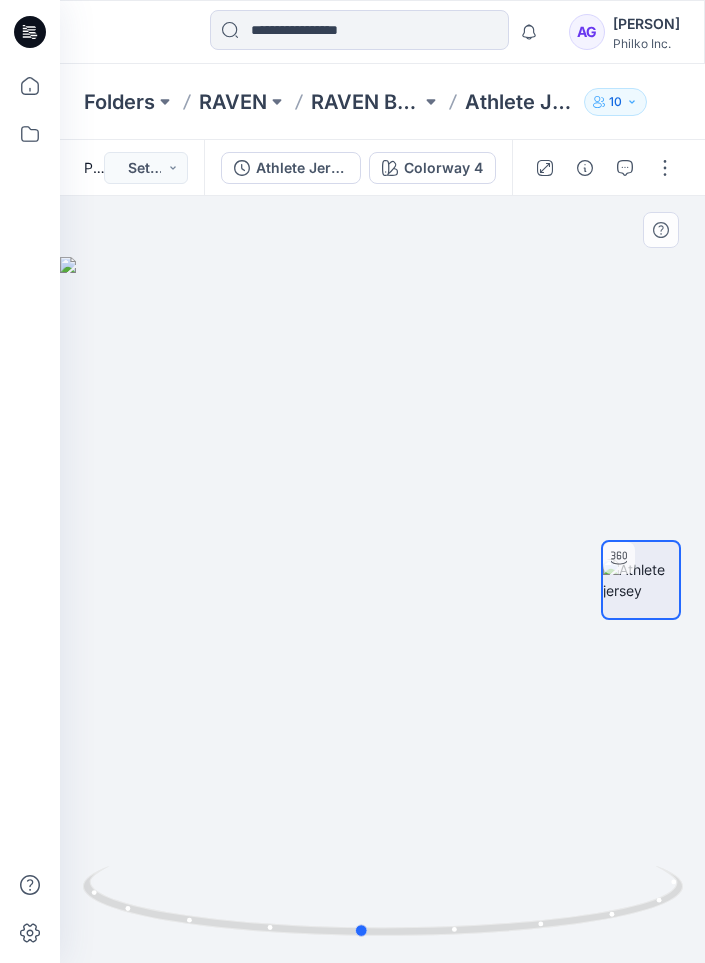 drag, startPoint x: 429, startPoint y: 569, endPoint x: 336, endPoint y: 579, distance: 93.53609 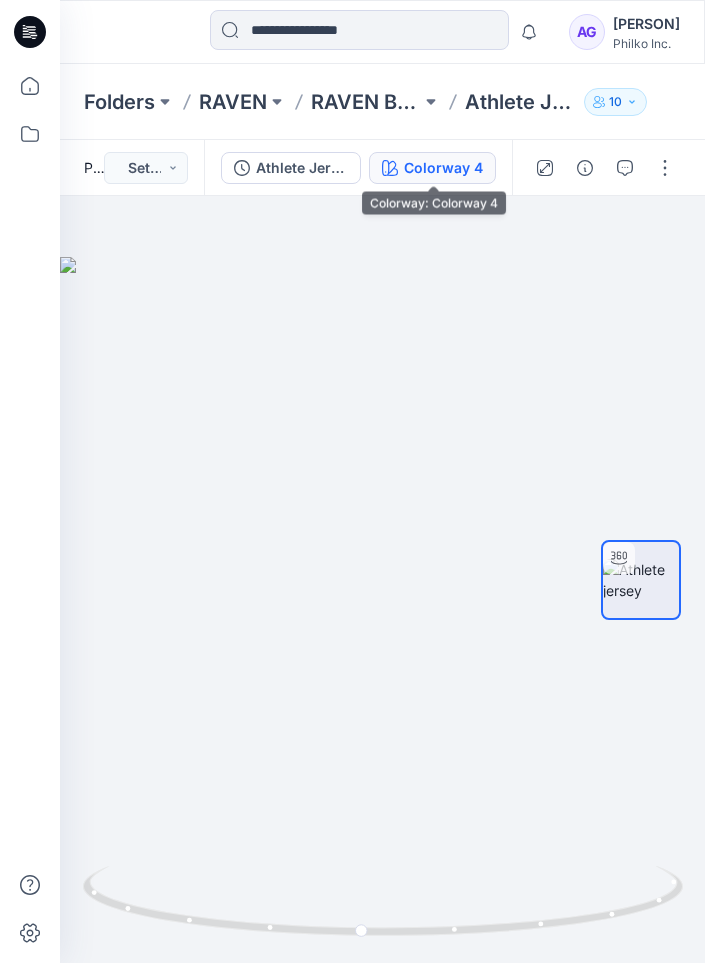click on "Colorway 4" at bounding box center (443, 168) 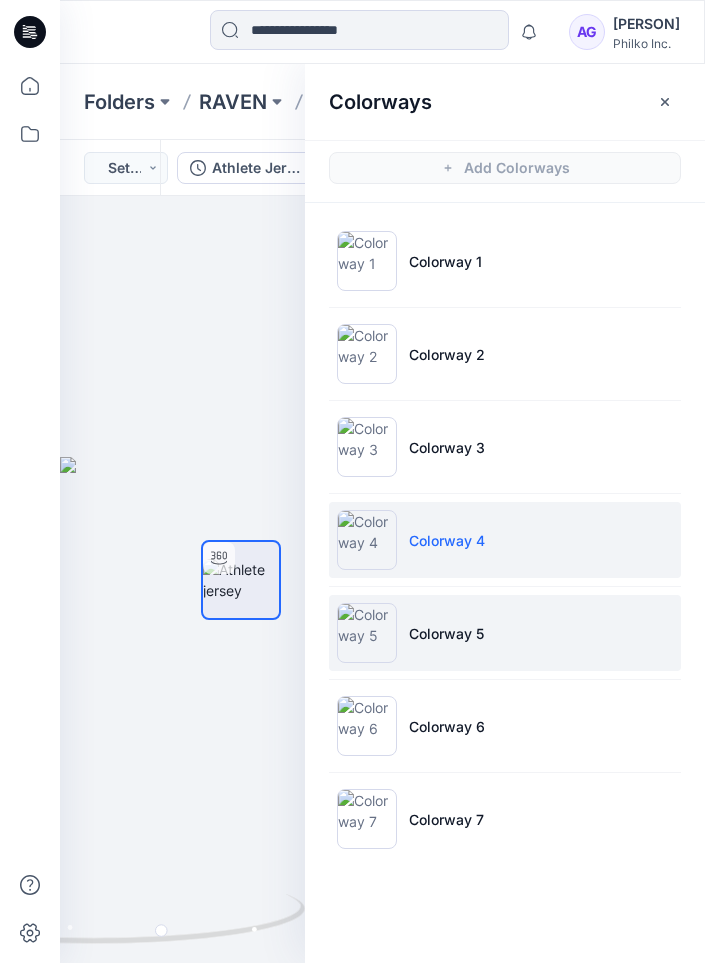 click on "Colorway 5" at bounding box center (446, 633) 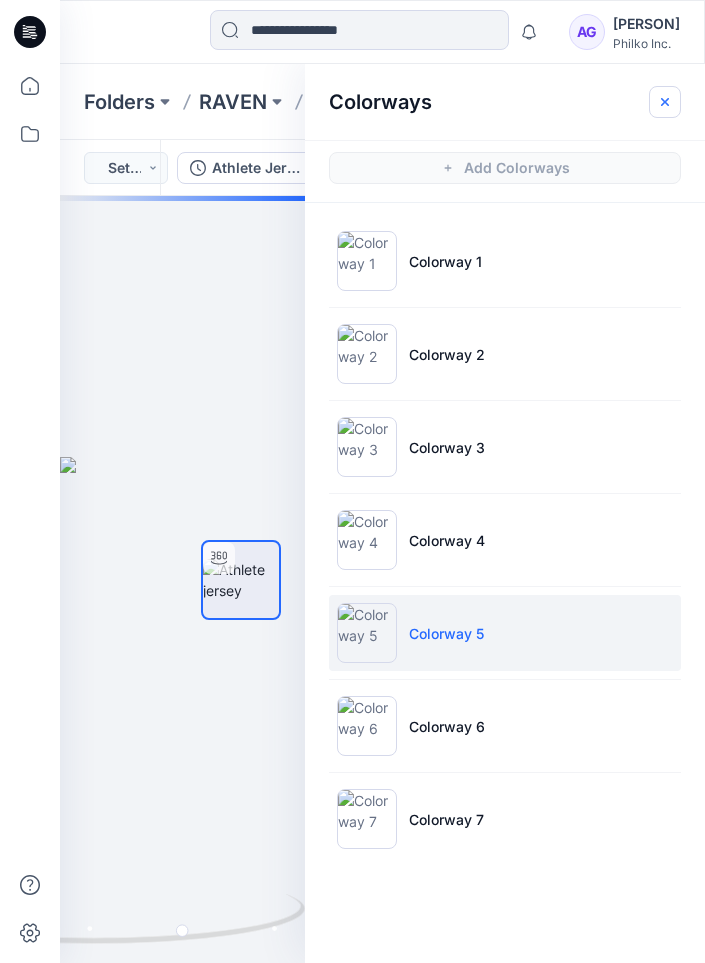 click 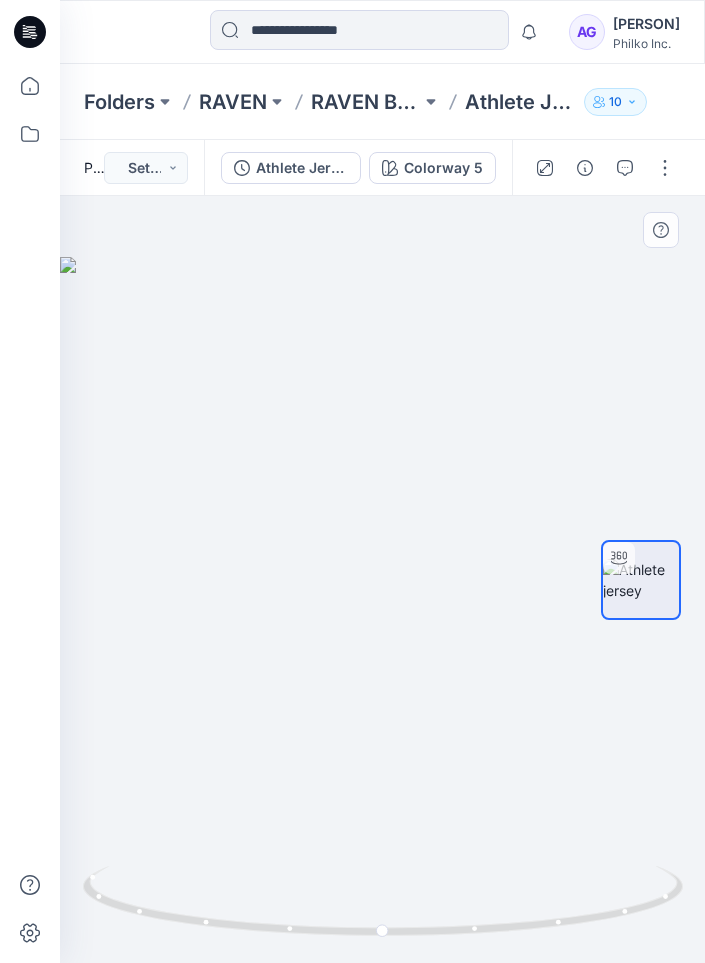 drag, startPoint x: 579, startPoint y: 594, endPoint x: 430, endPoint y: 603, distance: 149.27156 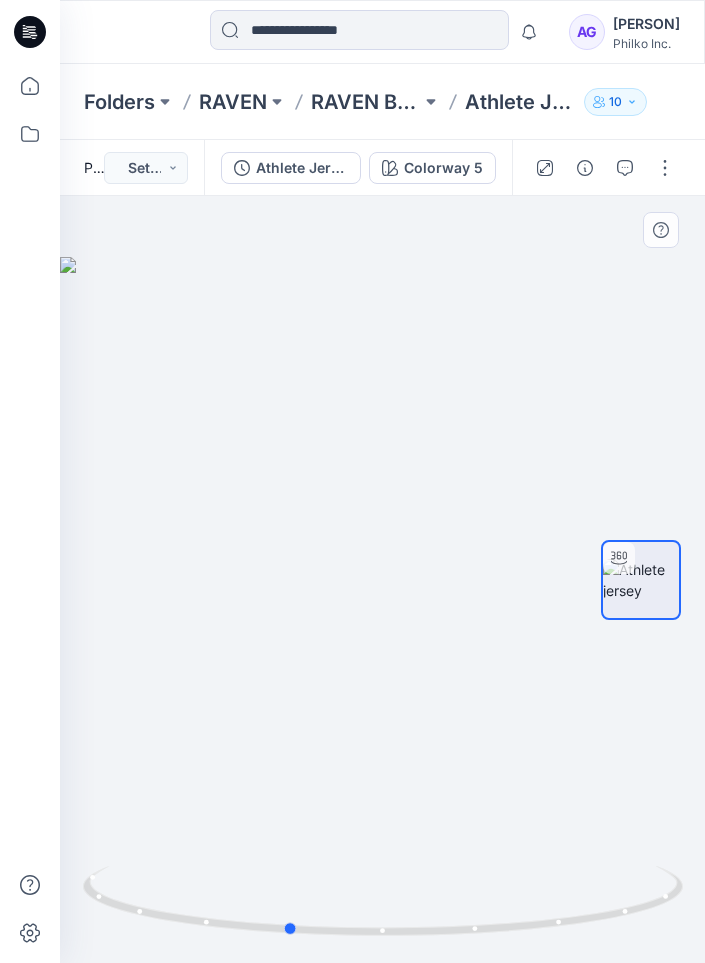 drag, startPoint x: 429, startPoint y: 592, endPoint x: 350, endPoint y: 592, distance: 79 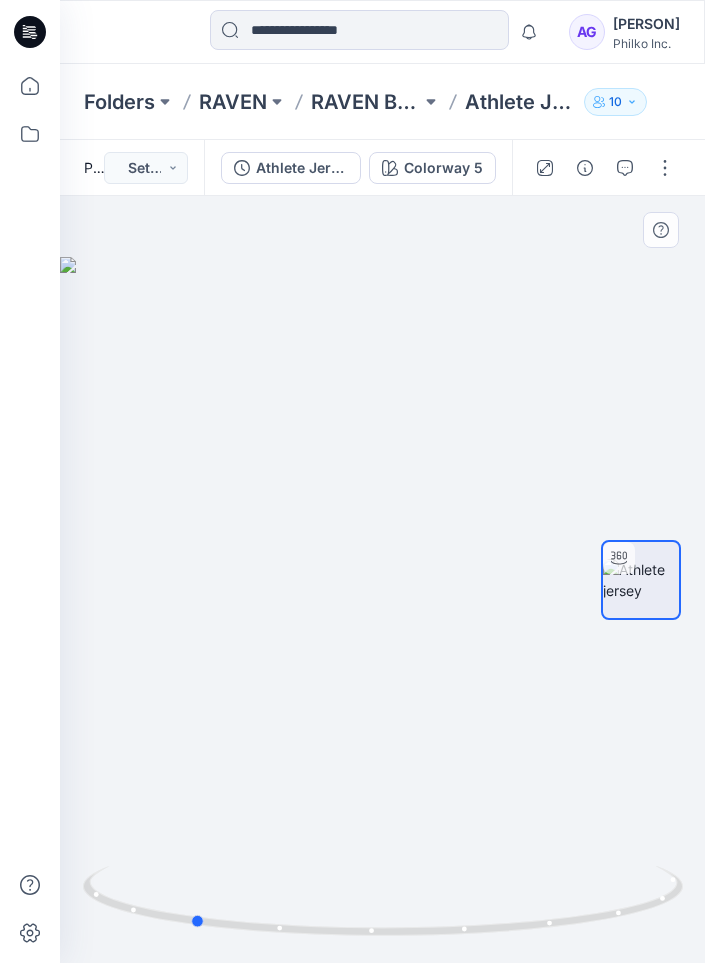 drag, startPoint x: 428, startPoint y: 579, endPoint x: 333, endPoint y: 580, distance: 95.005264 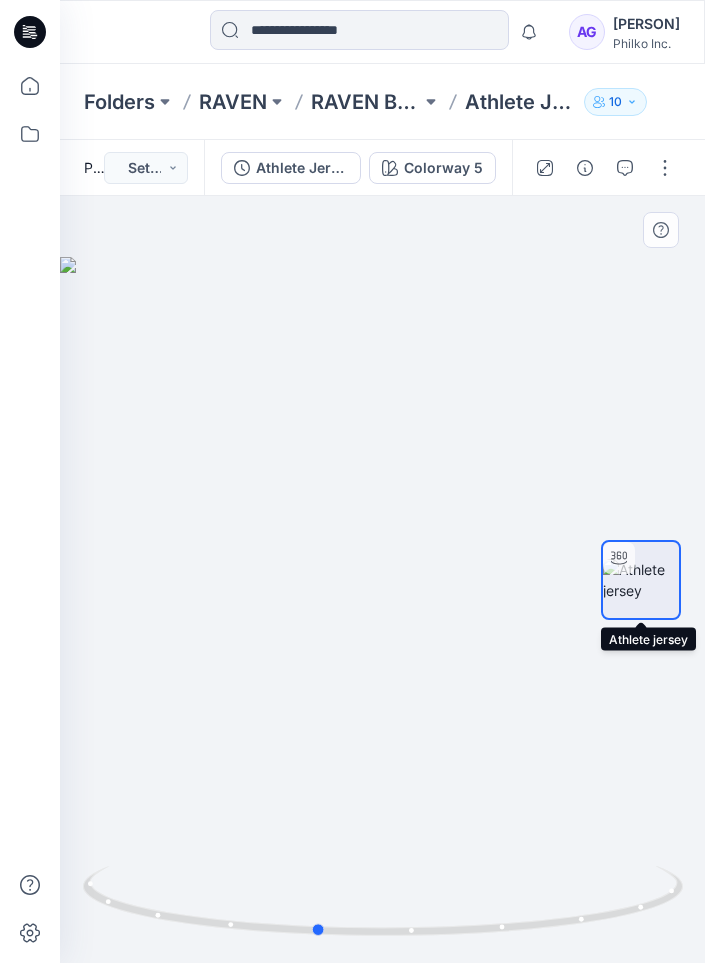 drag, startPoint x: 445, startPoint y: 553, endPoint x: 621, endPoint y: 561, distance: 176.18172 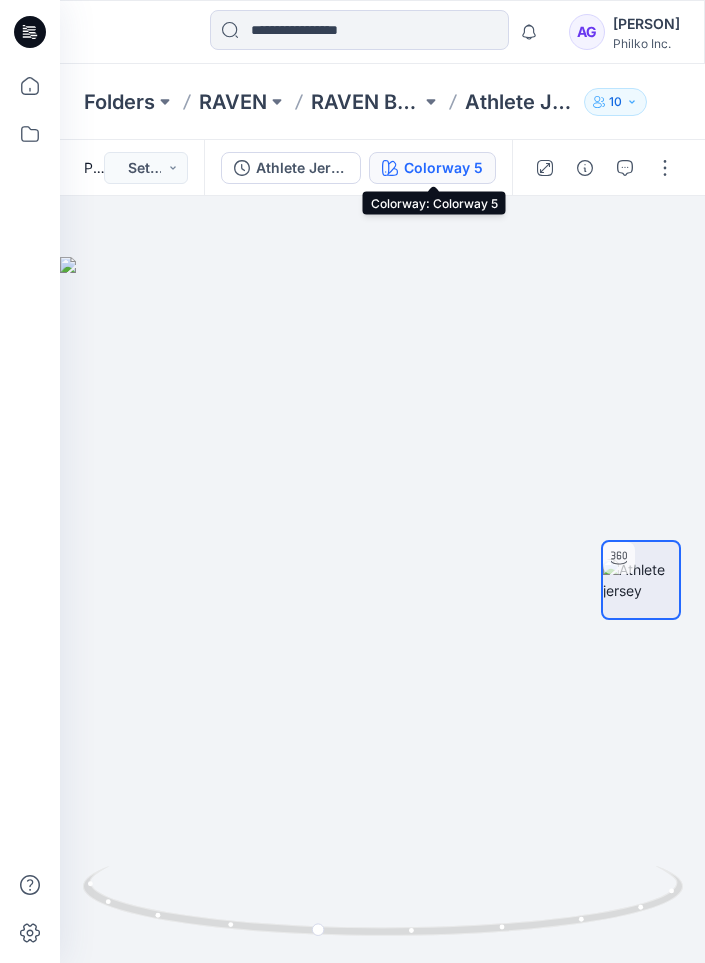 click on "Colorway 5" at bounding box center (443, 168) 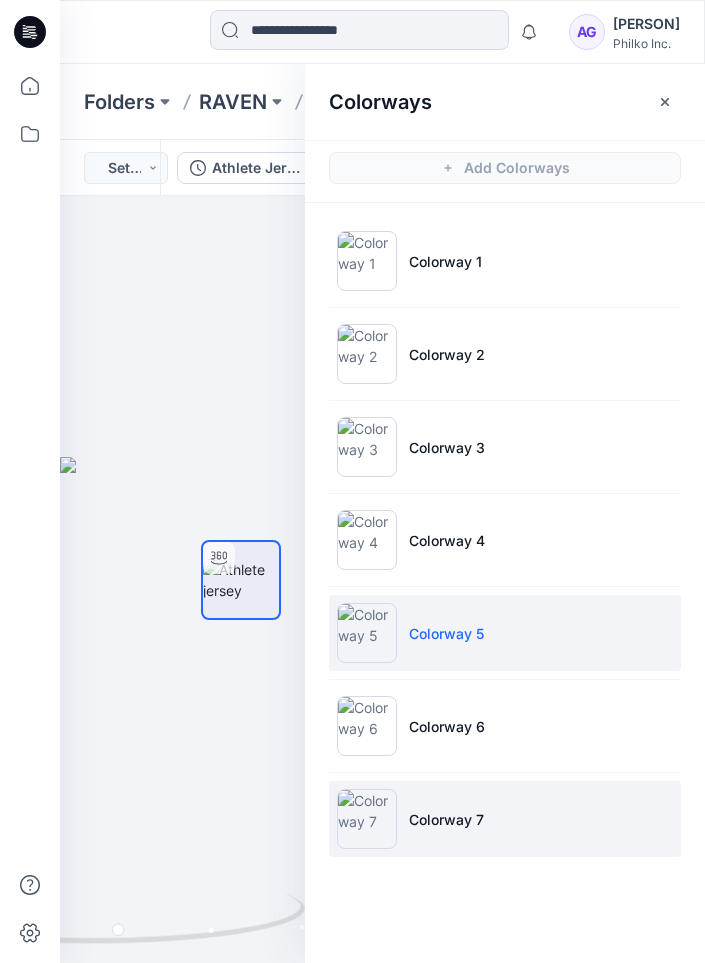 click on "Colorway 7" at bounding box center [505, 819] 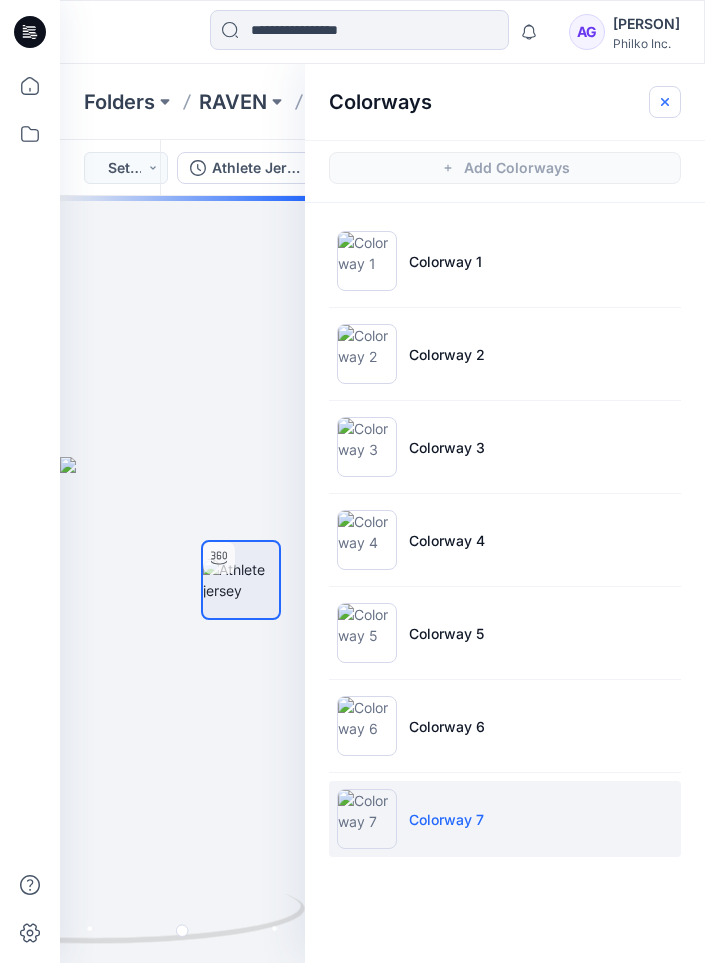 click 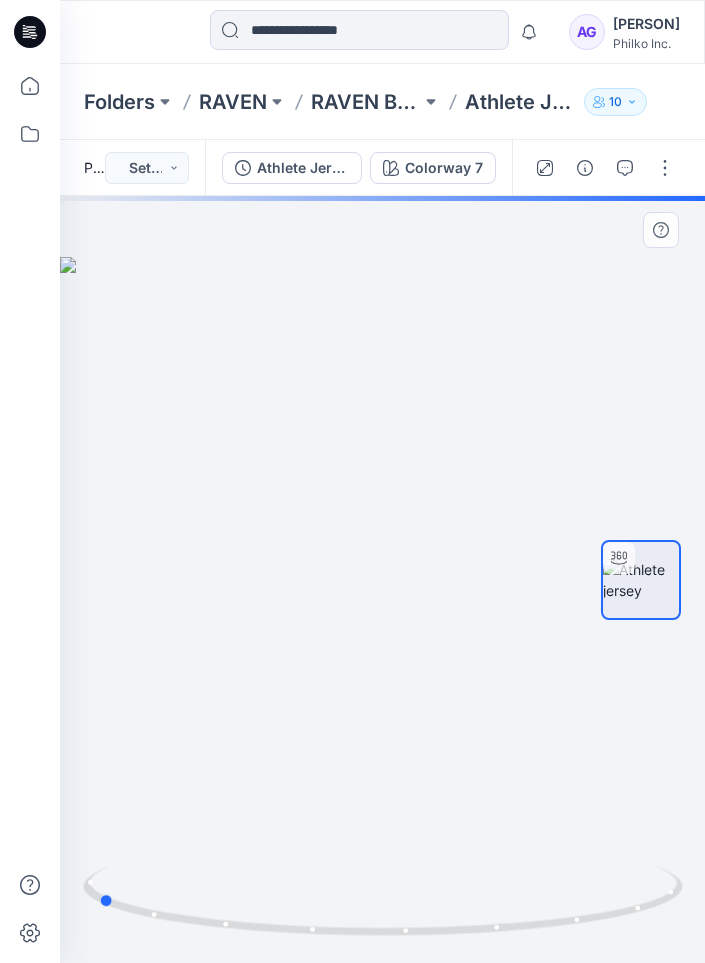drag, startPoint x: 452, startPoint y: 512, endPoint x: 166, endPoint y: 515, distance: 286.01575 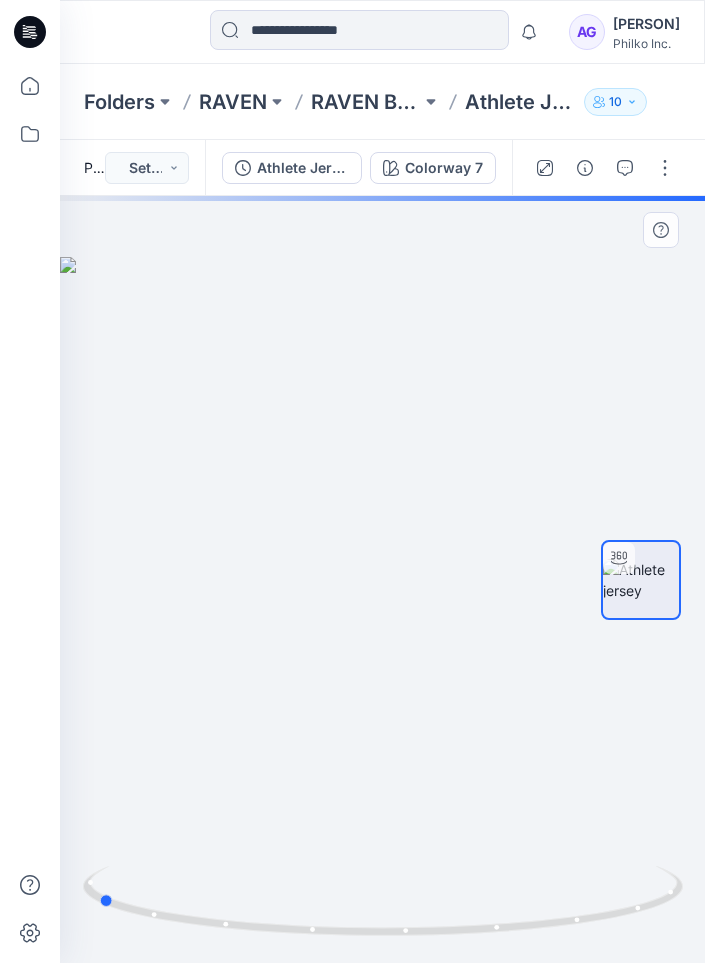 click at bounding box center (382, 579) 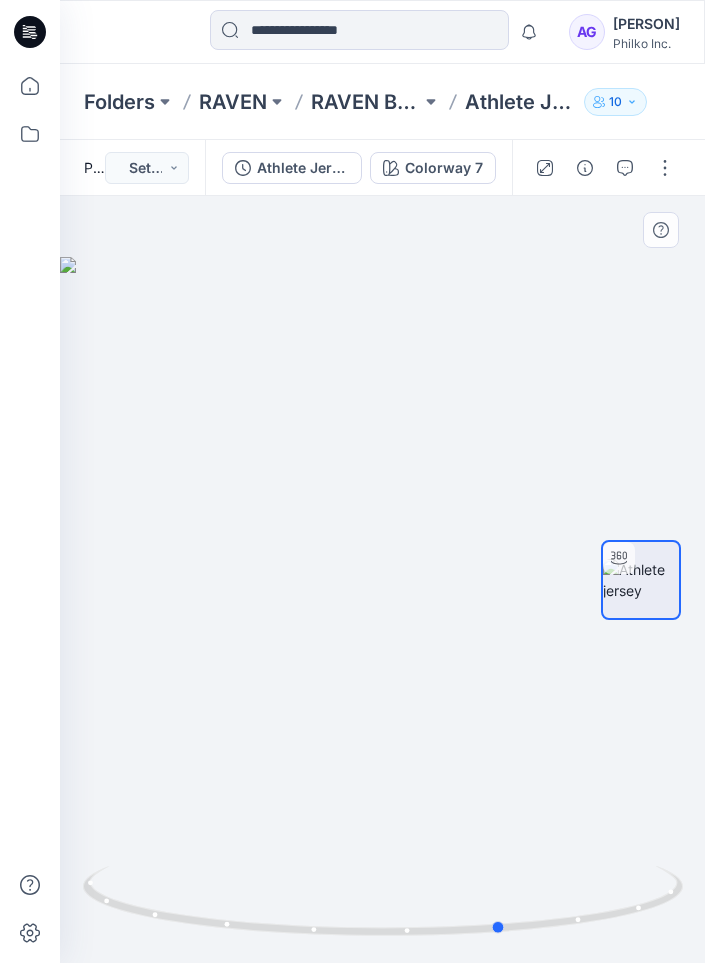 drag, startPoint x: 455, startPoint y: 546, endPoint x: 290, endPoint y: 560, distance: 165.59288 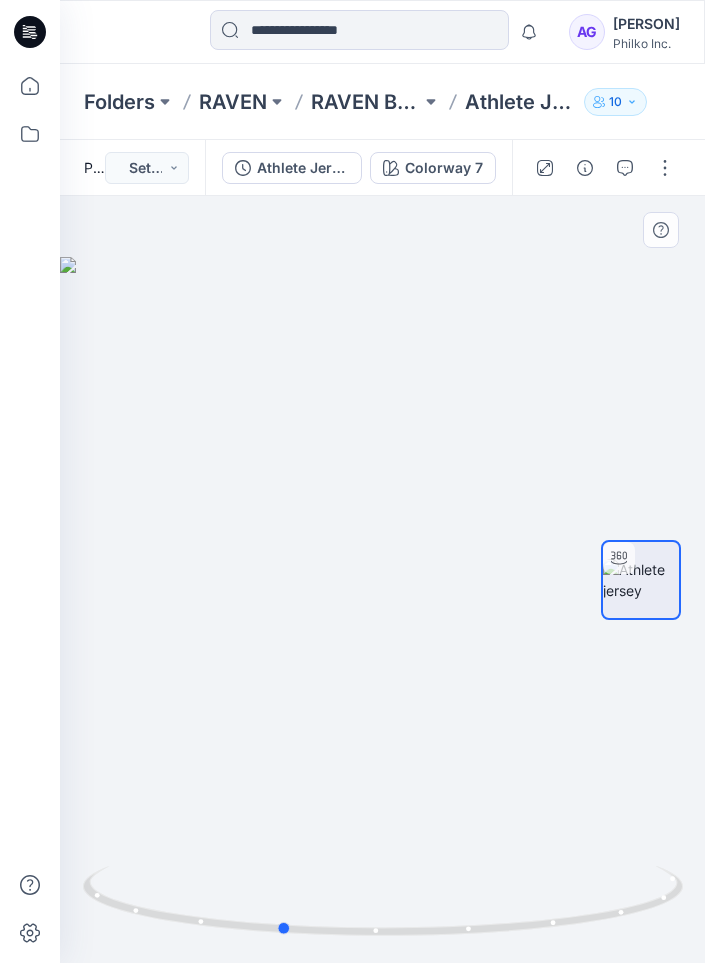 drag, startPoint x: 406, startPoint y: 461, endPoint x: 199, endPoint y: 466, distance: 207.06038 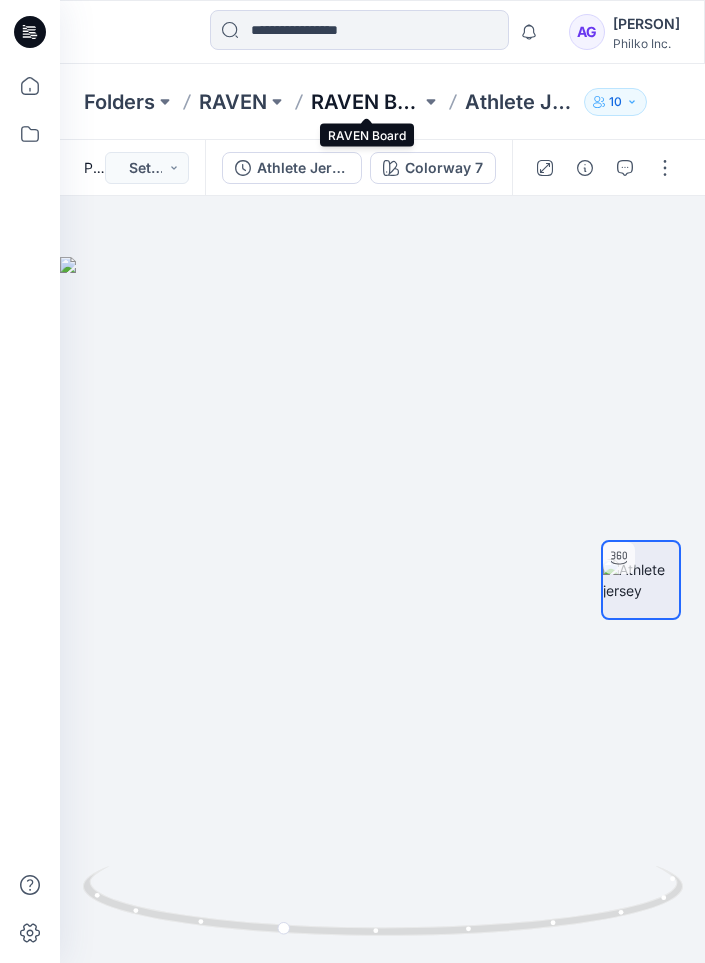 click on "RAVEN Board" at bounding box center (366, 102) 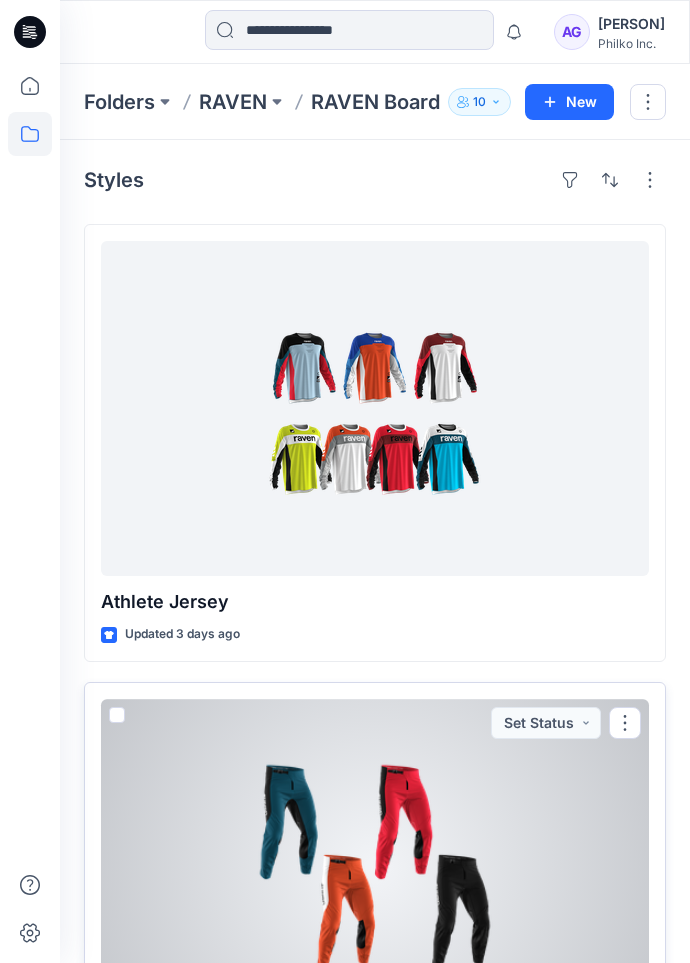 click at bounding box center [375, 866] 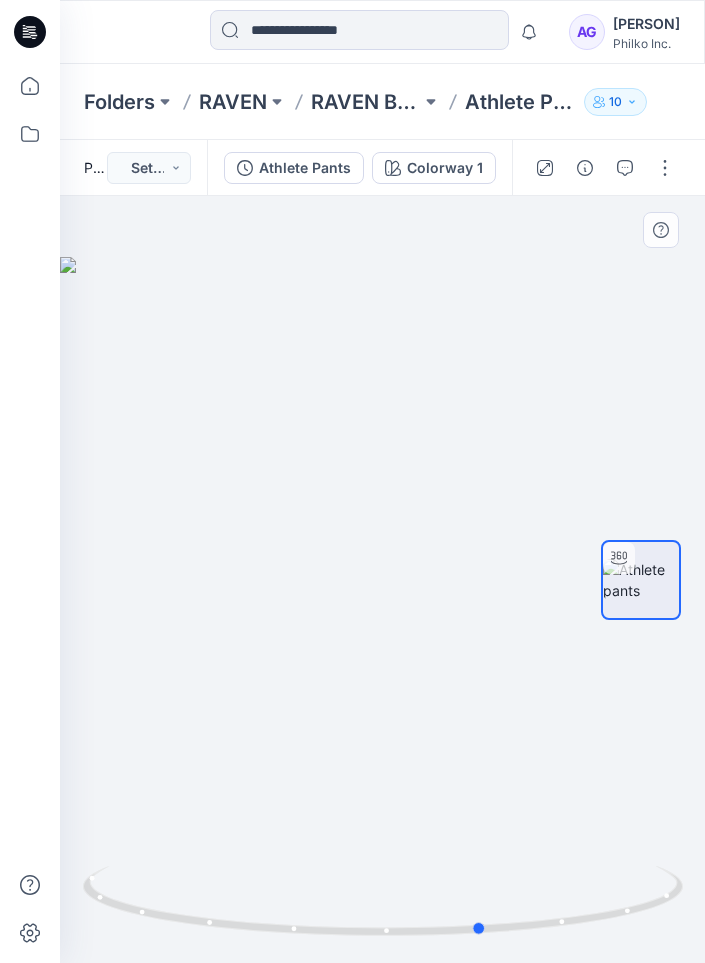 drag, startPoint x: 456, startPoint y: 629, endPoint x: 556, endPoint y: 617, distance: 100.71743 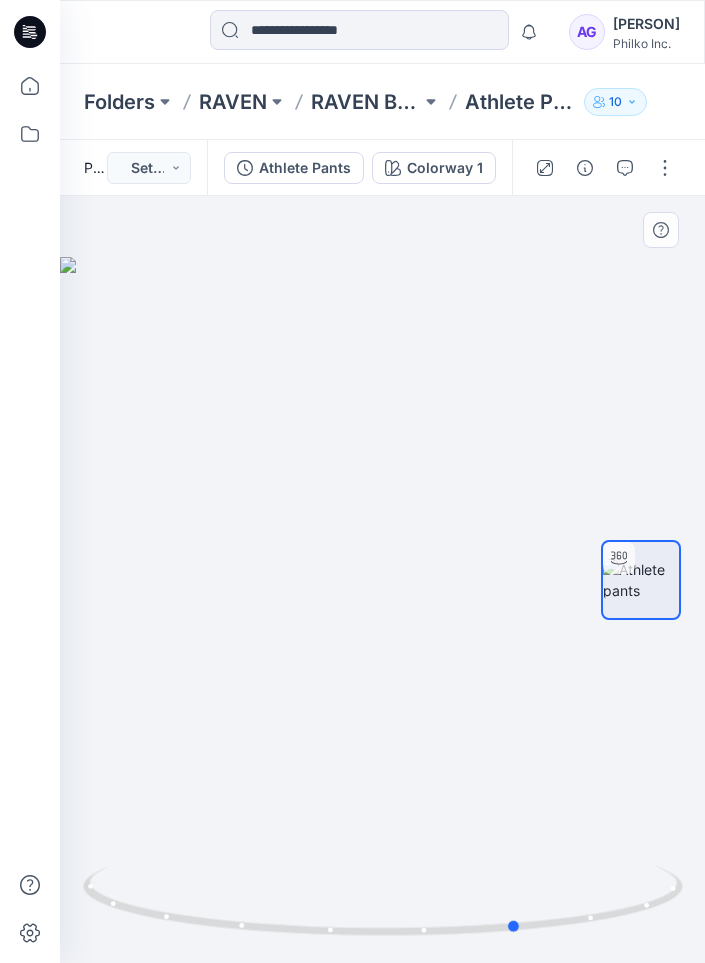 drag, startPoint x: 409, startPoint y: 558, endPoint x: 445, endPoint y: 554, distance: 36.221542 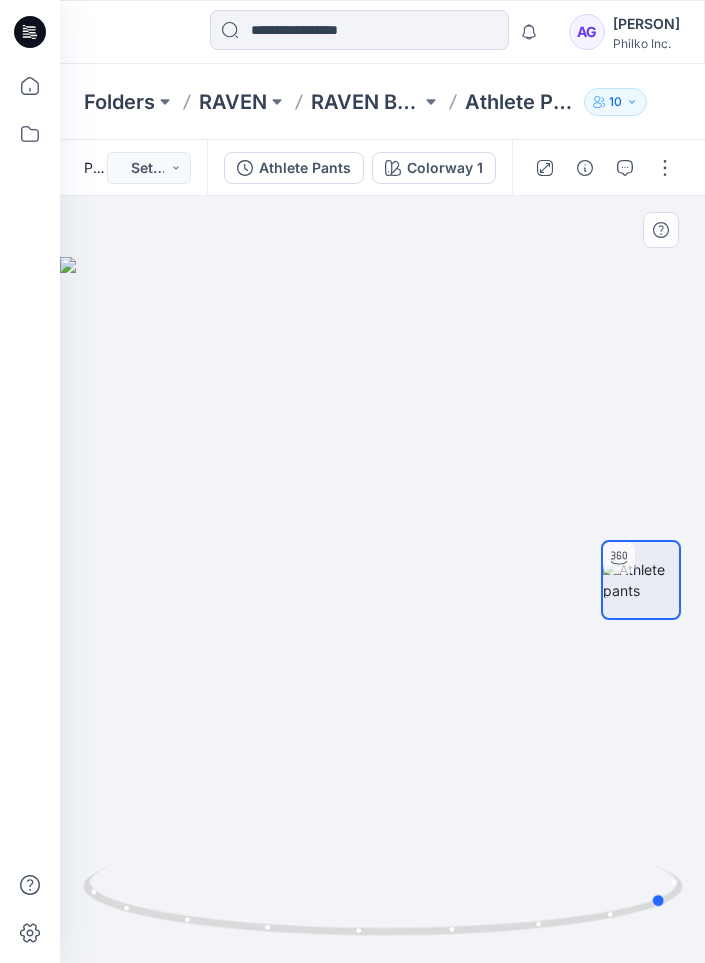 drag, startPoint x: 435, startPoint y: 657, endPoint x: 585, endPoint y: 678, distance: 151.46286 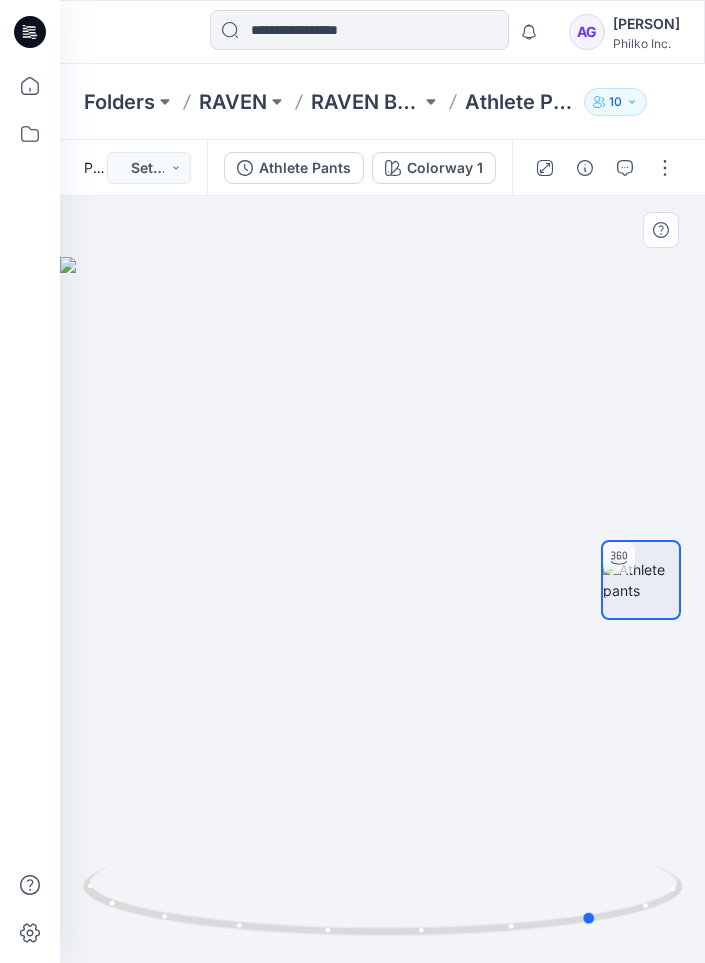drag, startPoint x: 443, startPoint y: 488, endPoint x: 371, endPoint y: 498, distance: 72.691124 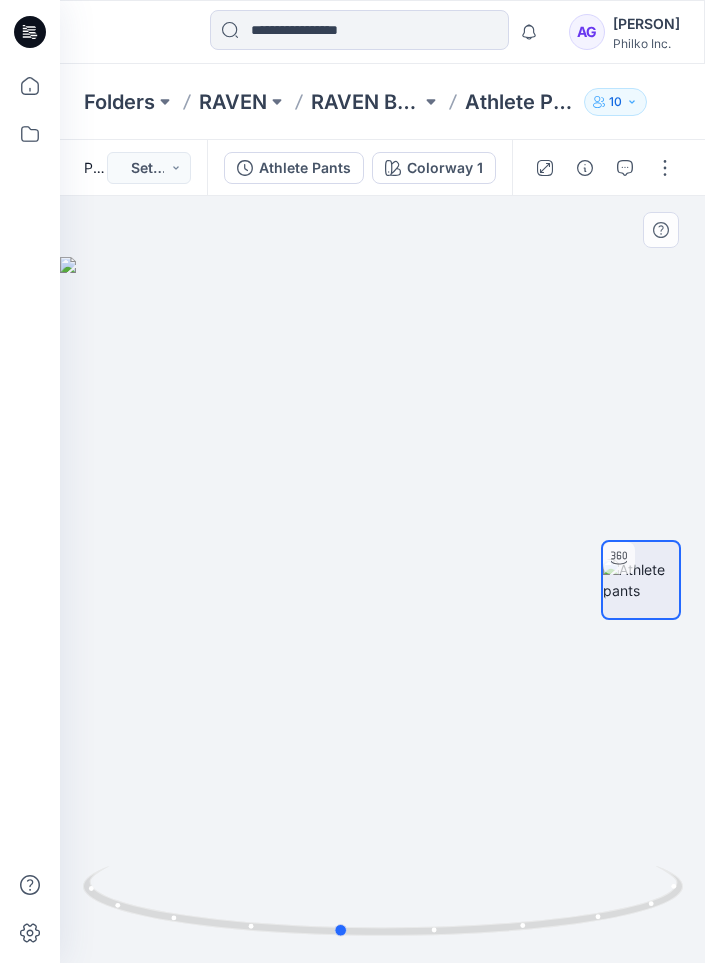 drag, startPoint x: 422, startPoint y: 500, endPoint x: 165, endPoint y: 519, distance: 257.7014 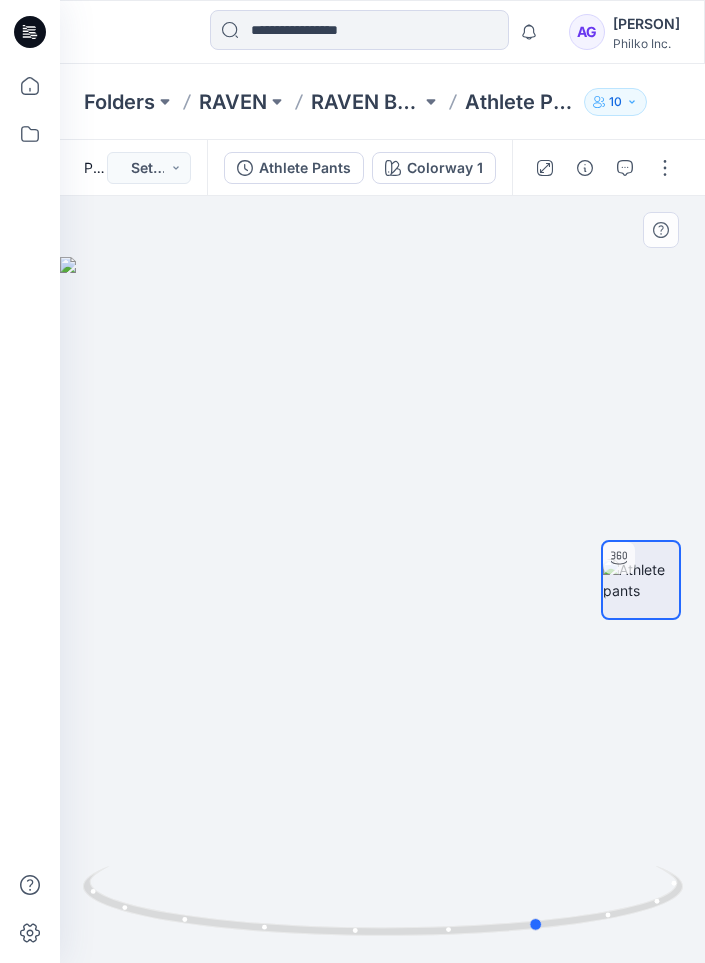 drag, startPoint x: 338, startPoint y: 501, endPoint x: 556, endPoint y: 535, distance: 220.63545 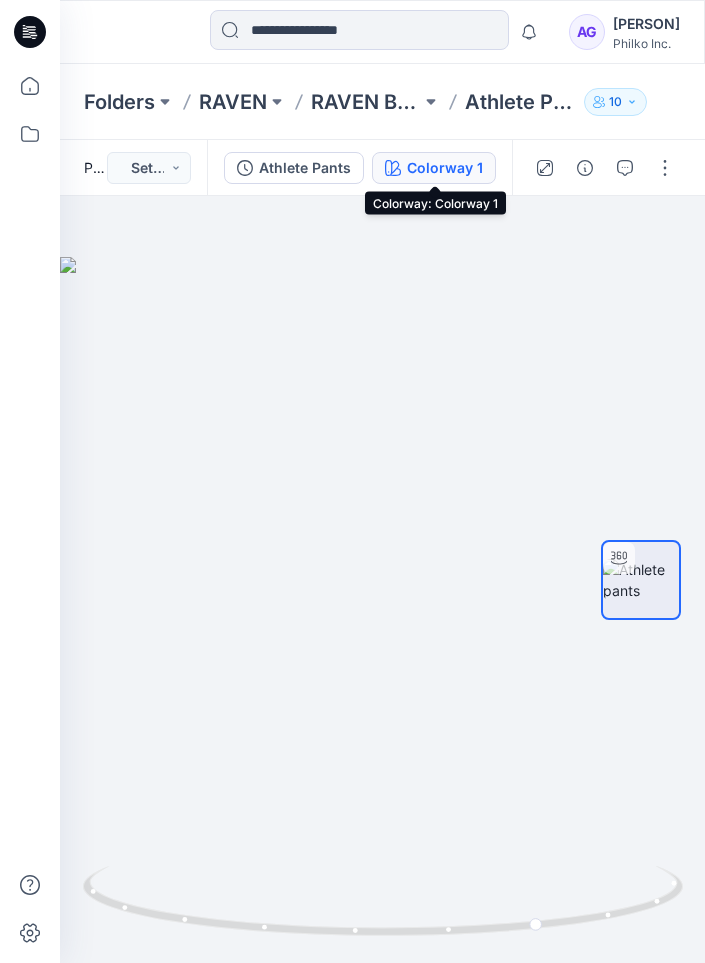 click on "Colorway 1" at bounding box center [445, 168] 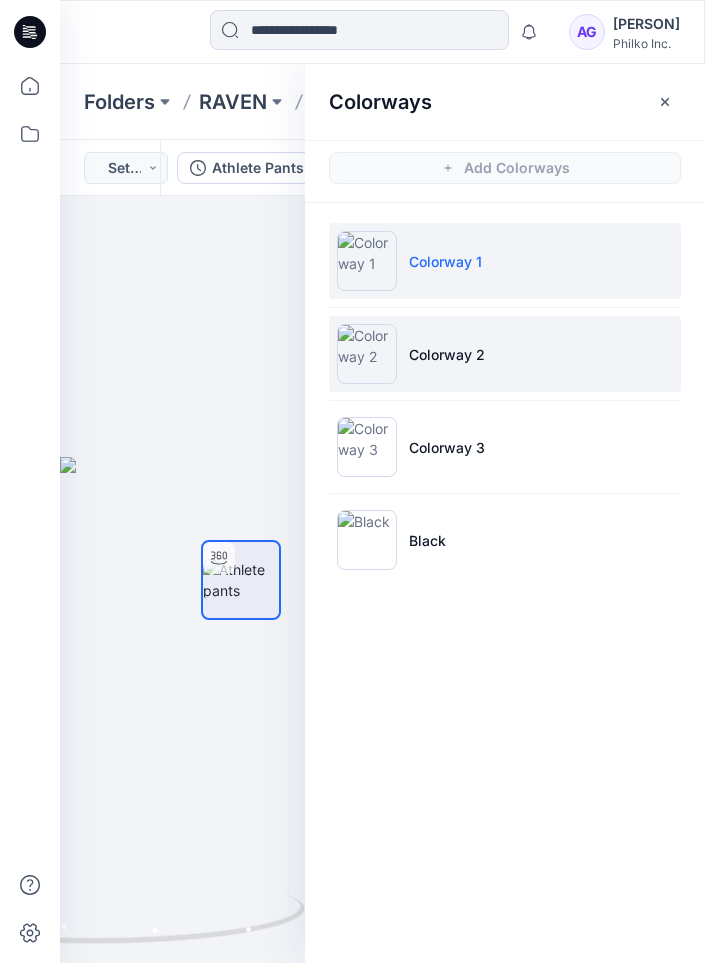 click on "Colorway 2" at bounding box center [447, 354] 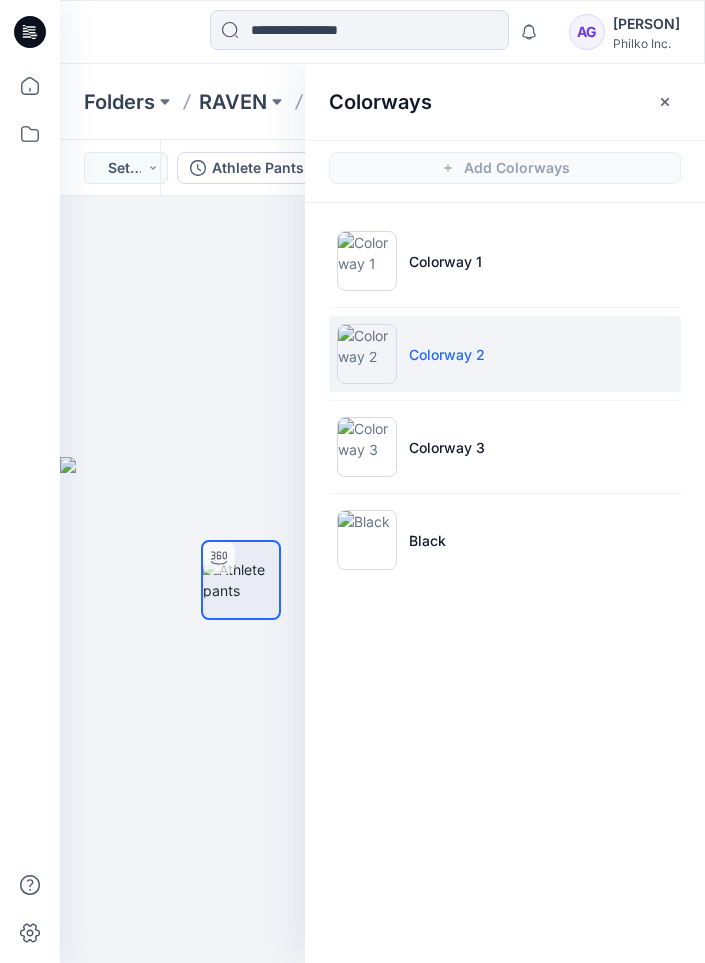 click on "Colorway 2" at bounding box center [505, 354] 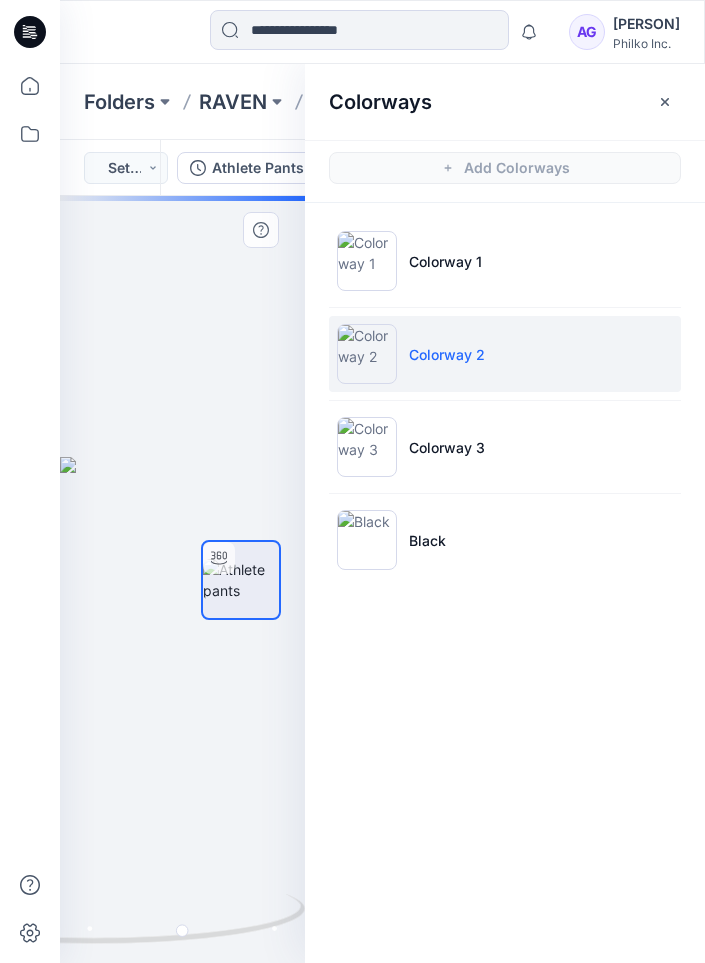 click at bounding box center (241, 580) 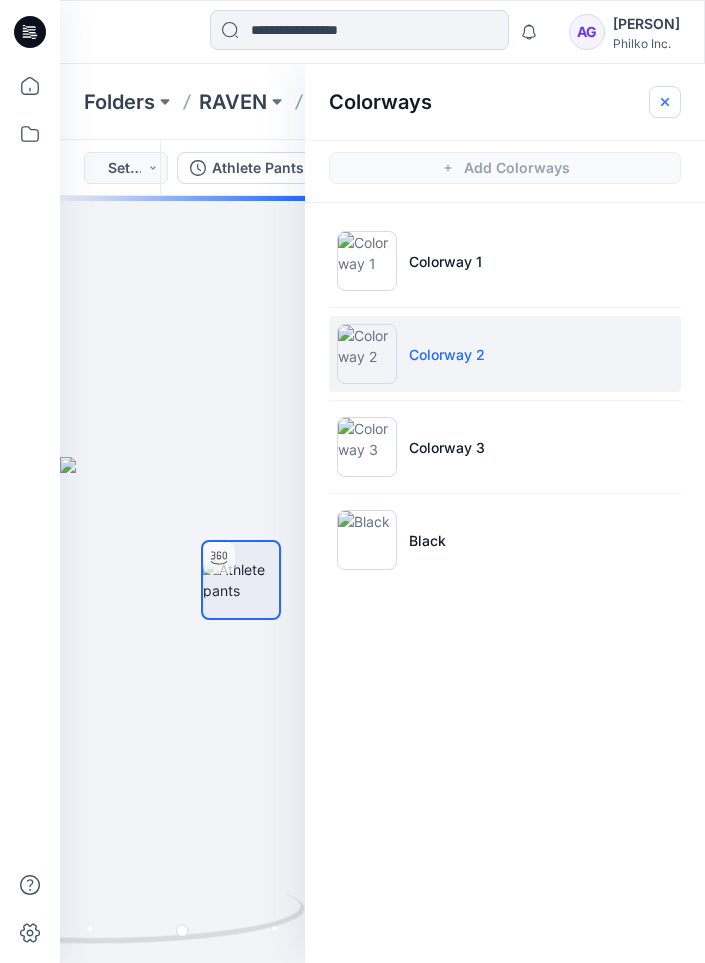 click 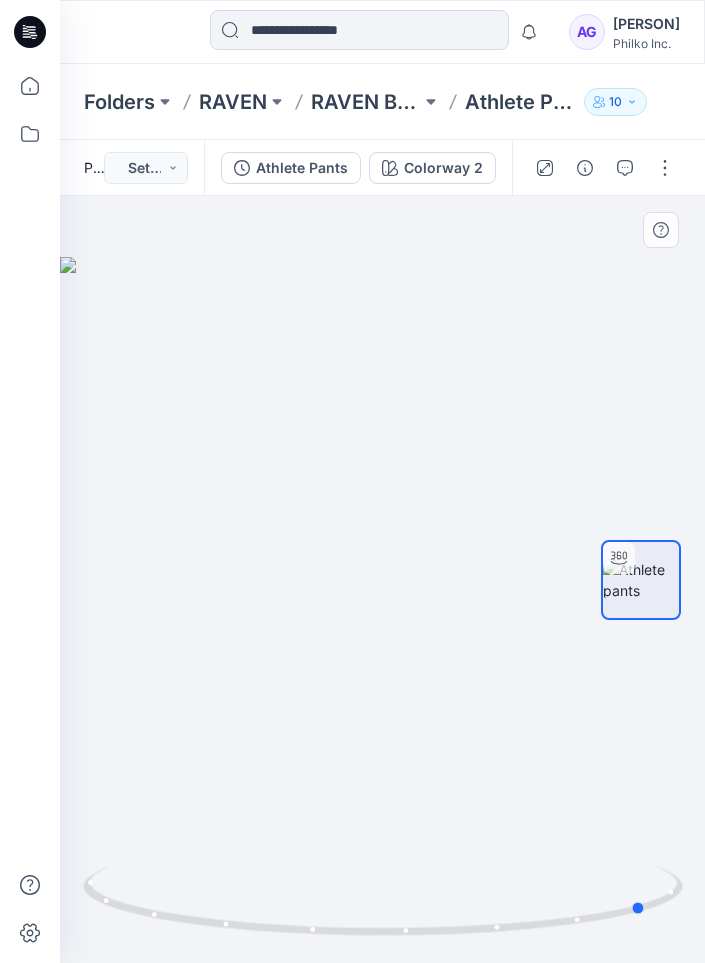 drag, startPoint x: 296, startPoint y: 560, endPoint x: 561, endPoint y: 543, distance: 265.5447 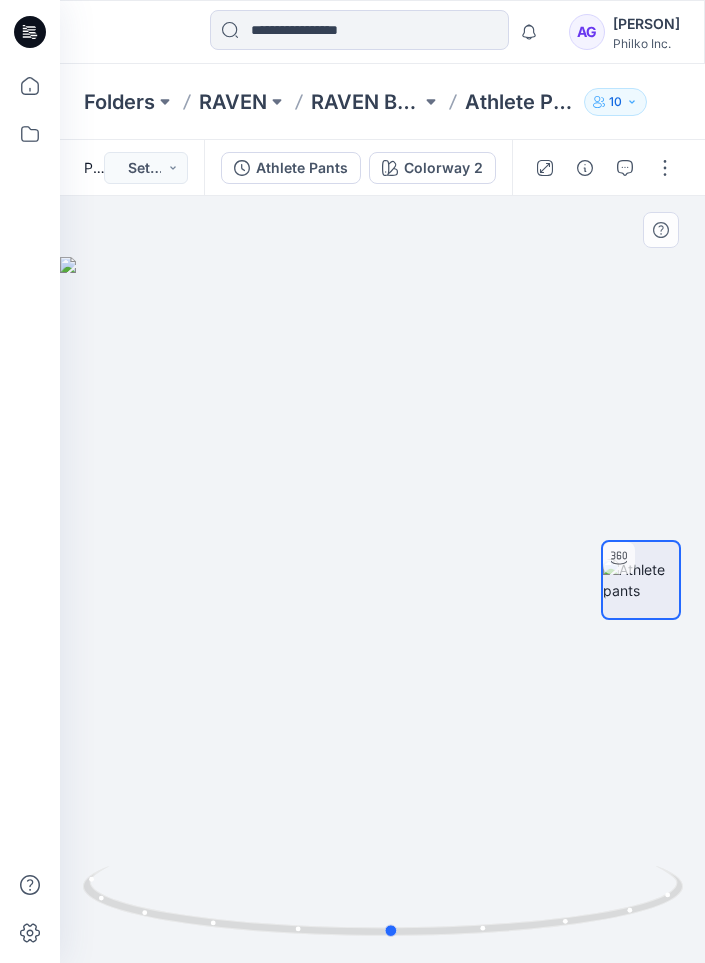 drag, startPoint x: 439, startPoint y: 441, endPoint x: 183, endPoint y: 443, distance: 256.0078 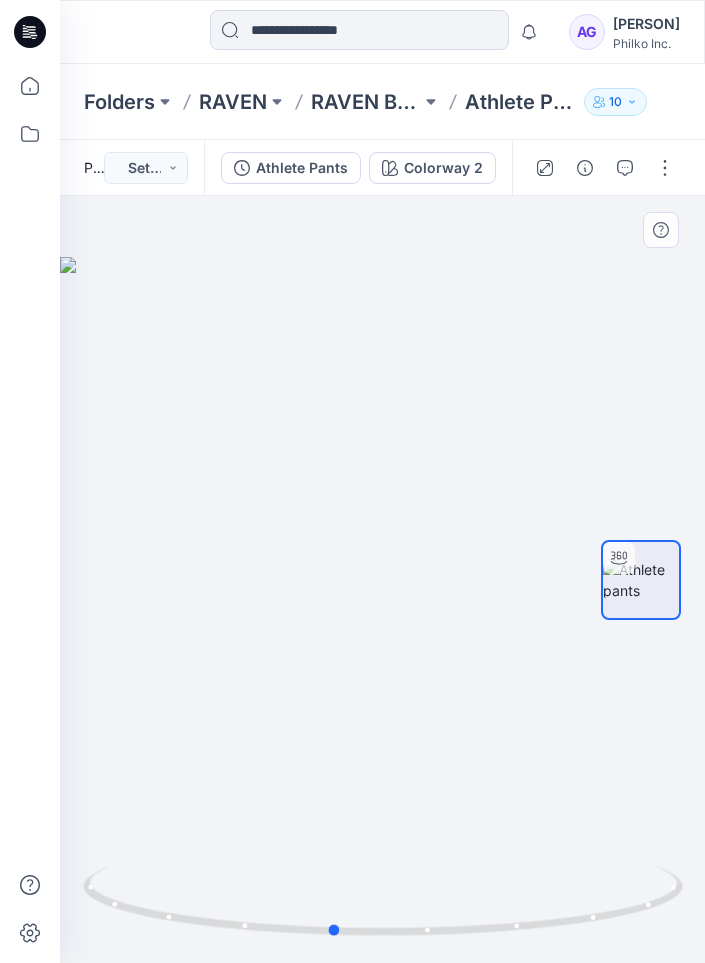 drag, startPoint x: 355, startPoint y: 611, endPoint x: 296, endPoint y: 614, distance: 59.07622 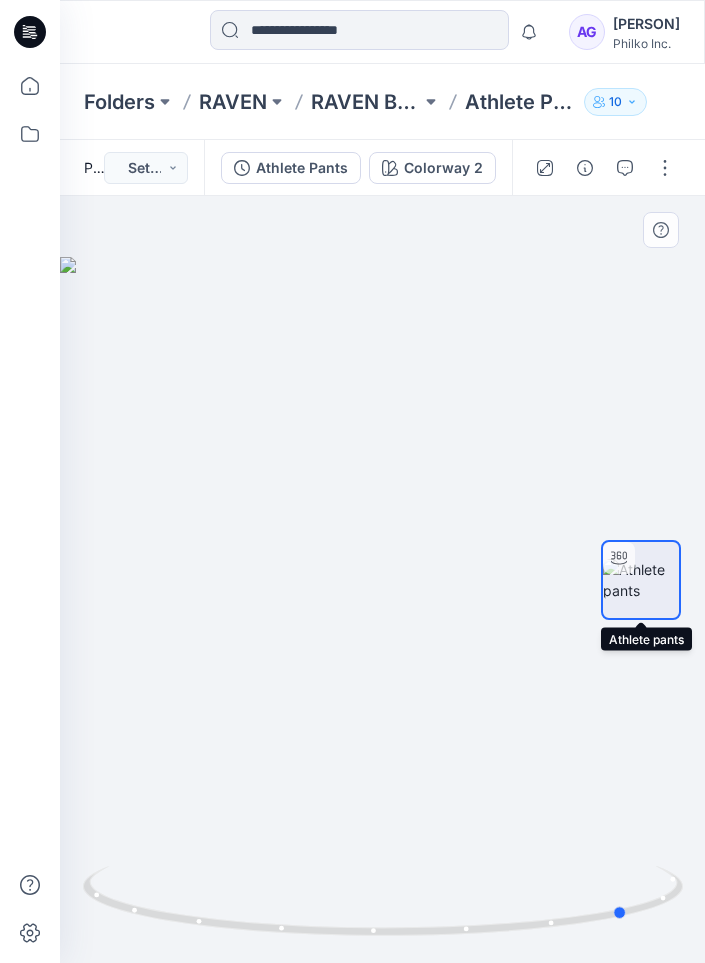 drag, startPoint x: 313, startPoint y: 605, endPoint x: 609, endPoint y: 600, distance: 296.04224 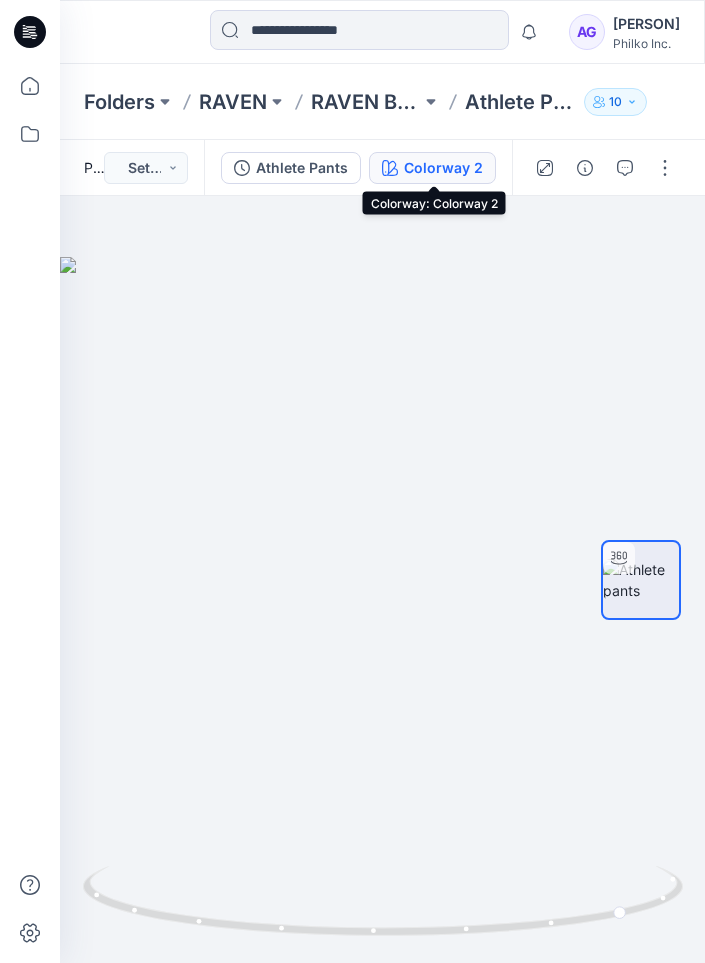 click on "Colorway 2" at bounding box center [443, 168] 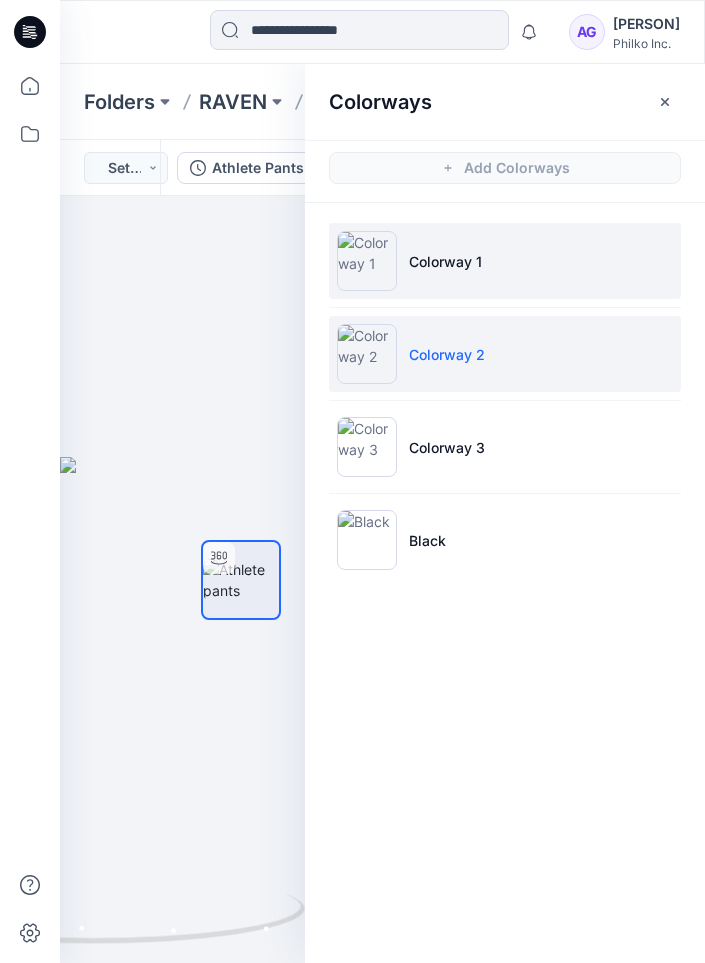 click on "Colorway 1" at bounding box center (445, 261) 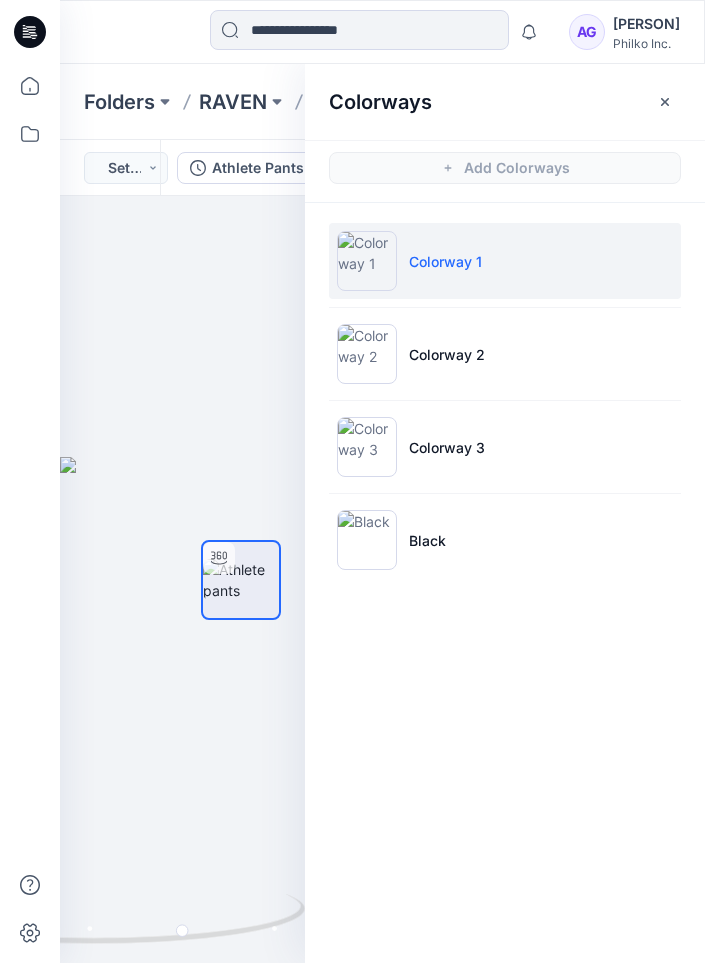 click at bounding box center (367, 261) 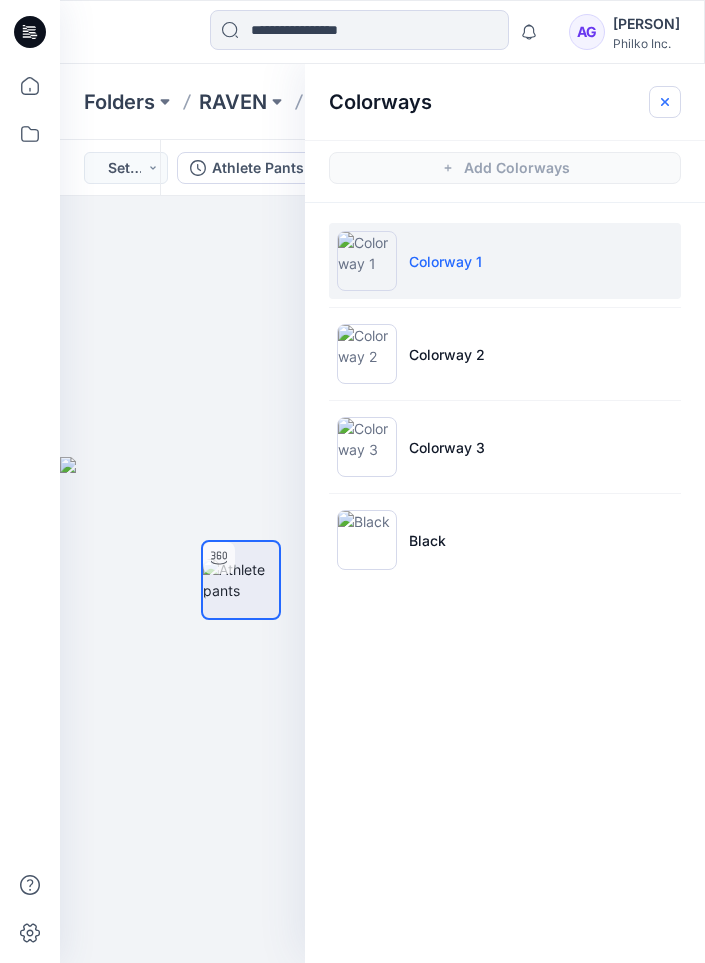 click 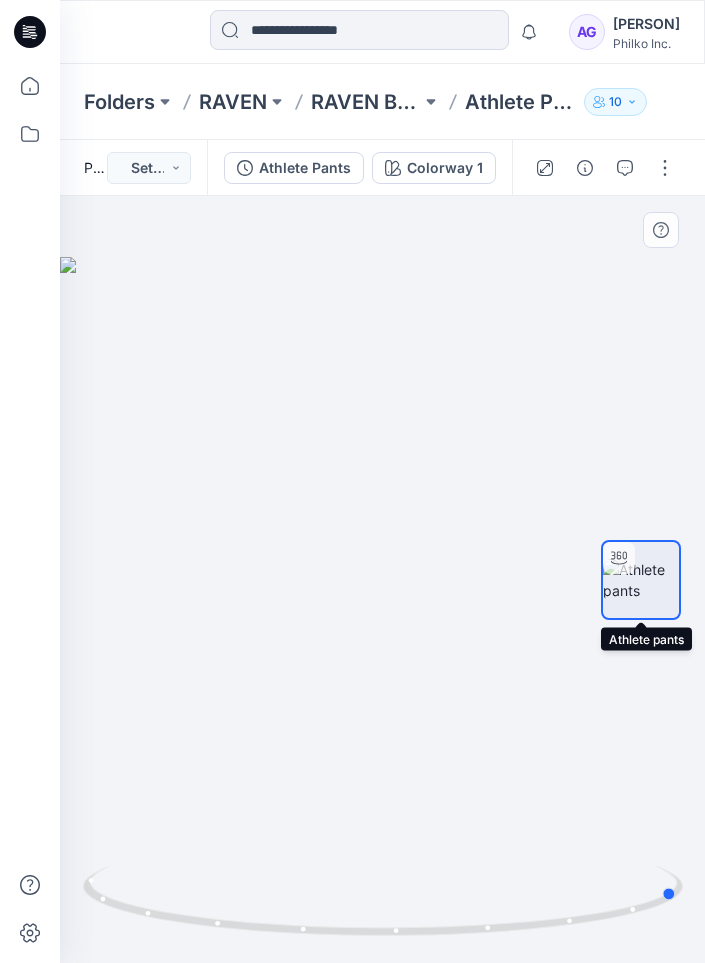 drag, startPoint x: 327, startPoint y: 553, endPoint x: 614, endPoint y: 556, distance: 287.0157 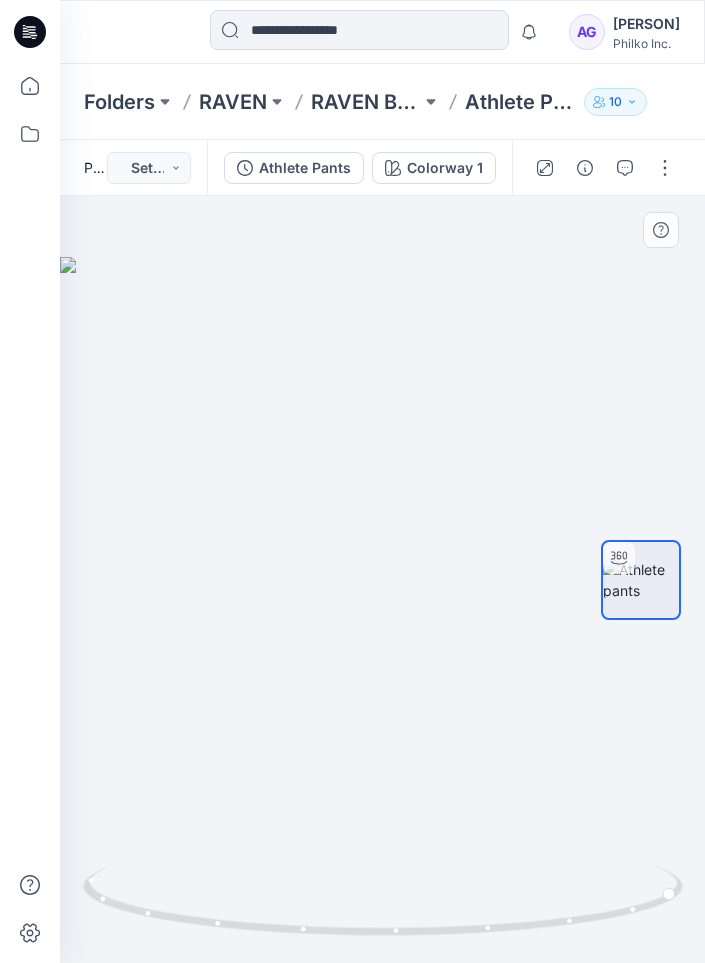 click on "Colorway 1" at bounding box center [445, 168] 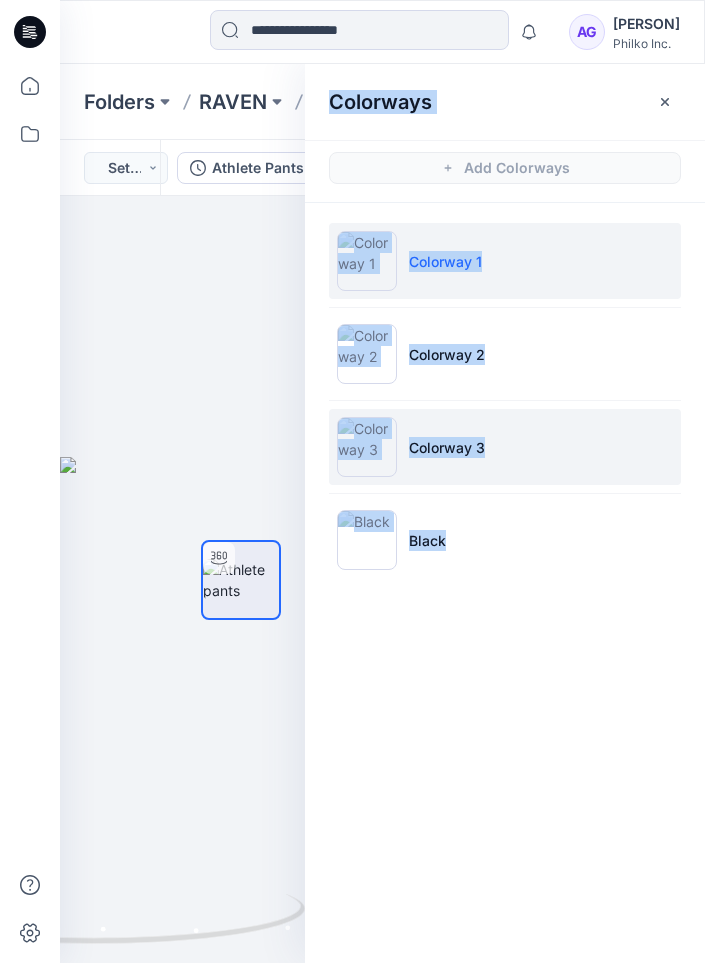 click at bounding box center (367, 447) 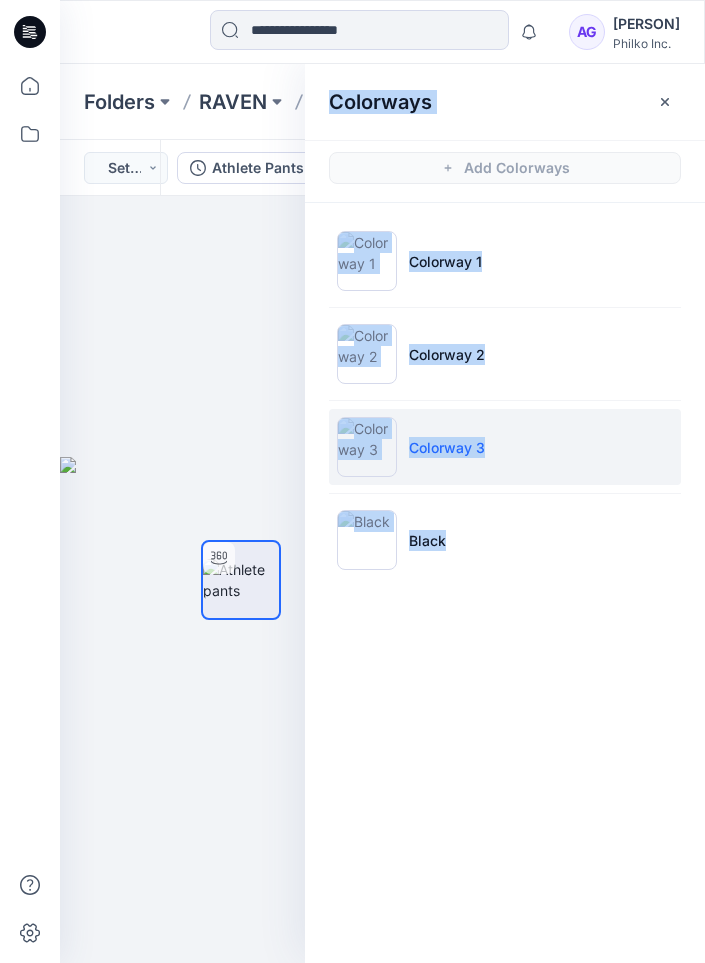 click at bounding box center [367, 447] 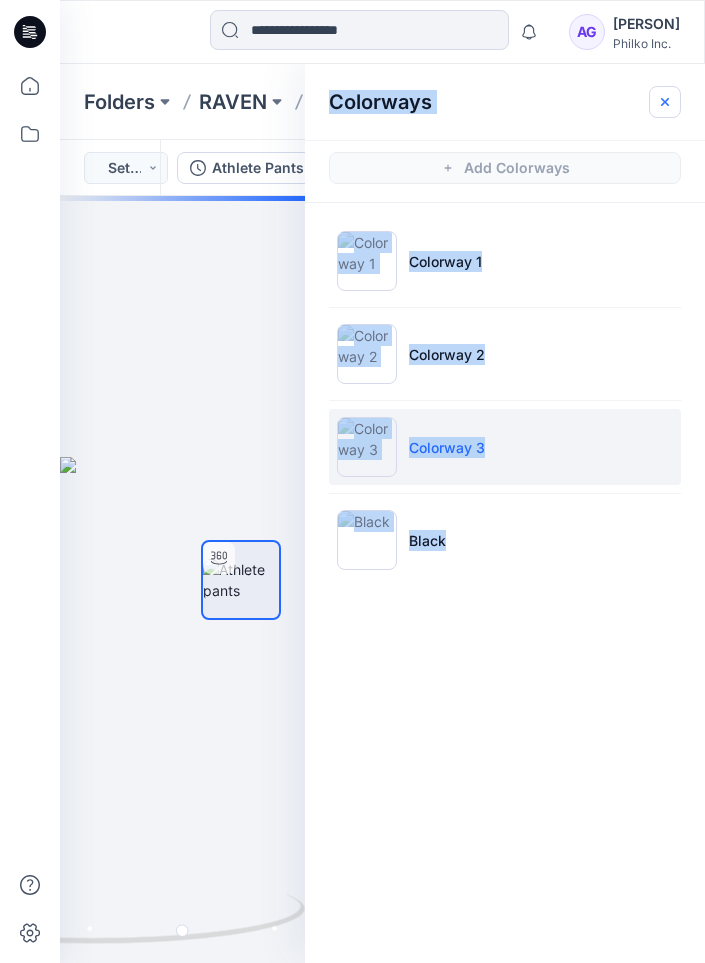 click 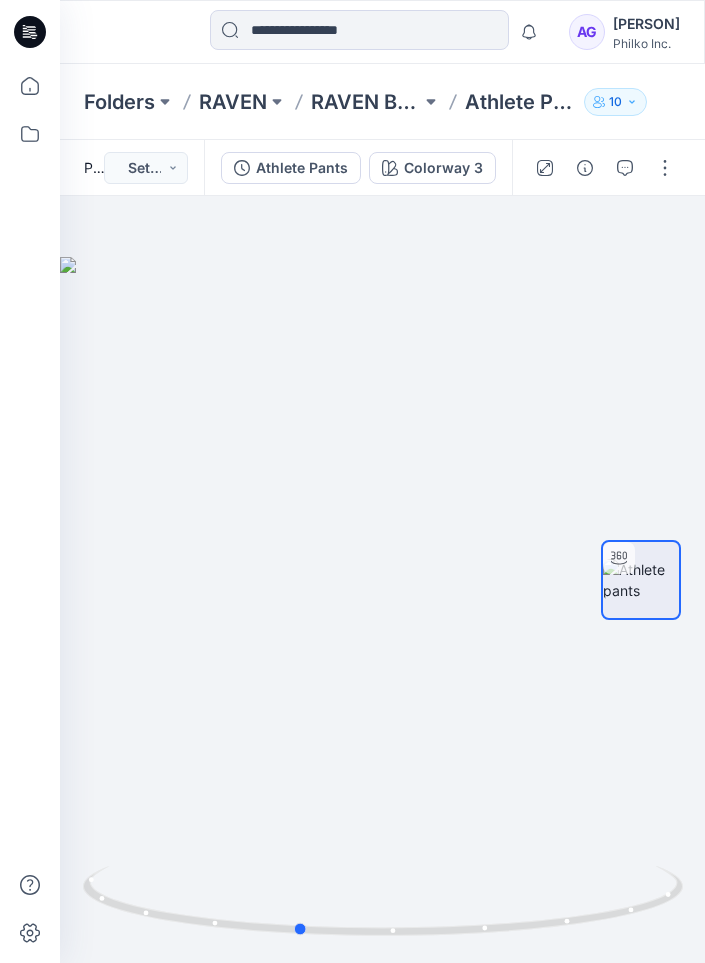drag, startPoint x: 318, startPoint y: 611, endPoint x: 833, endPoint y: 580, distance: 515.9322 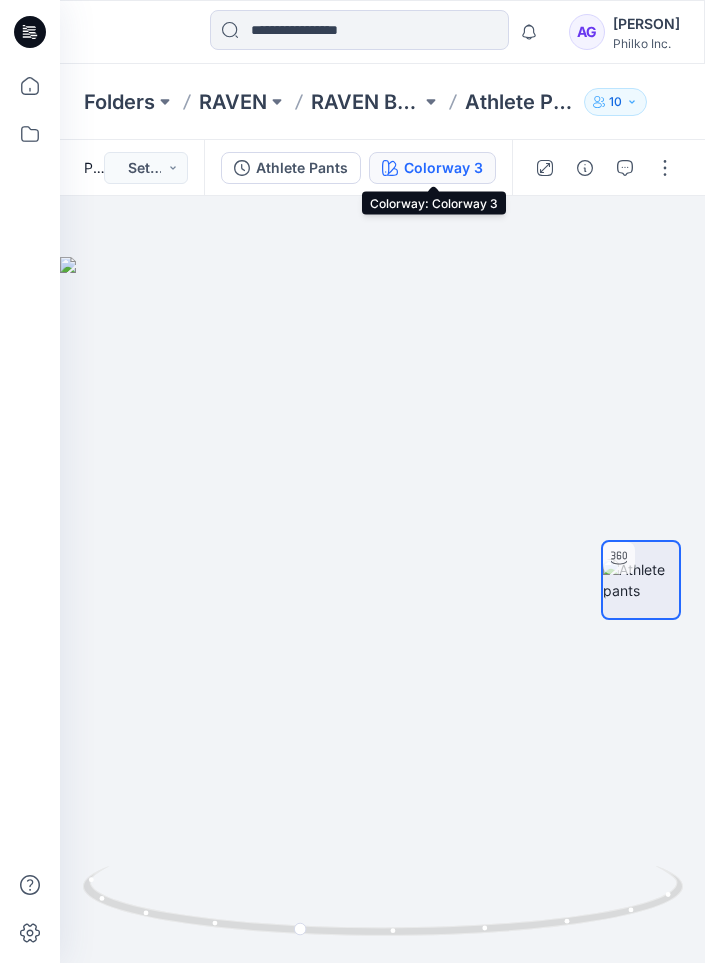 click on "Colorway 3" at bounding box center (443, 168) 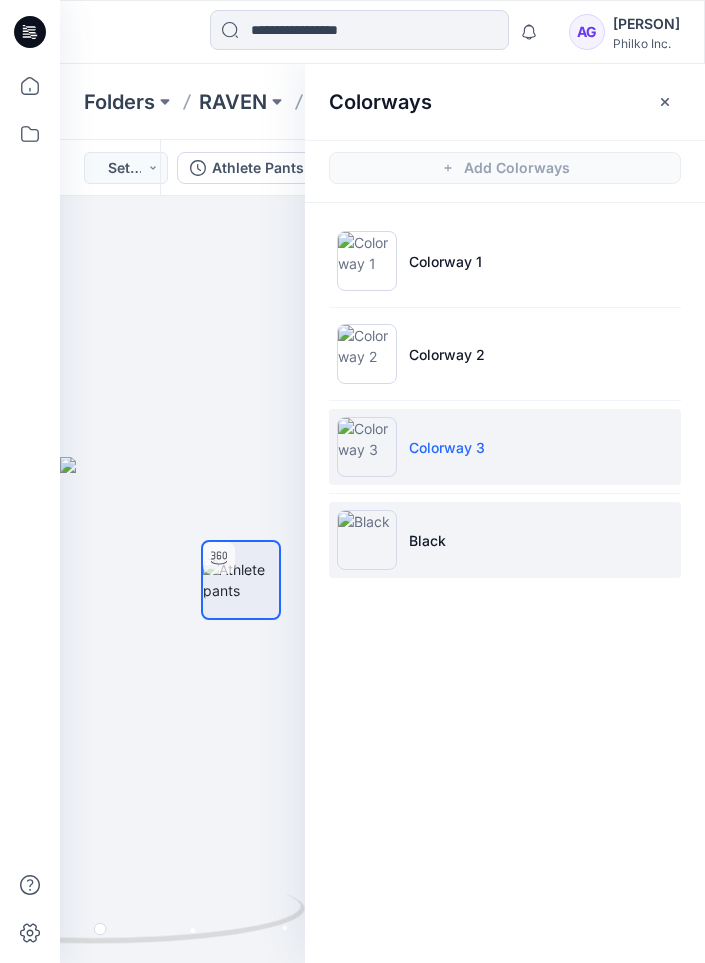 click on "Black" at bounding box center [427, 540] 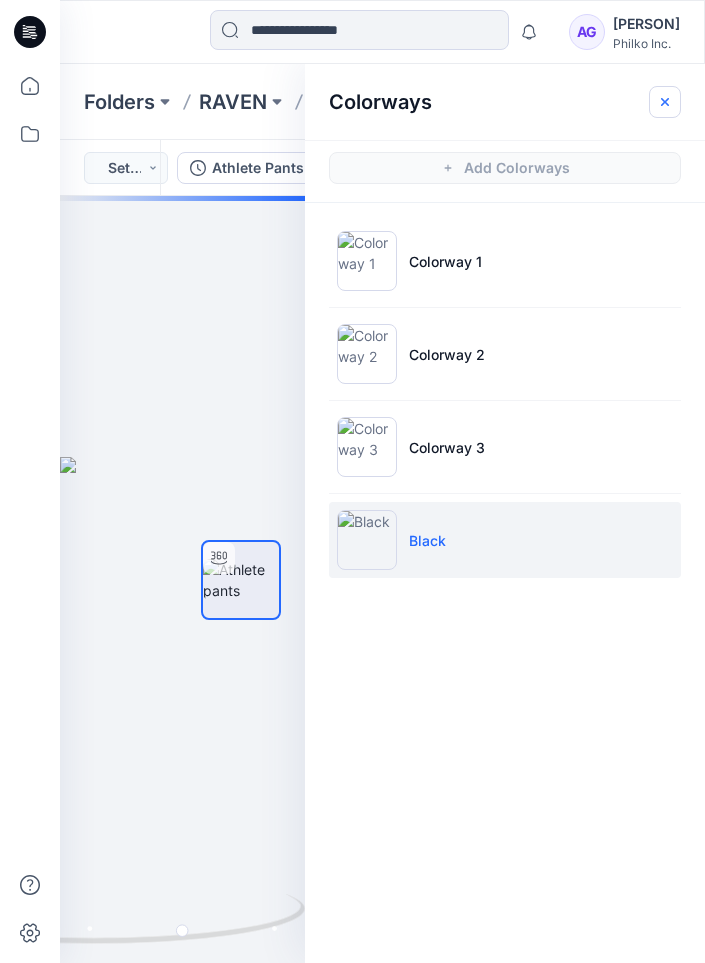 click 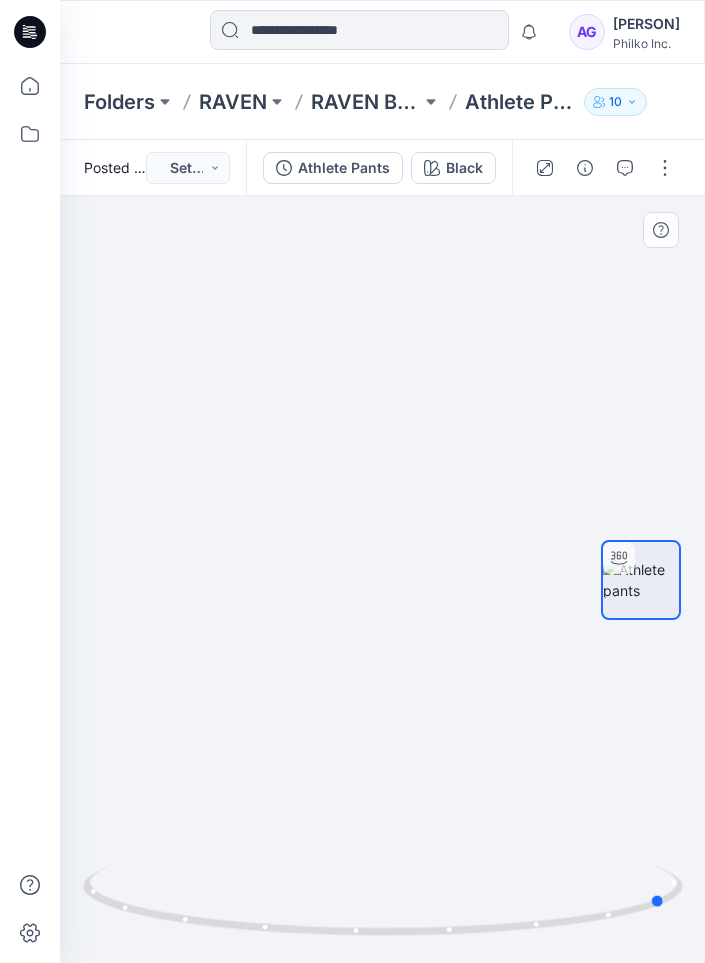 drag, startPoint x: 331, startPoint y: 489, endPoint x: 616, endPoint y: 456, distance: 286.90417 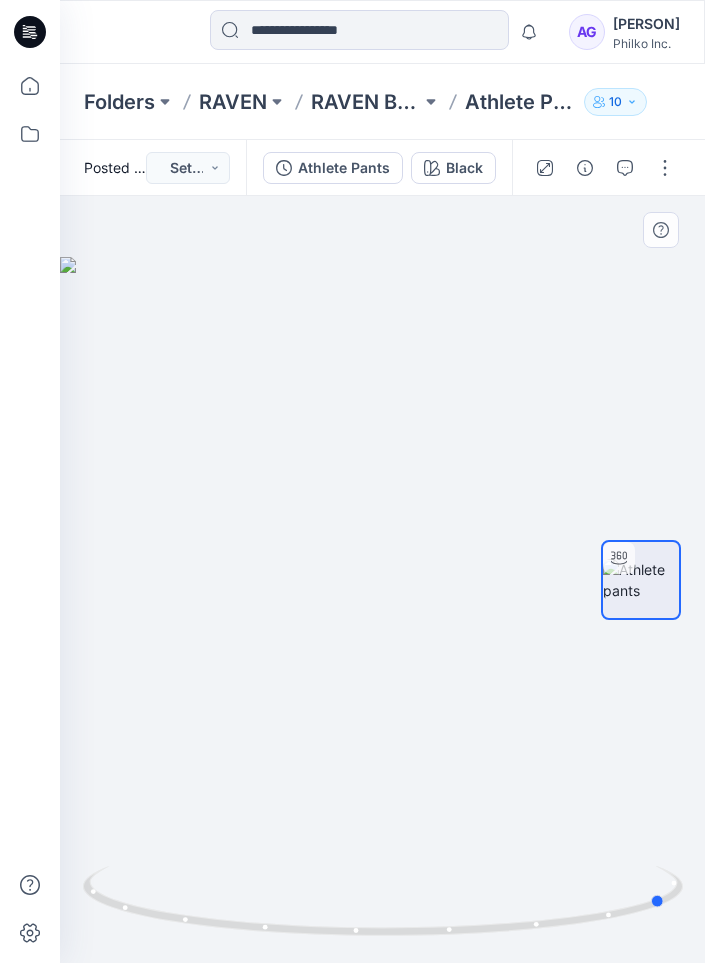click on "Black Loading... Material Properties Loading..." at bounding box center (382, 579) 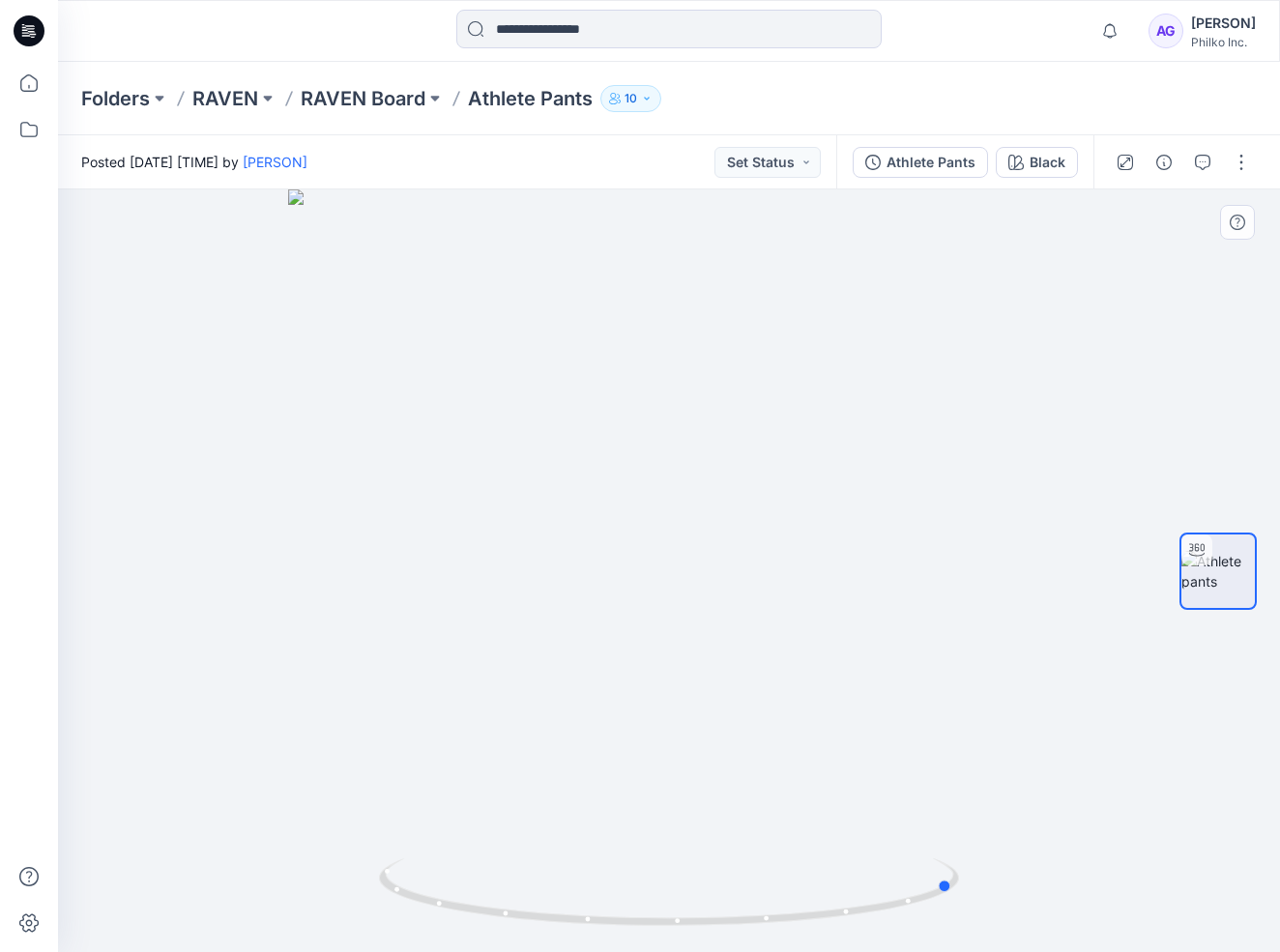drag, startPoint x: 805, startPoint y: 784, endPoint x: 816, endPoint y: 788, distance: 11.7046999 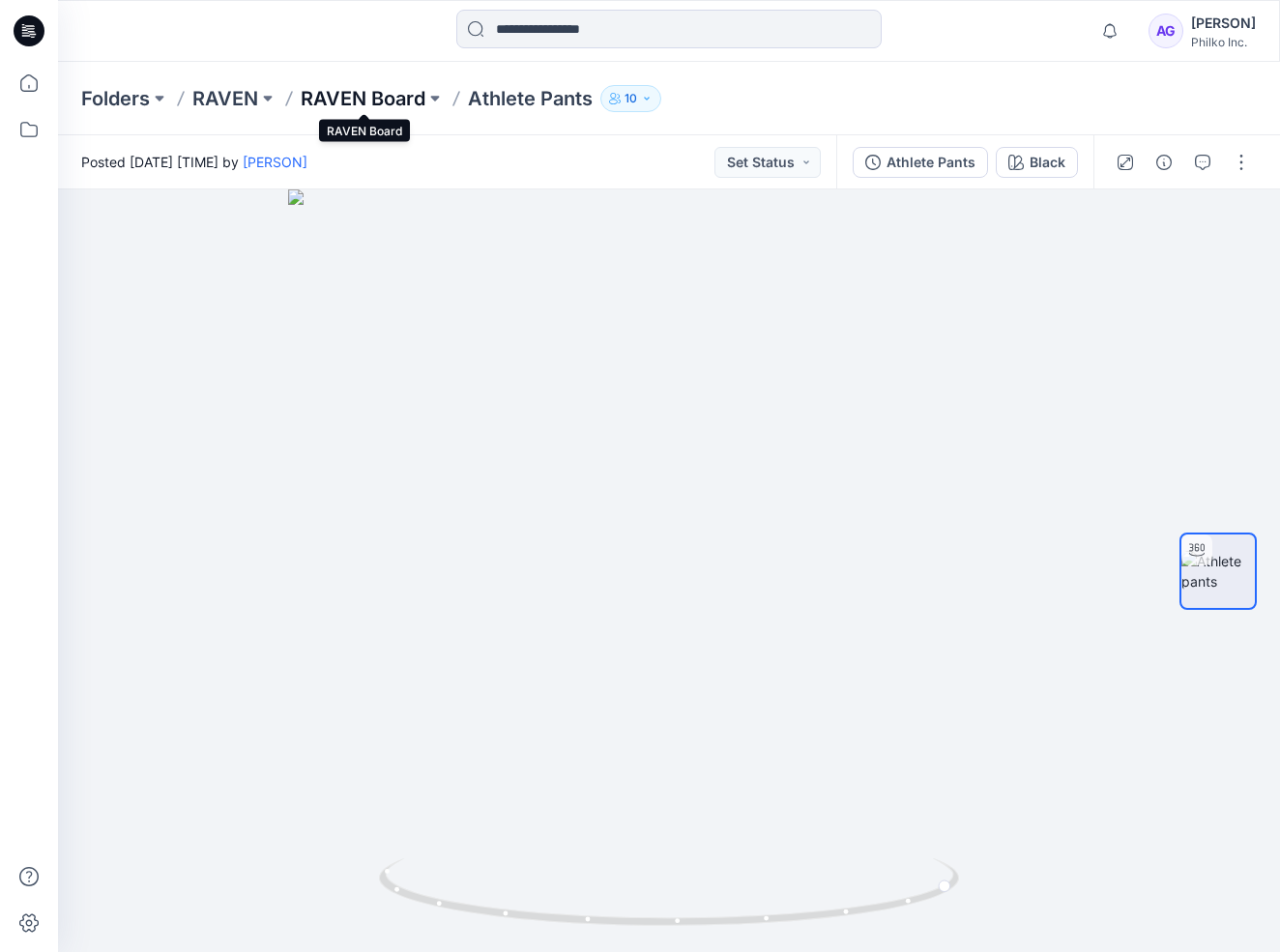 click on "RAVEN Board" at bounding box center (363, 99) 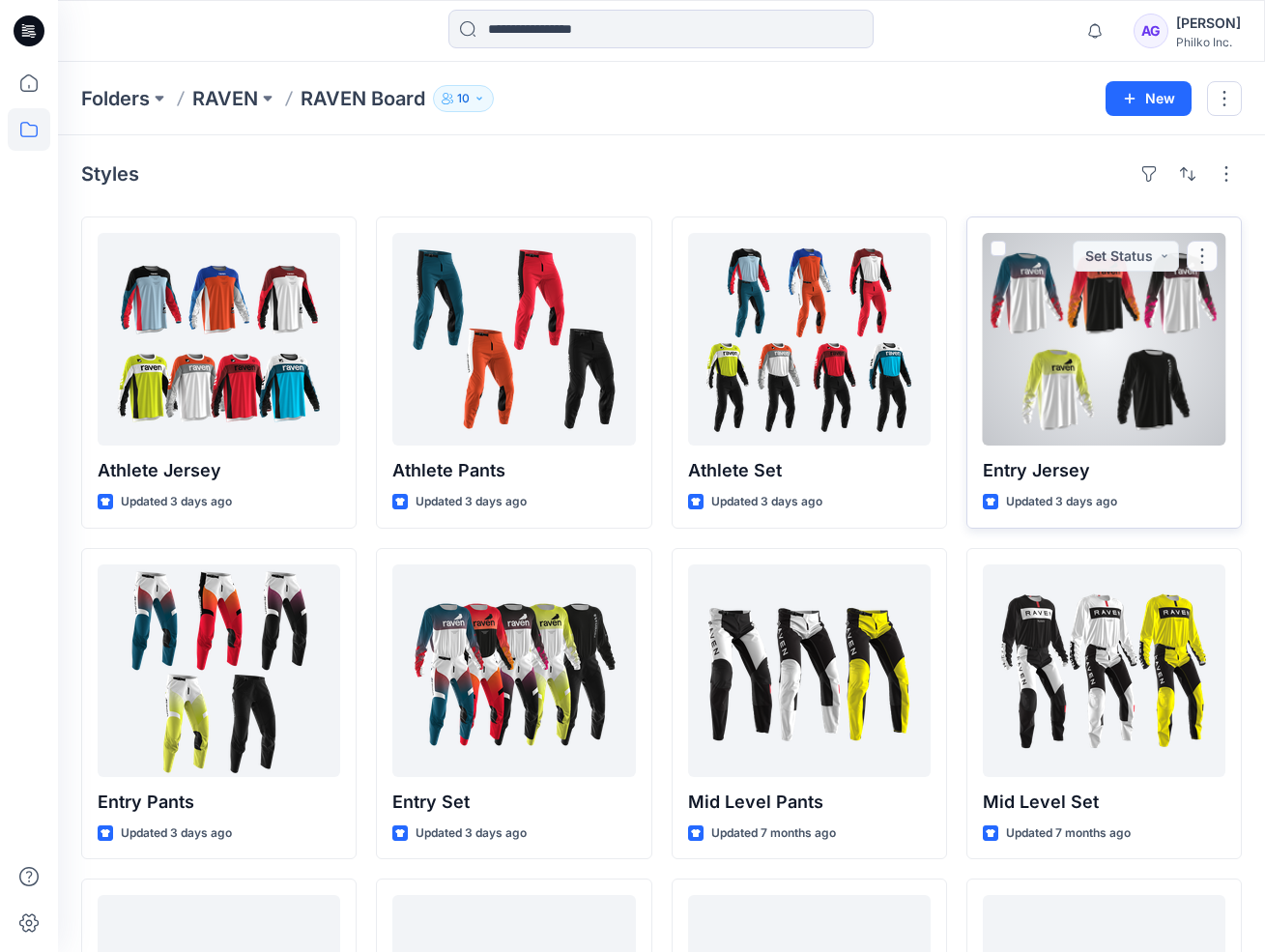 click at bounding box center (1104, 339) 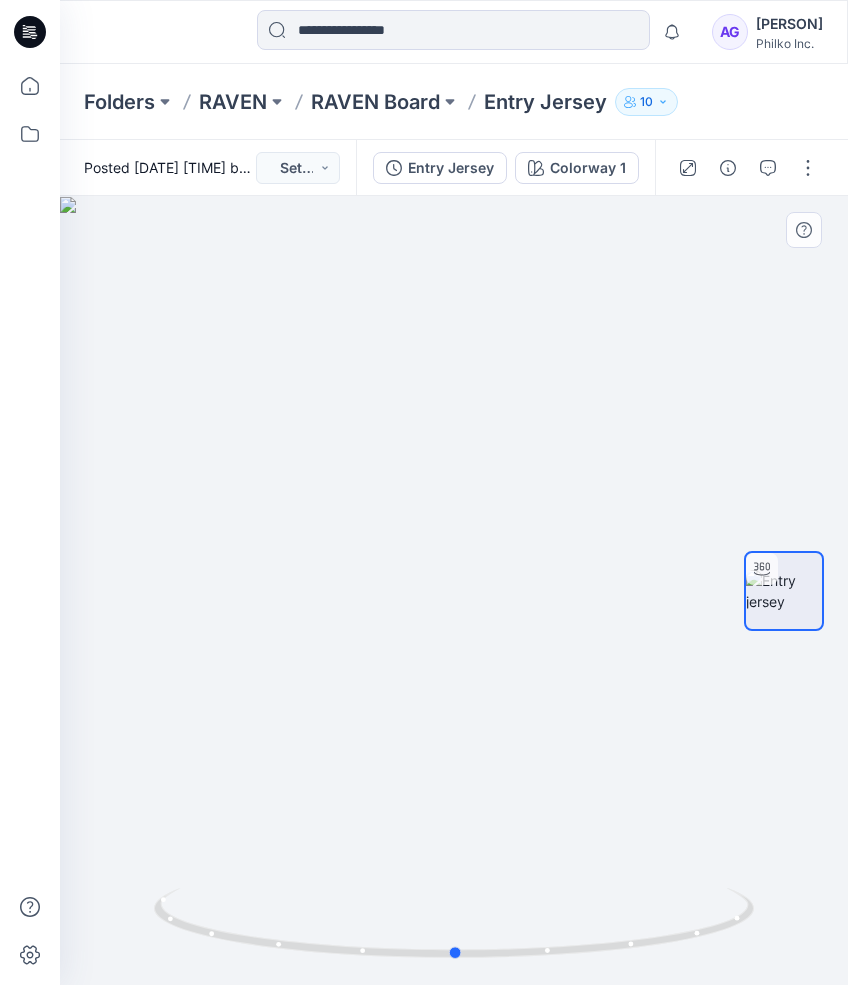 drag, startPoint x: 846, startPoint y: 777, endPoint x: 124, endPoint y: 637, distance: 735.4482 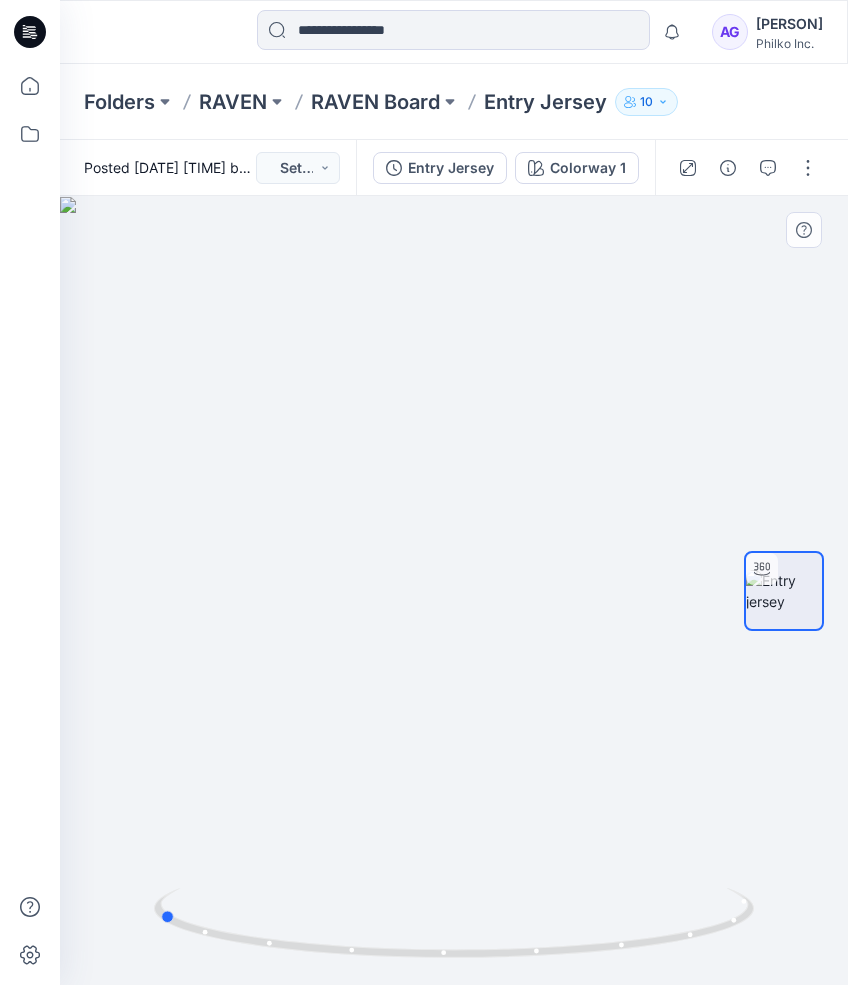 drag, startPoint x: 547, startPoint y: 615, endPoint x: 257, endPoint y: 624, distance: 290.13962 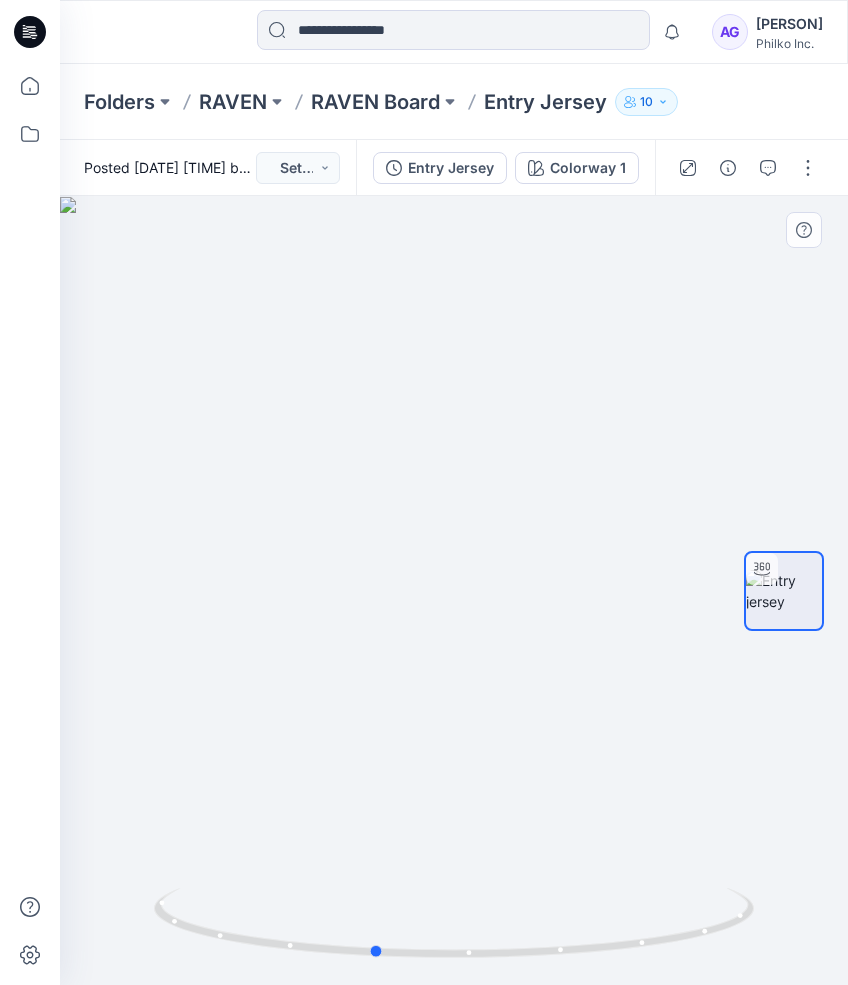 drag, startPoint x: 287, startPoint y: 595, endPoint x: 503, endPoint y: 577, distance: 216.7487 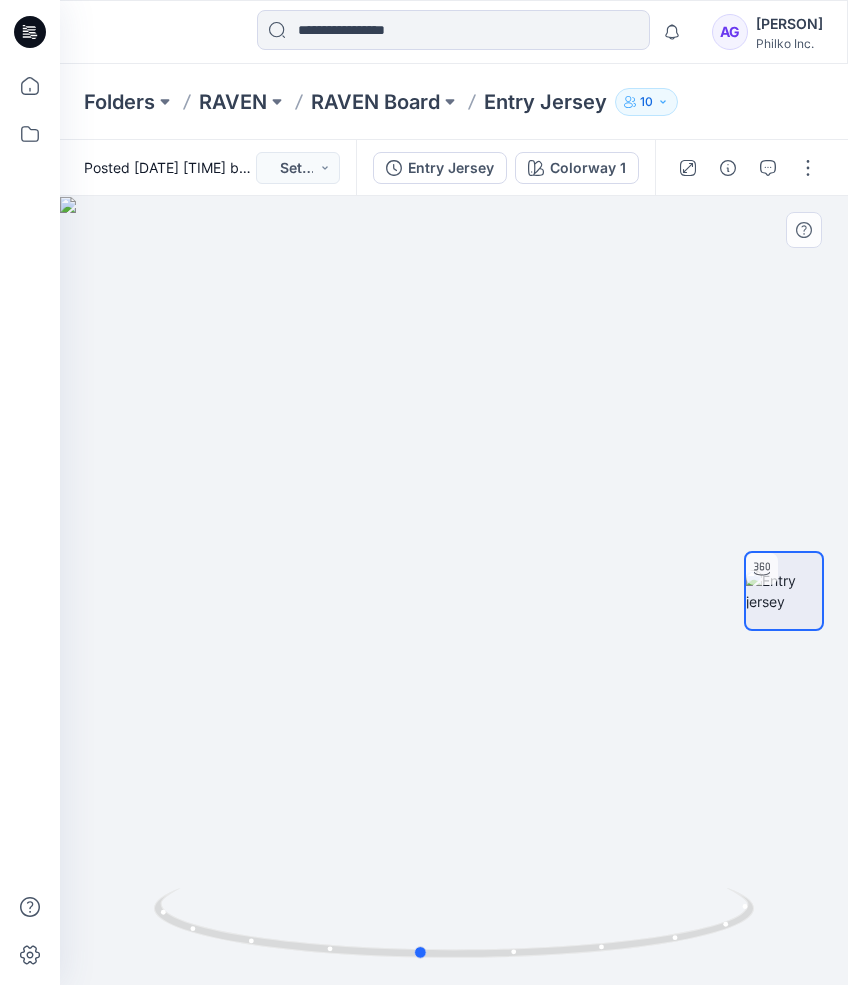 drag, startPoint x: 364, startPoint y: 536, endPoint x: 418, endPoint y: 504, distance: 62.76942 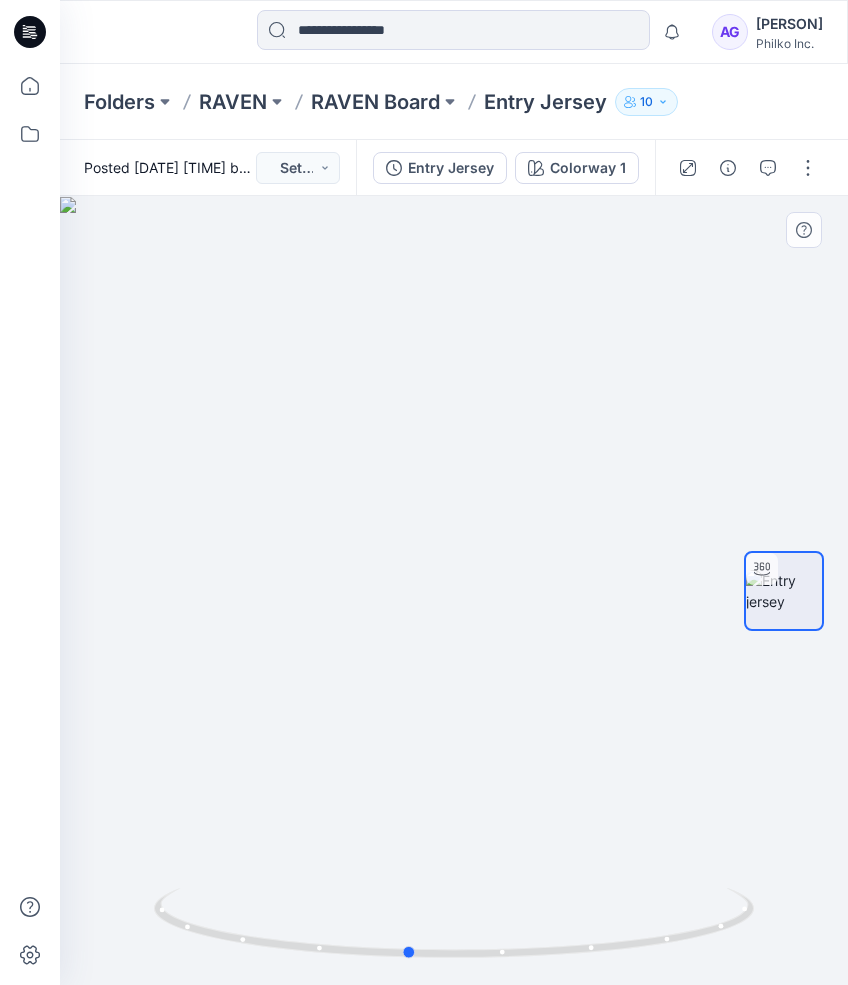 drag, startPoint x: 433, startPoint y: 534, endPoint x: 422, endPoint y: 532, distance: 11.18034 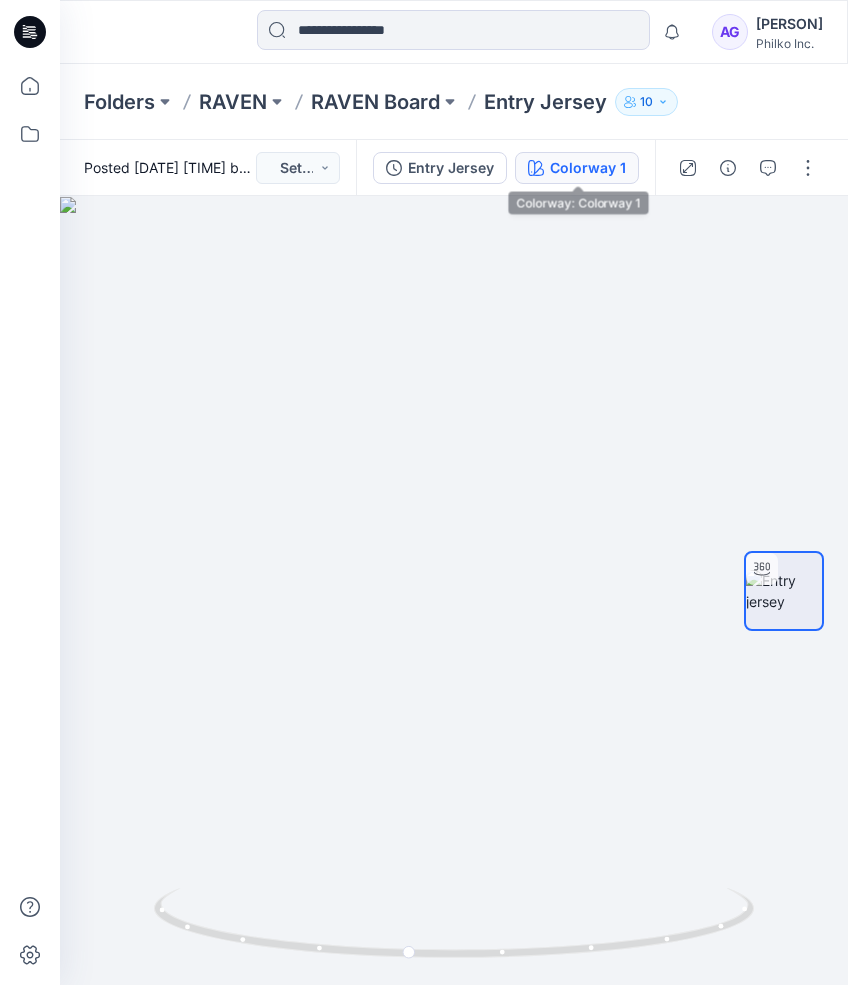 click on "Colorway 1" at bounding box center (588, 168) 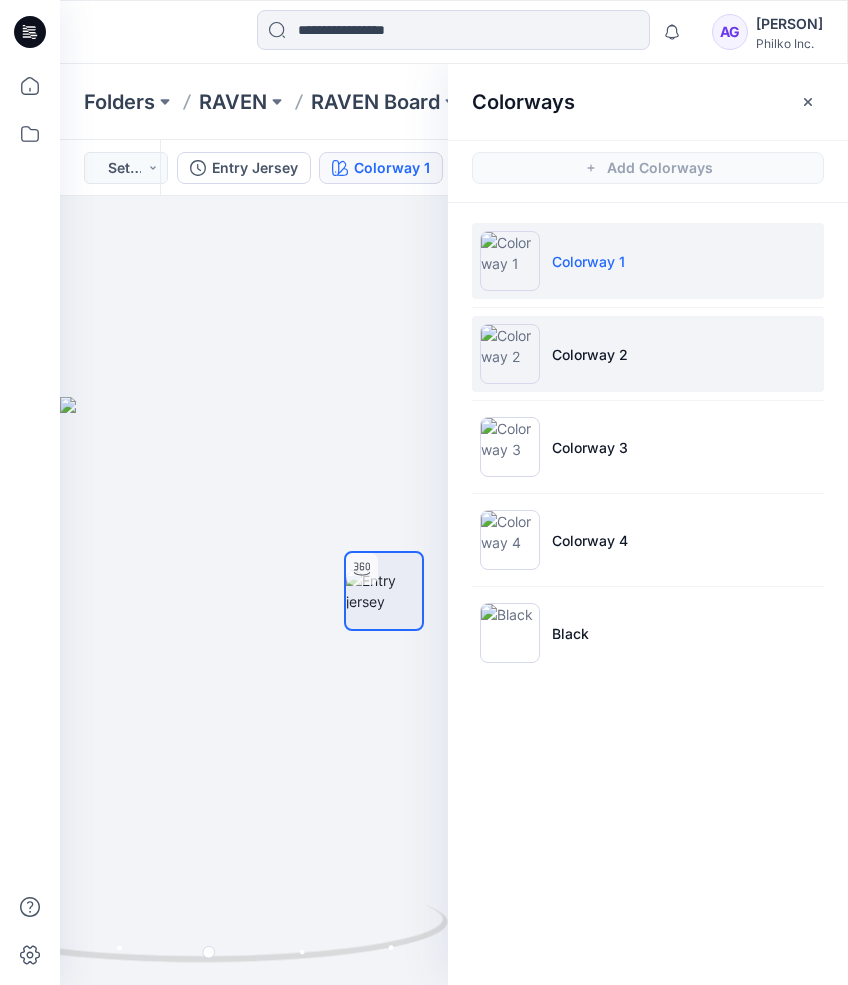 click on "Colorway 2" at bounding box center [590, 354] 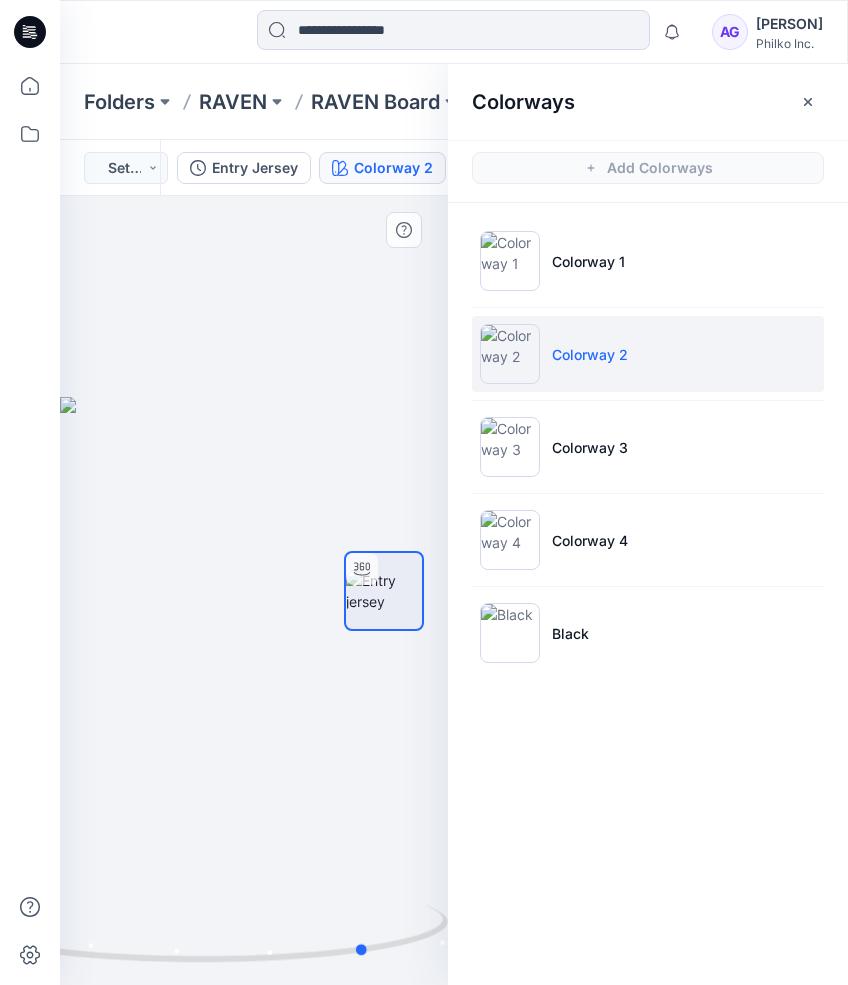 drag, startPoint x: 231, startPoint y: 646, endPoint x: 343, endPoint y: 644, distance: 112.01785 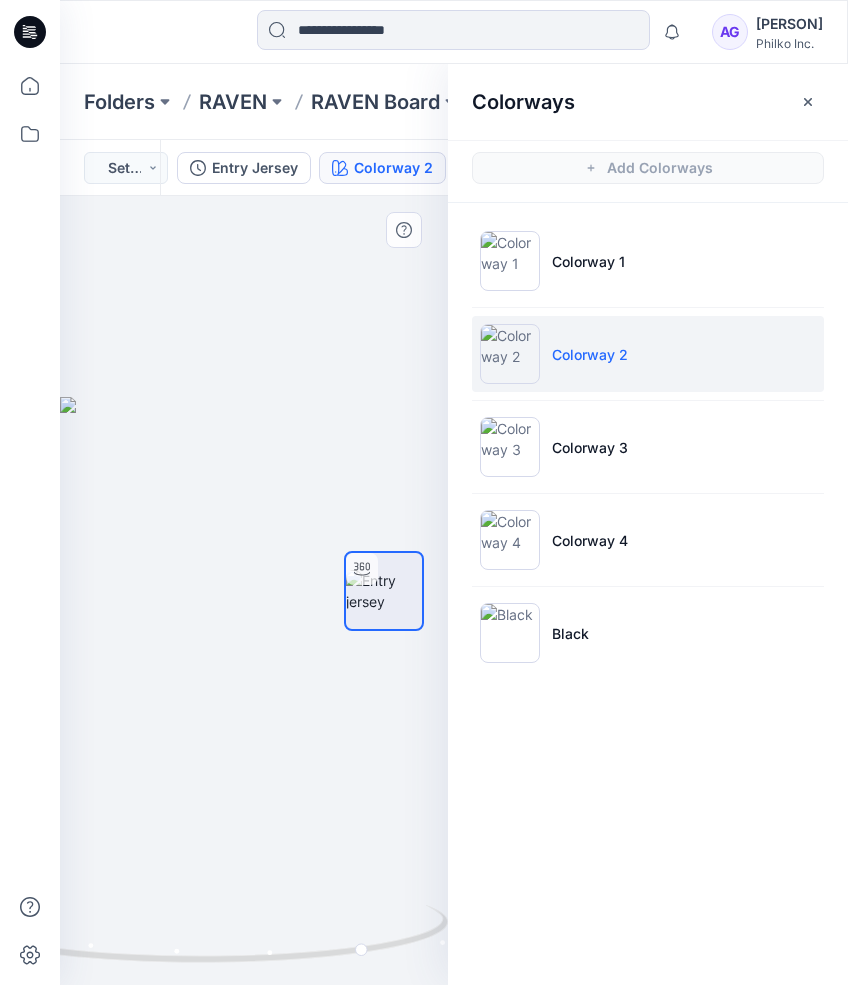 drag, startPoint x: 340, startPoint y: 650, endPoint x: 99, endPoint y: 685, distance: 243.52823 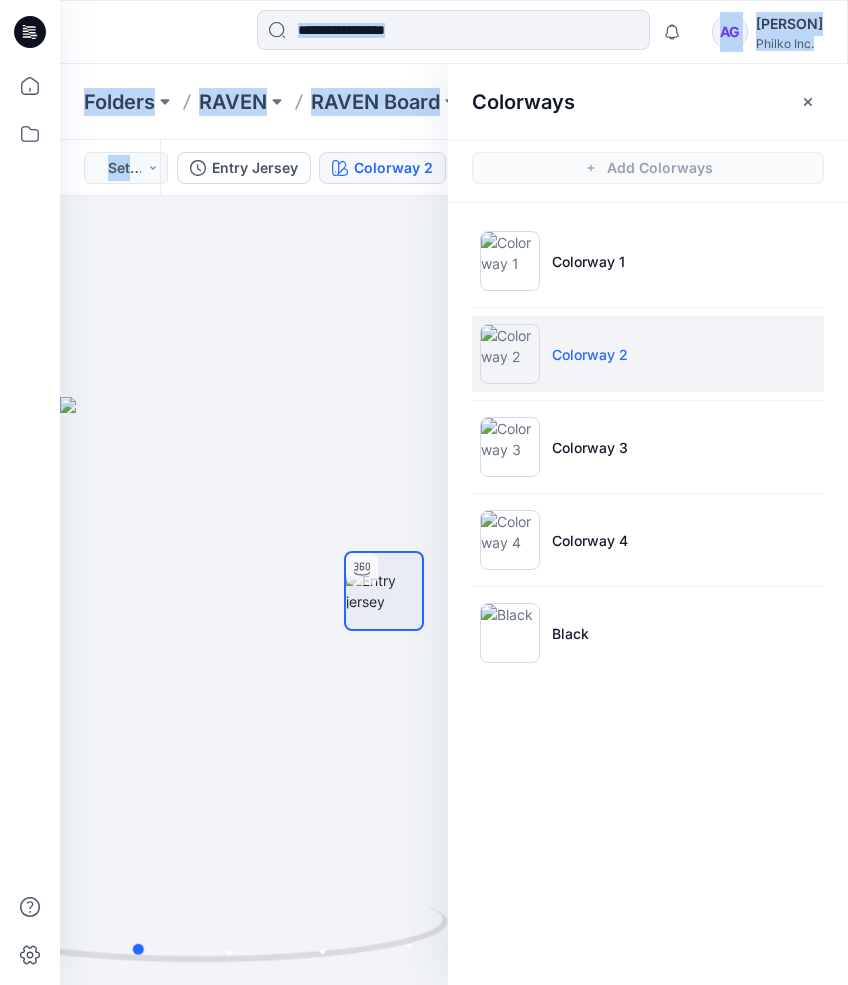 drag, startPoint x: 254, startPoint y: 649, endPoint x: 23, endPoint y: 671, distance: 232.04526 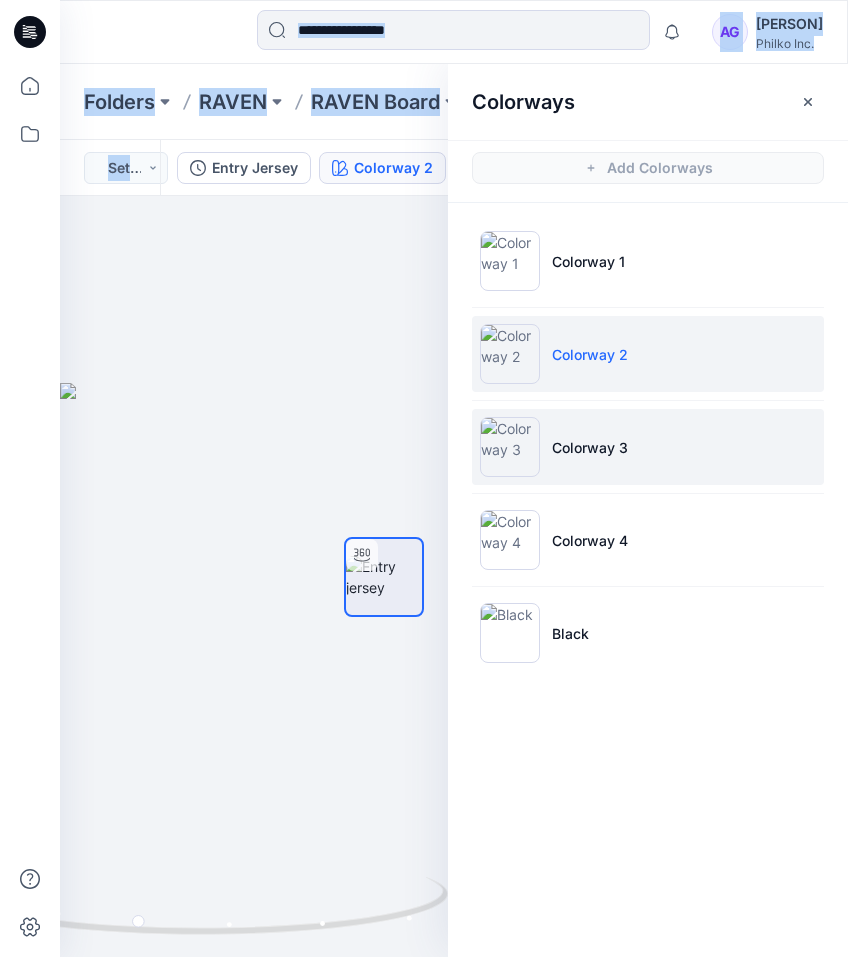 click at bounding box center [510, 447] 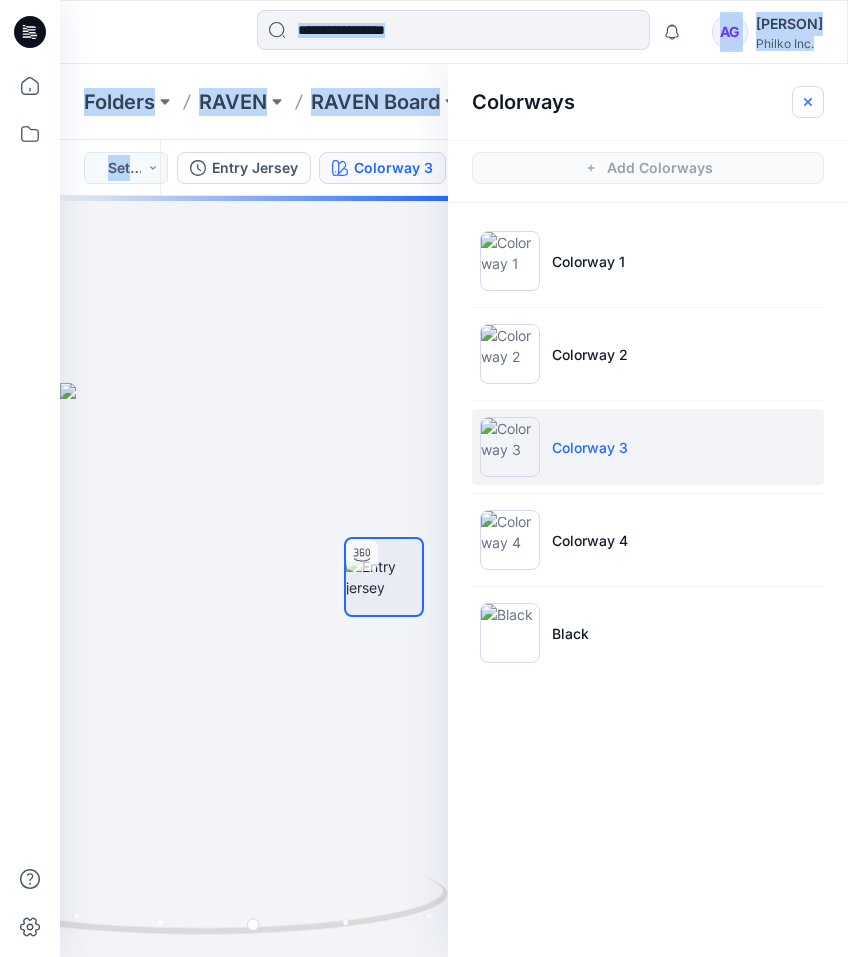 click 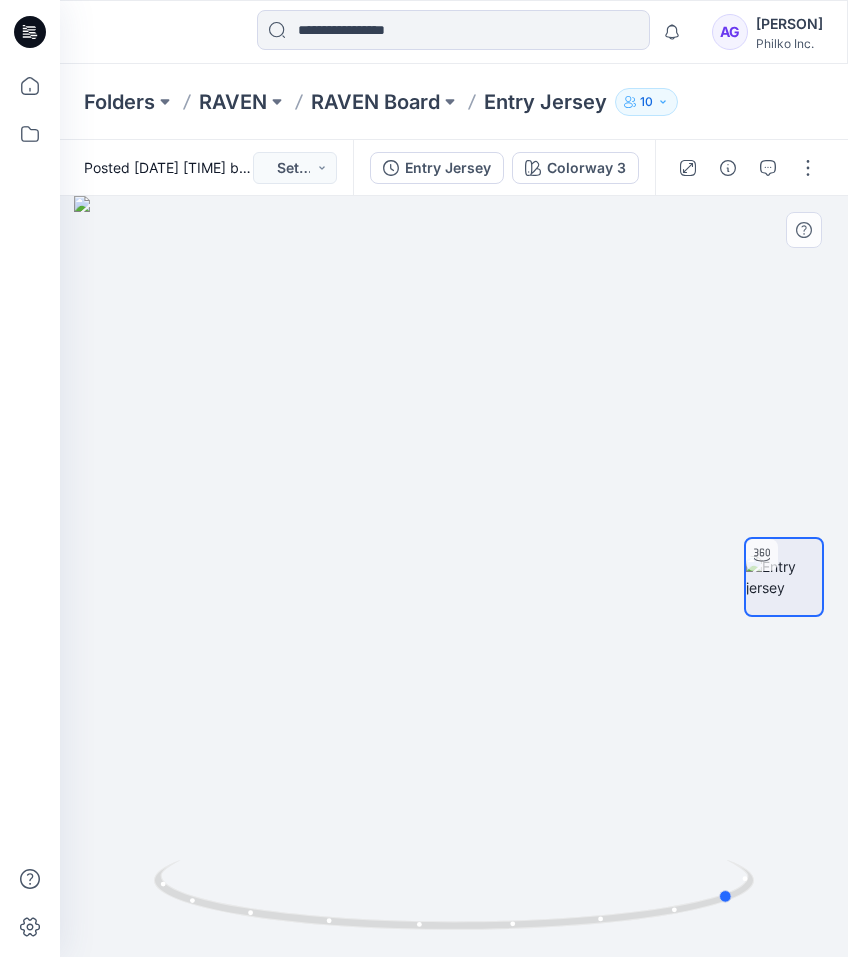 drag, startPoint x: 373, startPoint y: 567, endPoint x: 646, endPoint y: 585, distance: 273.59277 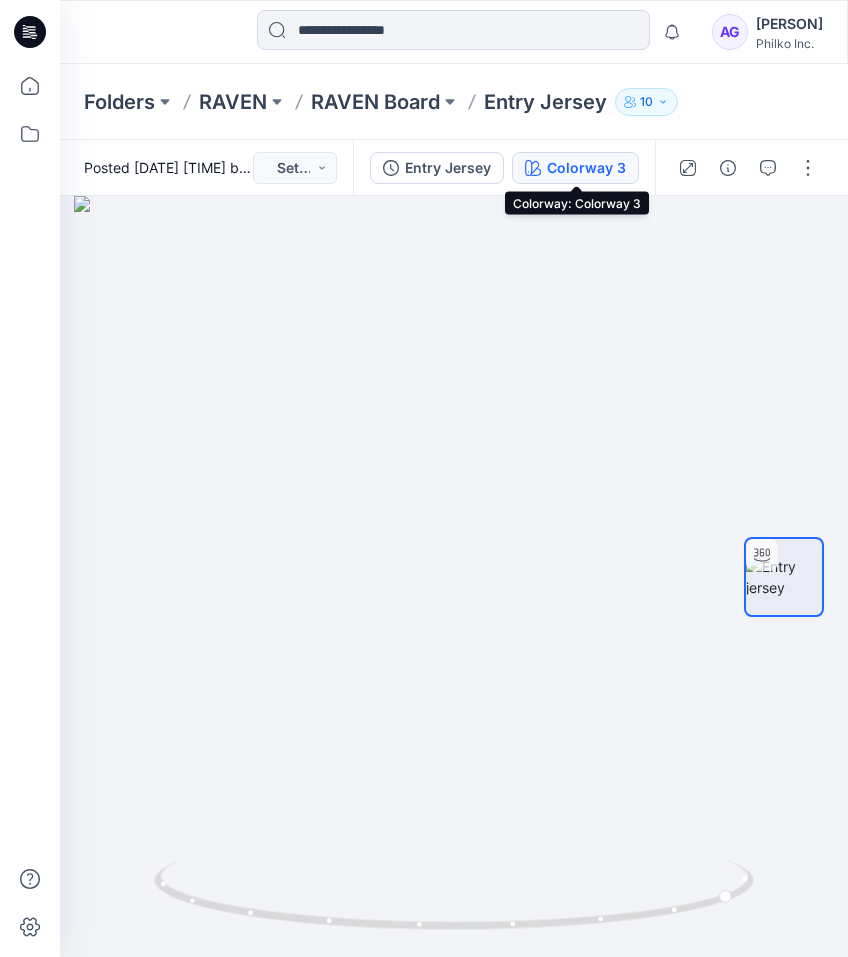 click on "Colorway 3" at bounding box center (586, 168) 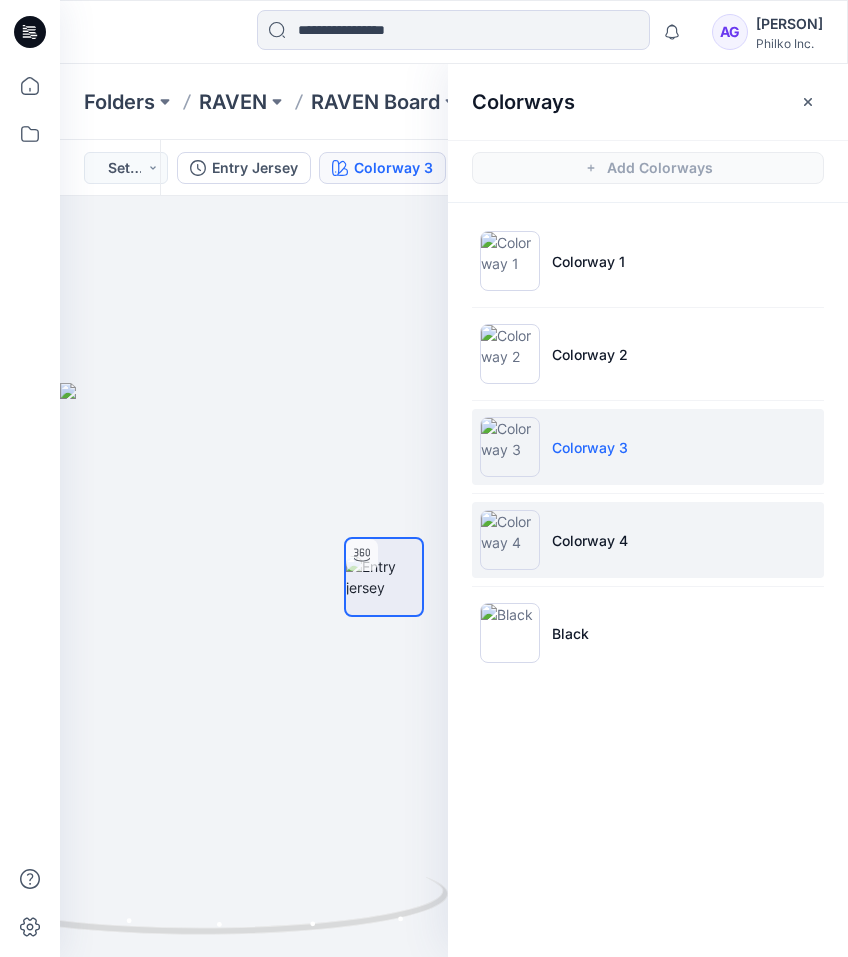 click on "Colorway 4" at bounding box center [590, 540] 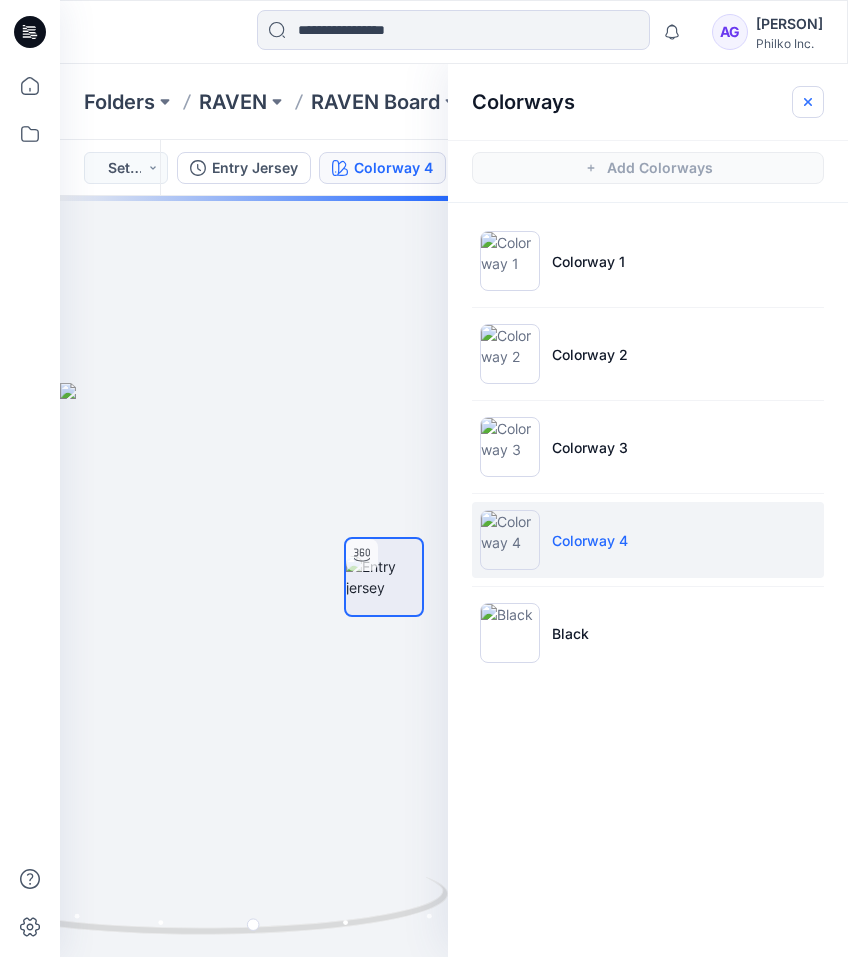 click 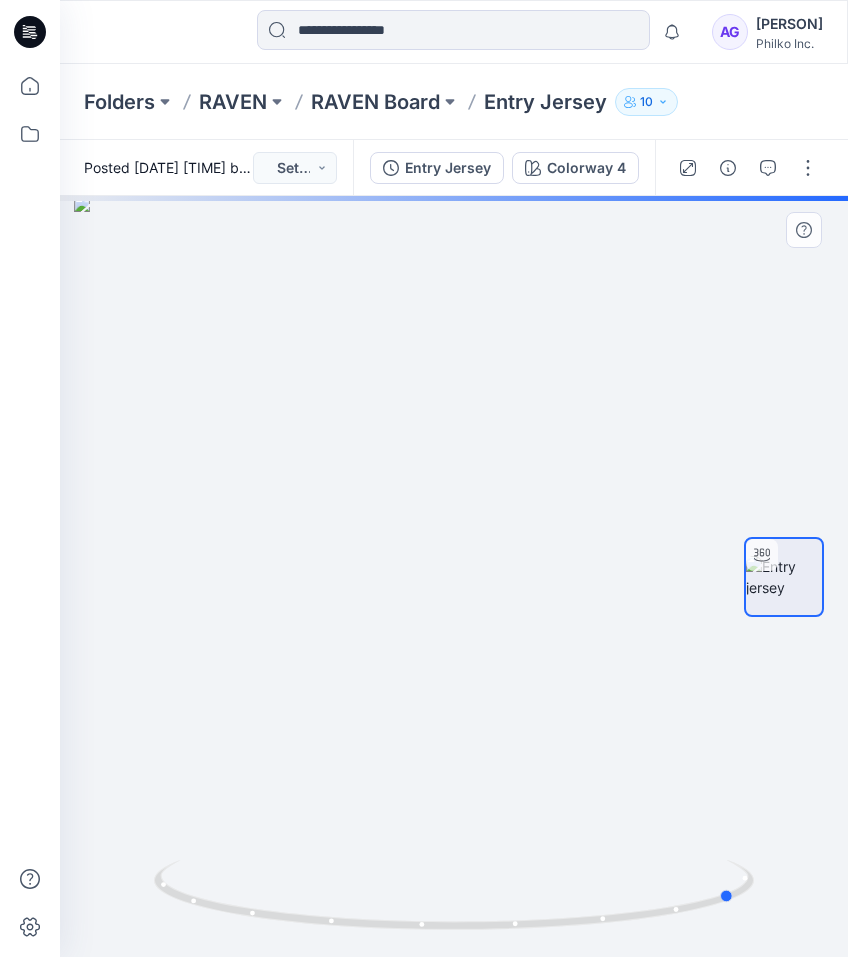drag, startPoint x: 571, startPoint y: 555, endPoint x: 254, endPoint y: 557, distance: 317.00632 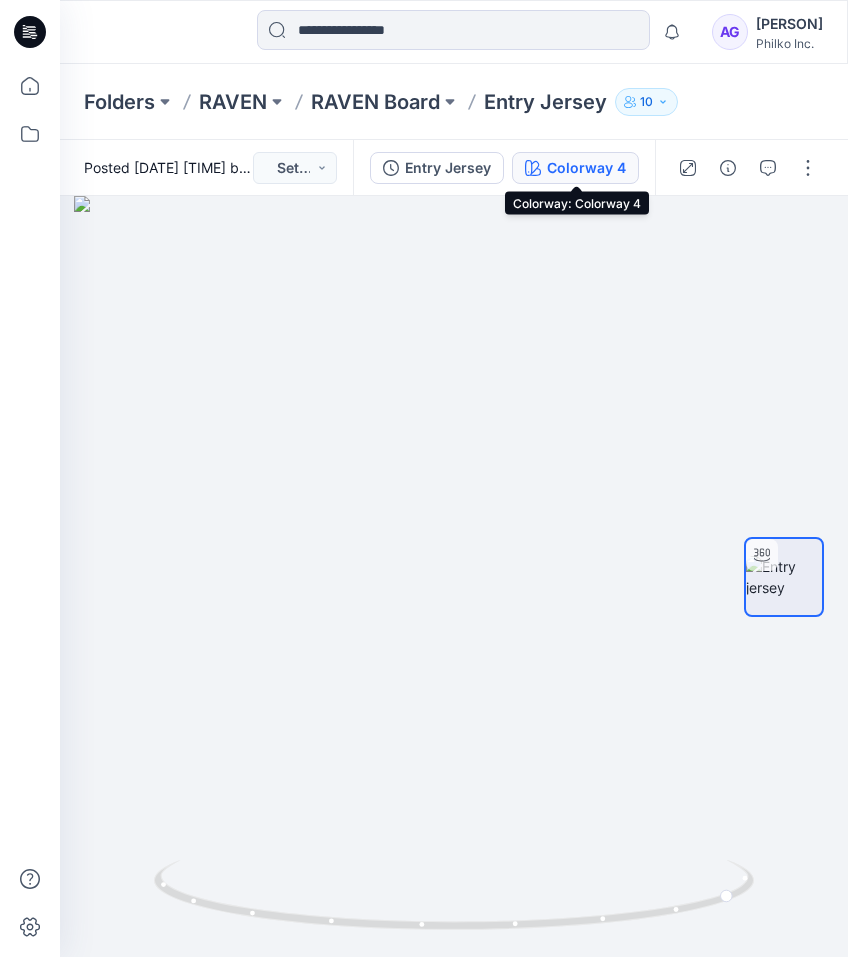click on "Colorway 4" at bounding box center (586, 168) 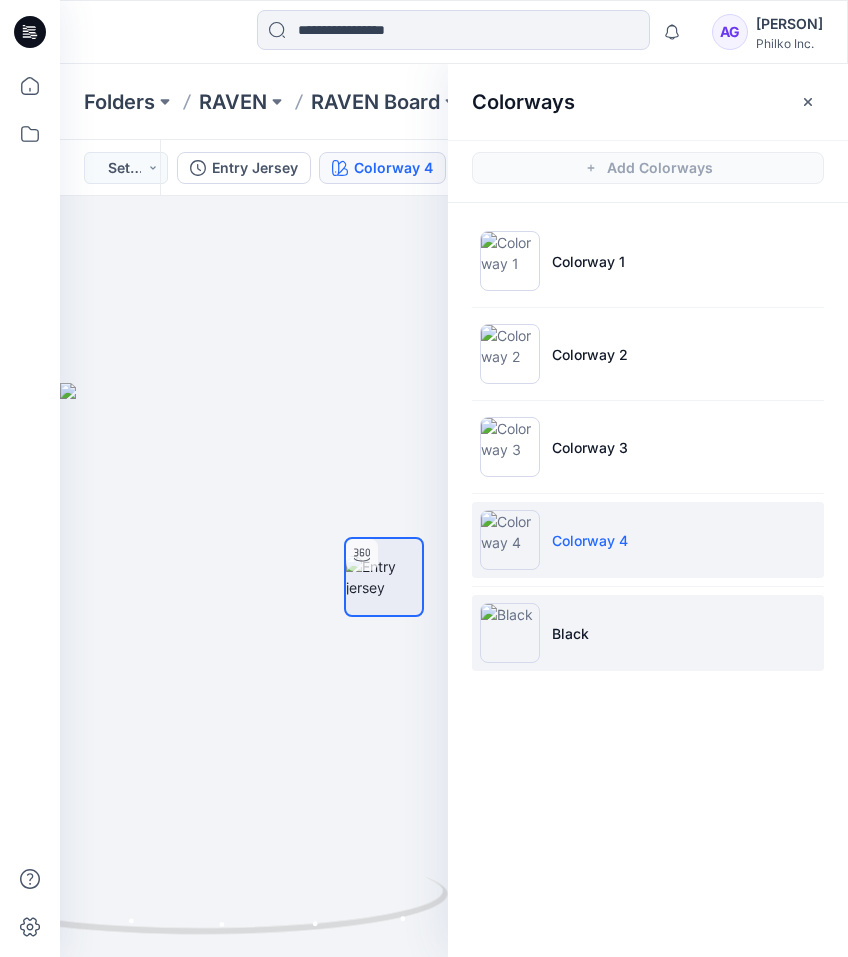 click on "Black" at bounding box center (648, 633) 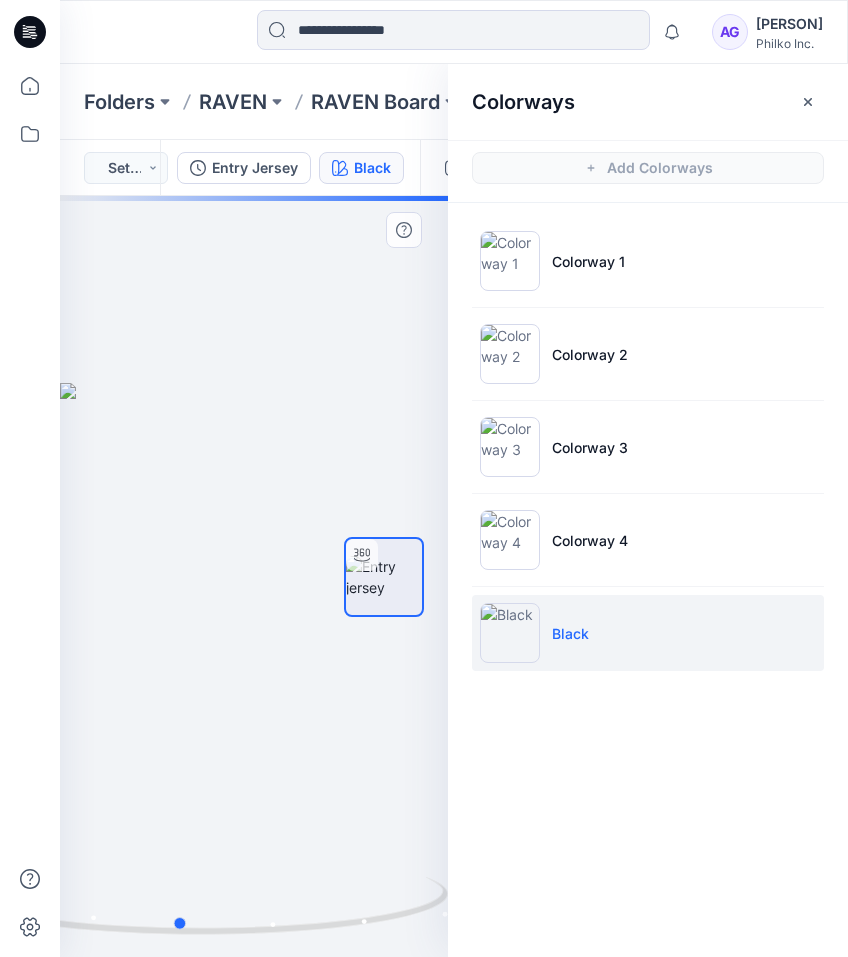drag, startPoint x: 221, startPoint y: 559, endPoint x: 145, endPoint y: 569, distance: 76.655075 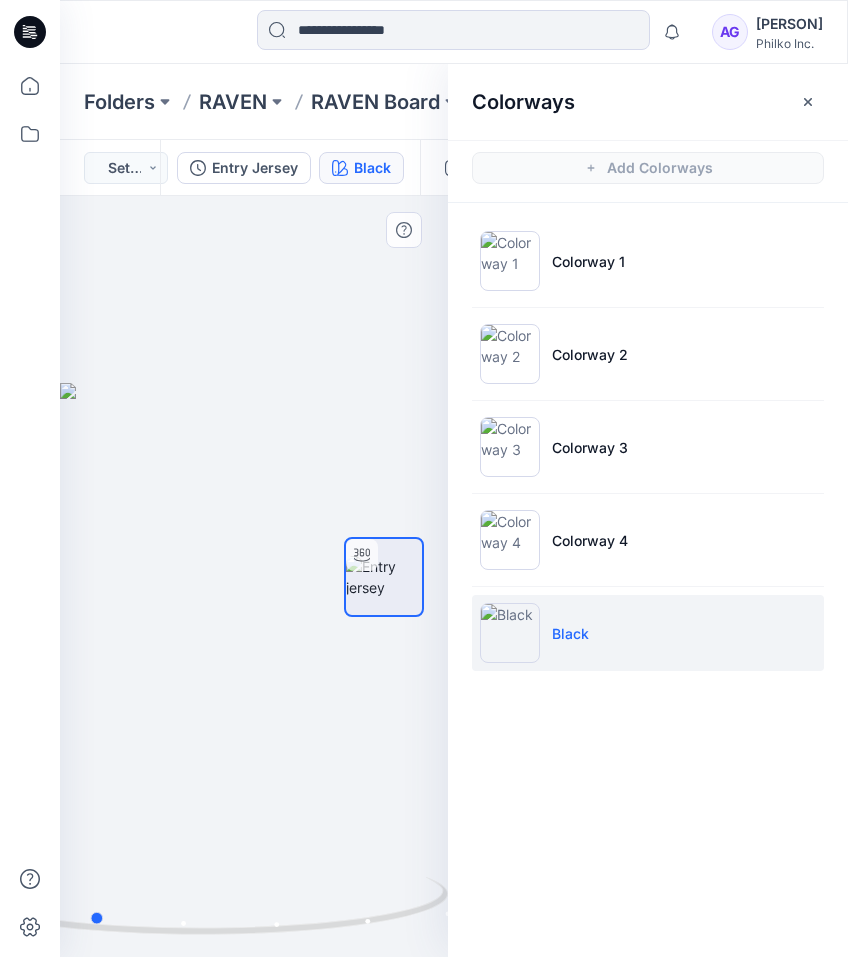 drag, startPoint x: 212, startPoint y: 623, endPoint x: 170, endPoint y: 625, distance: 42.047592 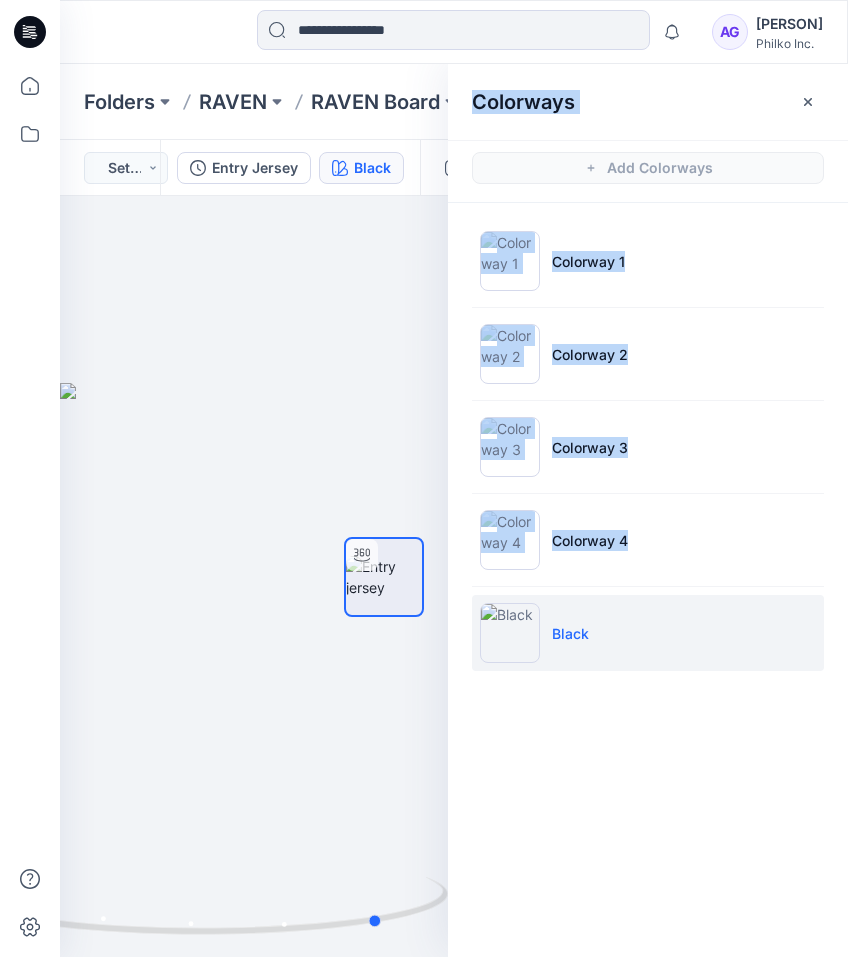 drag, startPoint x: 170, startPoint y: 625, endPoint x: 458, endPoint y: 621, distance: 288.02777 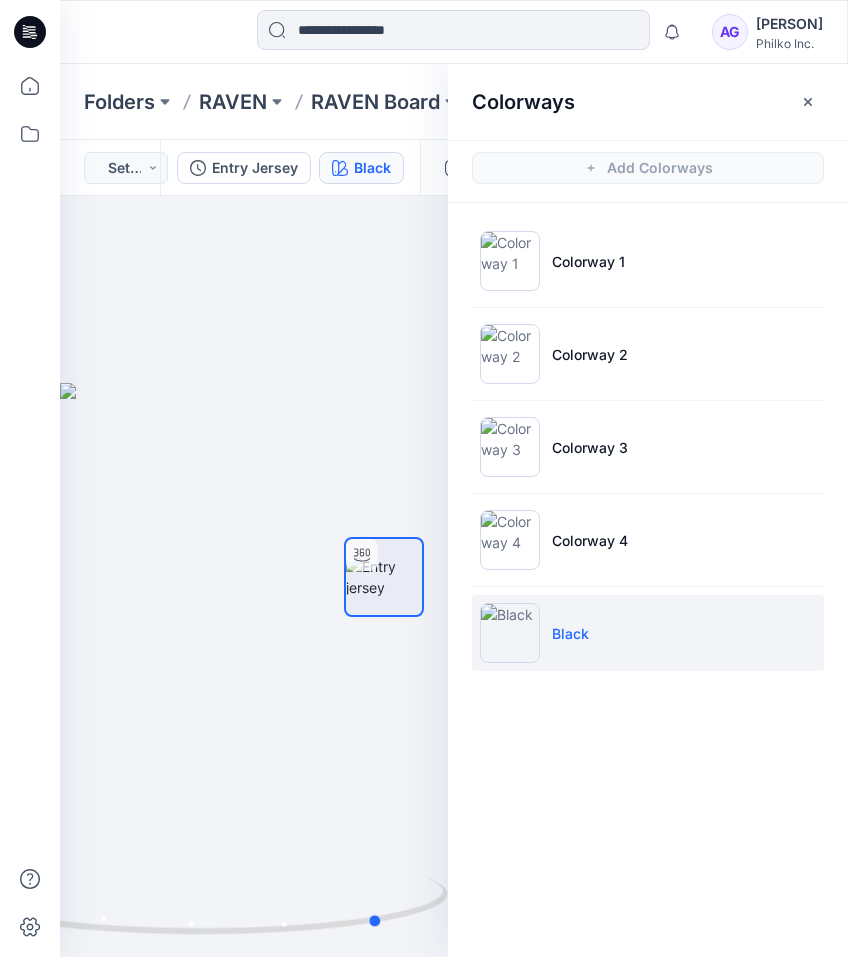 click on "Colorway 1 Colorway 2 Colorway 3 Colorway 4 Black" at bounding box center [648, 447] 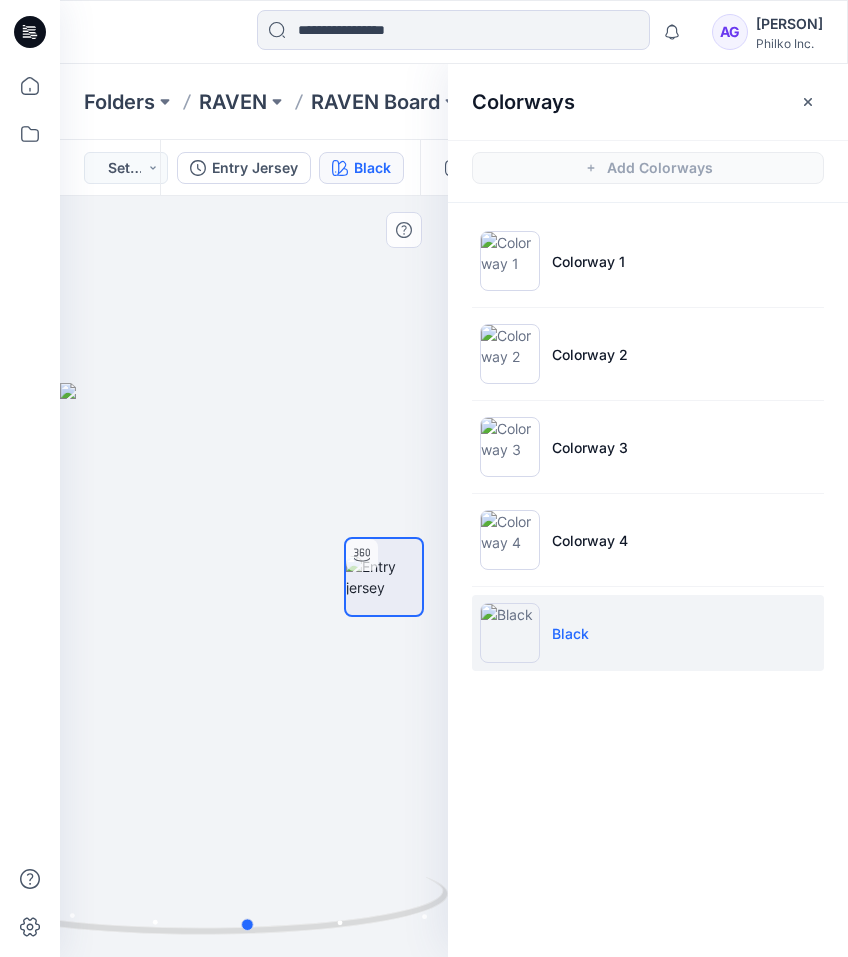 drag, startPoint x: 236, startPoint y: 601, endPoint x: 92, endPoint y: 604, distance: 144.03125 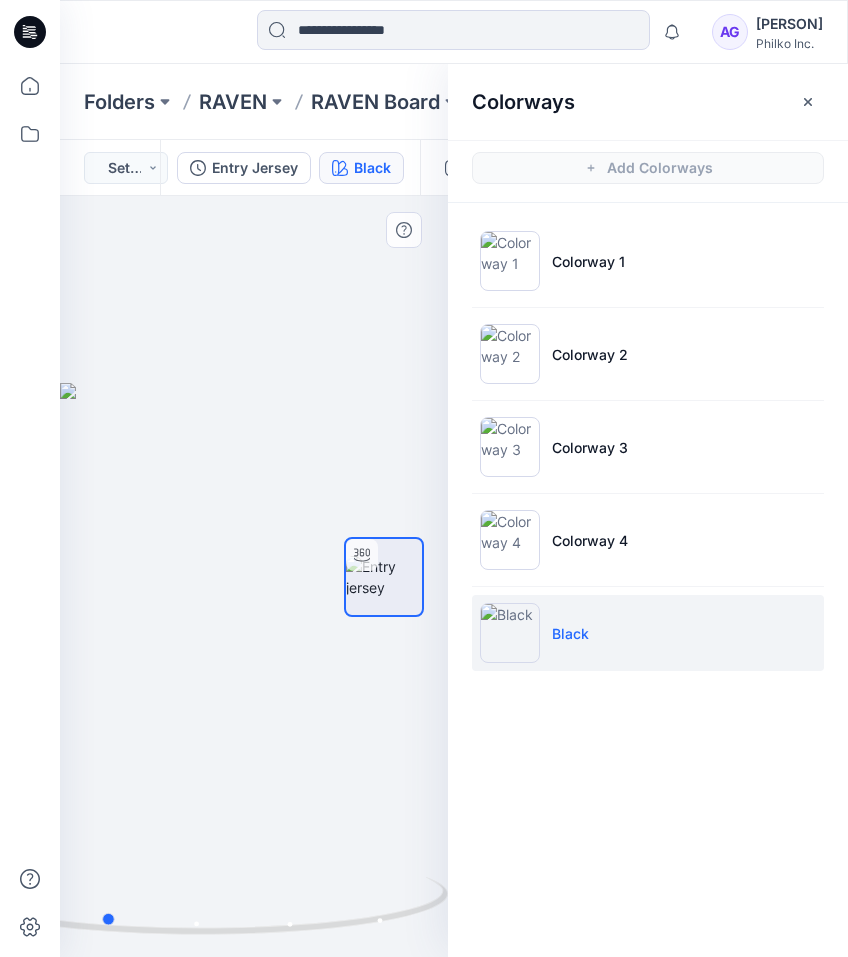 drag, startPoint x: 298, startPoint y: 574, endPoint x: 158, endPoint y: 585, distance: 140.43147 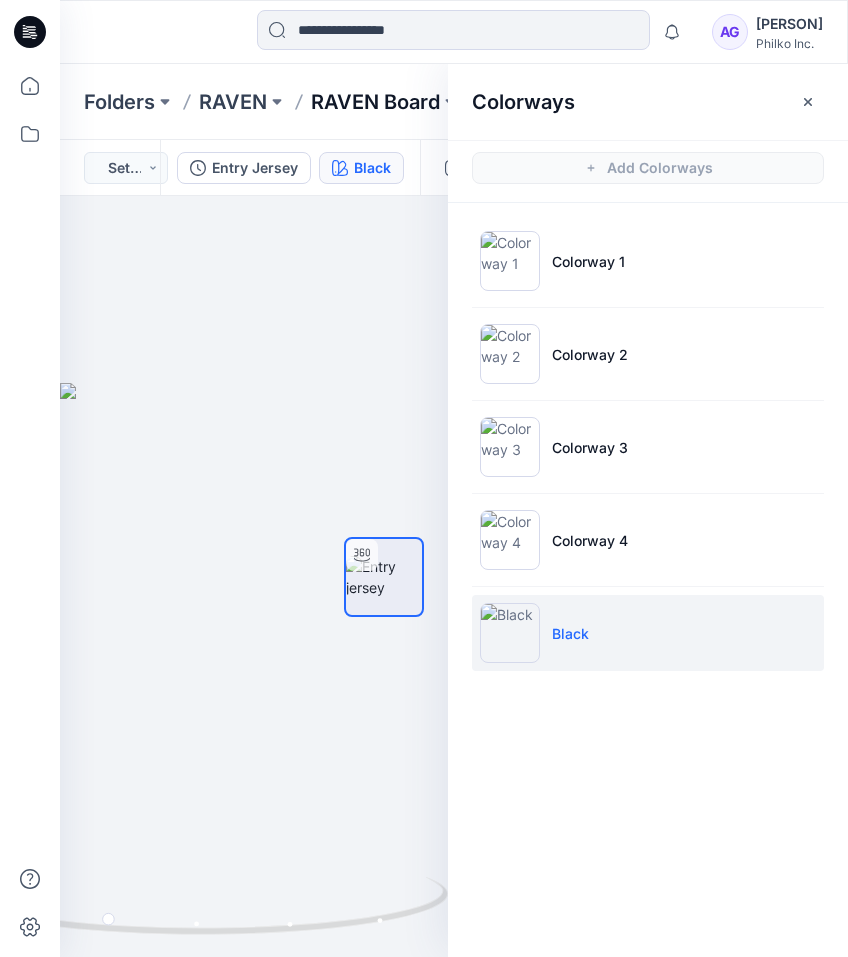click on "RAVEN Board" at bounding box center (375, 102) 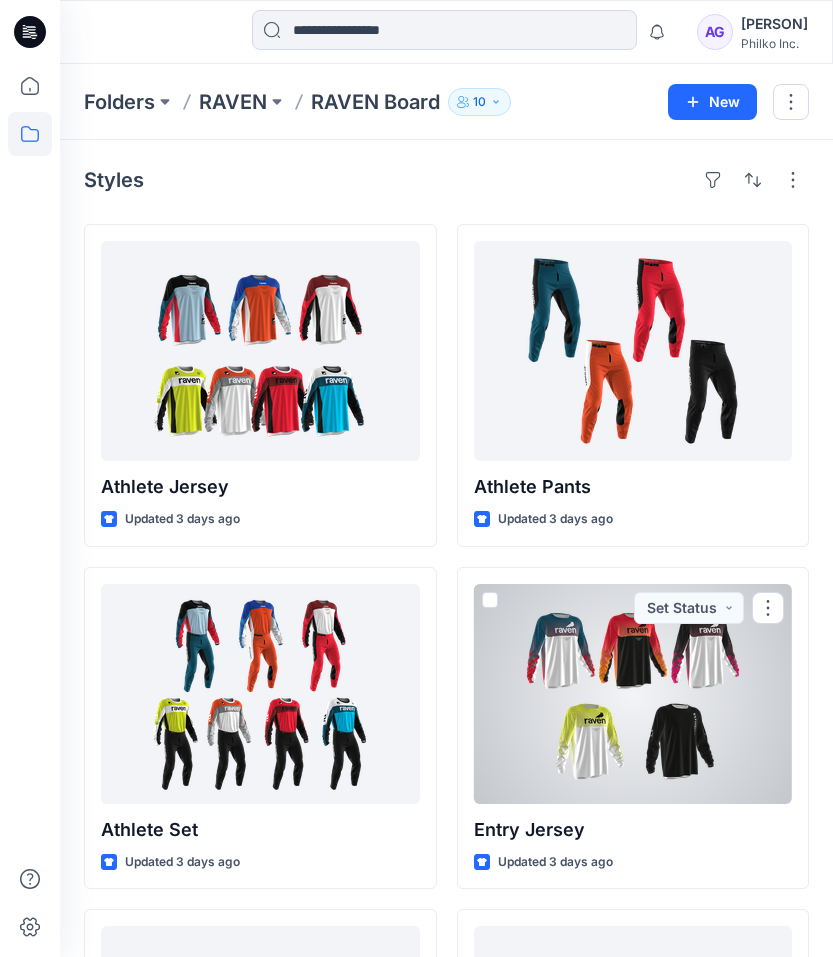 scroll, scrollTop: 700, scrollLeft: 0, axis: vertical 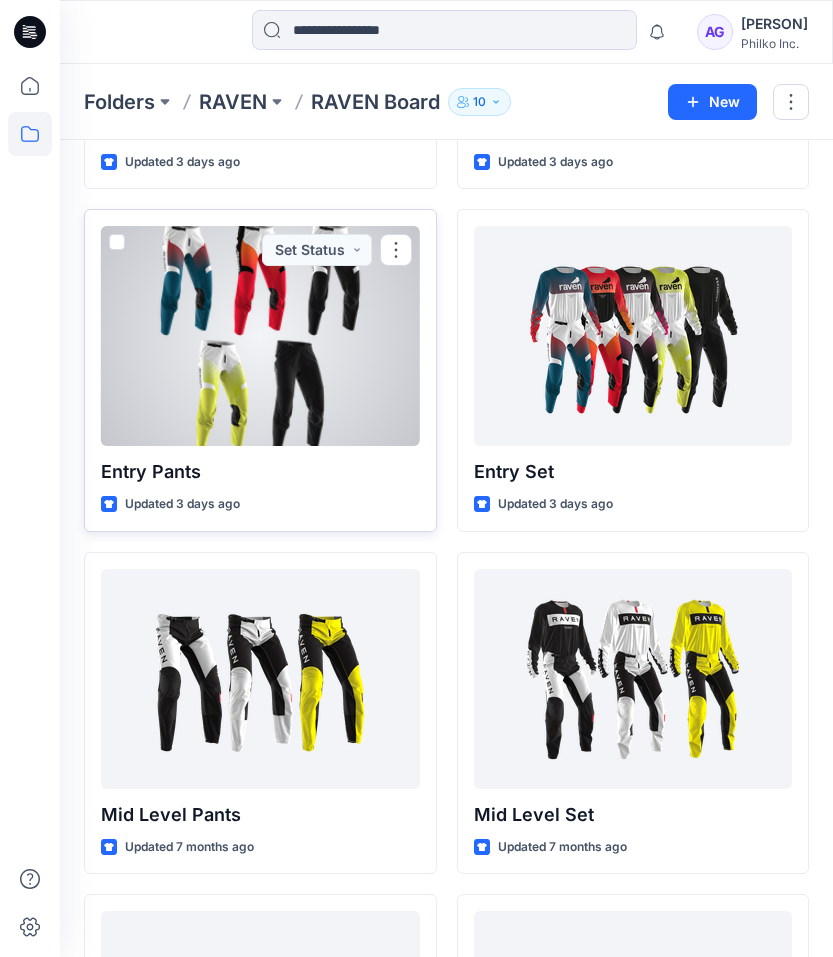 click at bounding box center (260, 336) 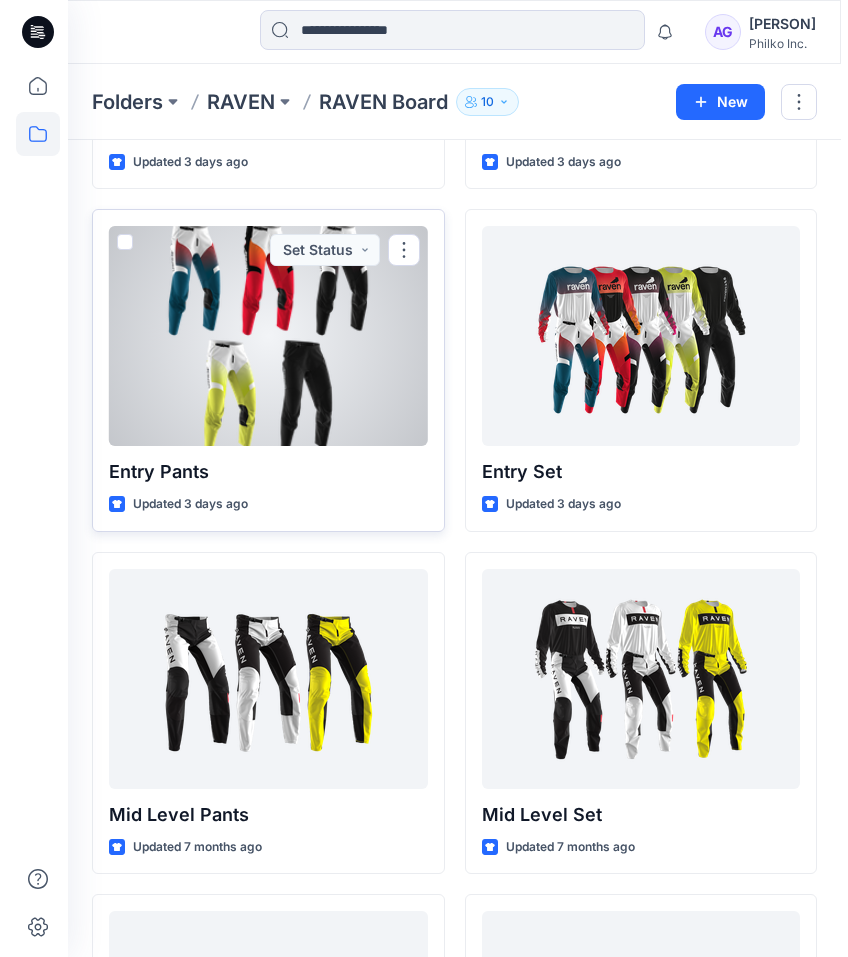 scroll, scrollTop: 0, scrollLeft: 0, axis: both 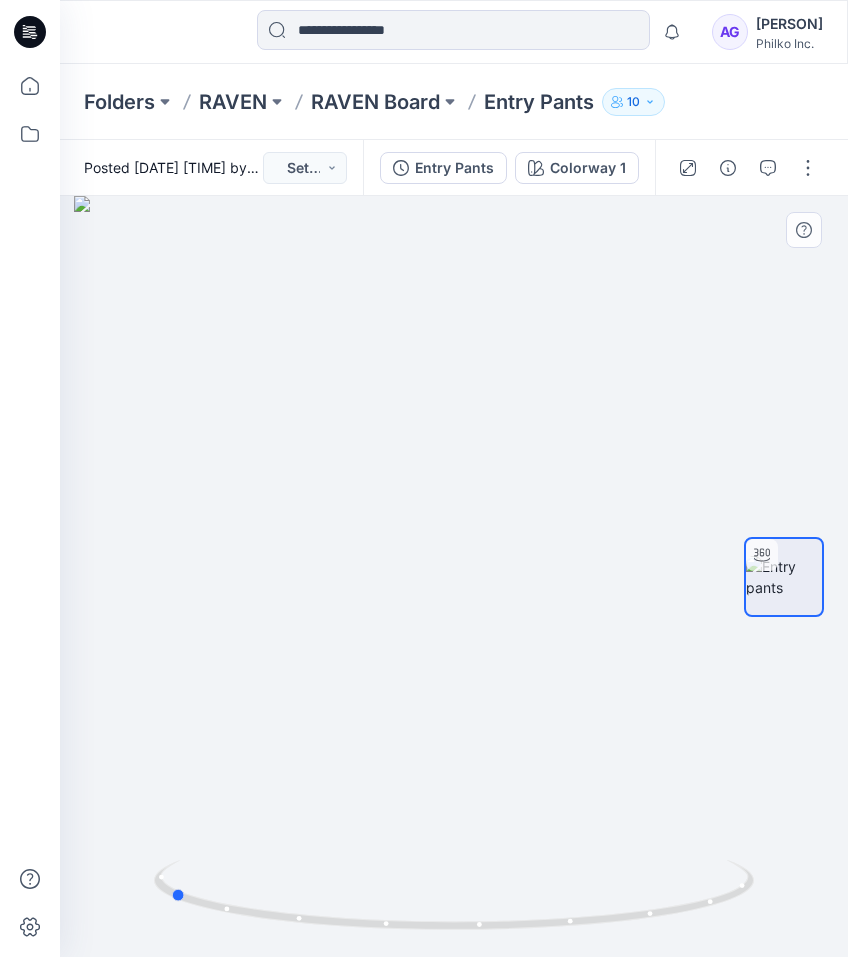 drag, startPoint x: 420, startPoint y: 547, endPoint x: 135, endPoint y: 527, distance: 285.7009 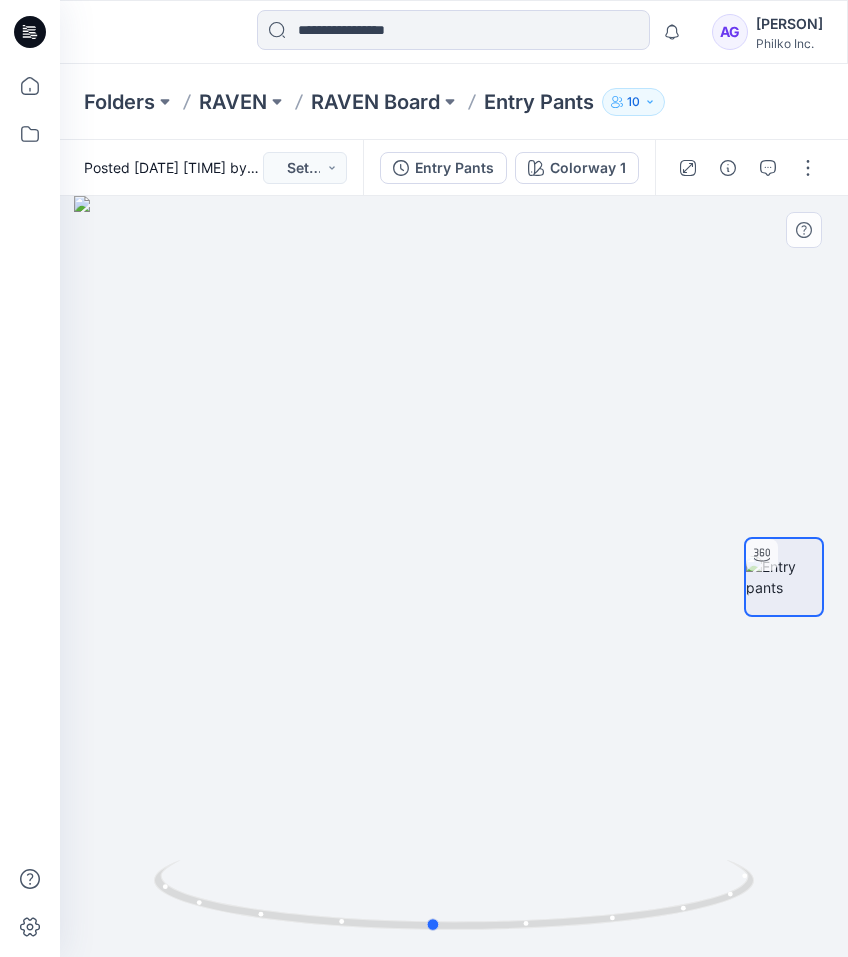 drag, startPoint x: 329, startPoint y: 588, endPoint x: 593, endPoint y: 583, distance: 264.04733 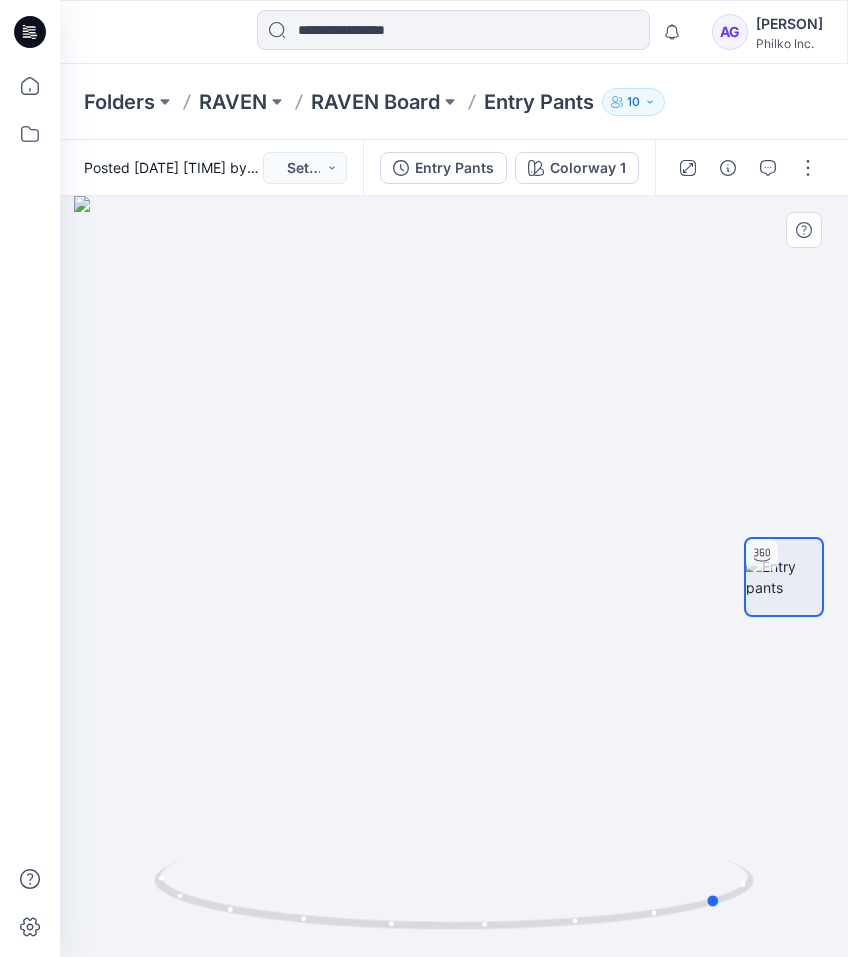 drag, startPoint x: 417, startPoint y: 436, endPoint x: 707, endPoint y: 421, distance: 290.38766 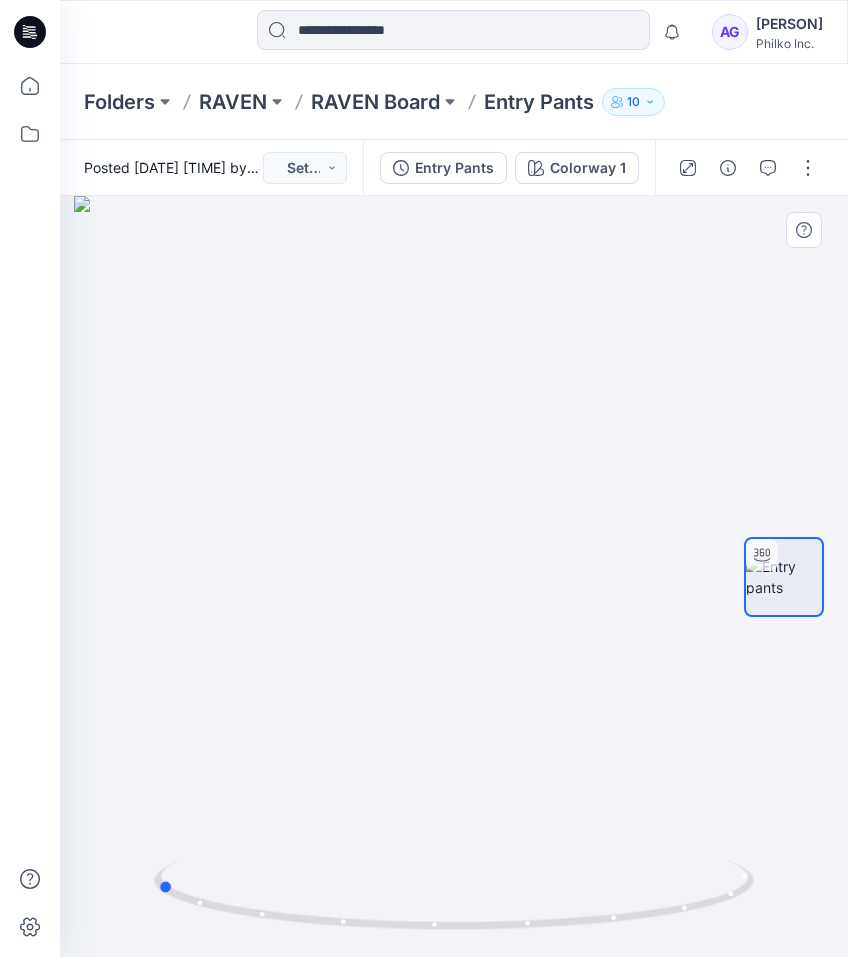 drag, startPoint x: 432, startPoint y: 341, endPoint x: 464, endPoint y: 356, distance: 35.341194 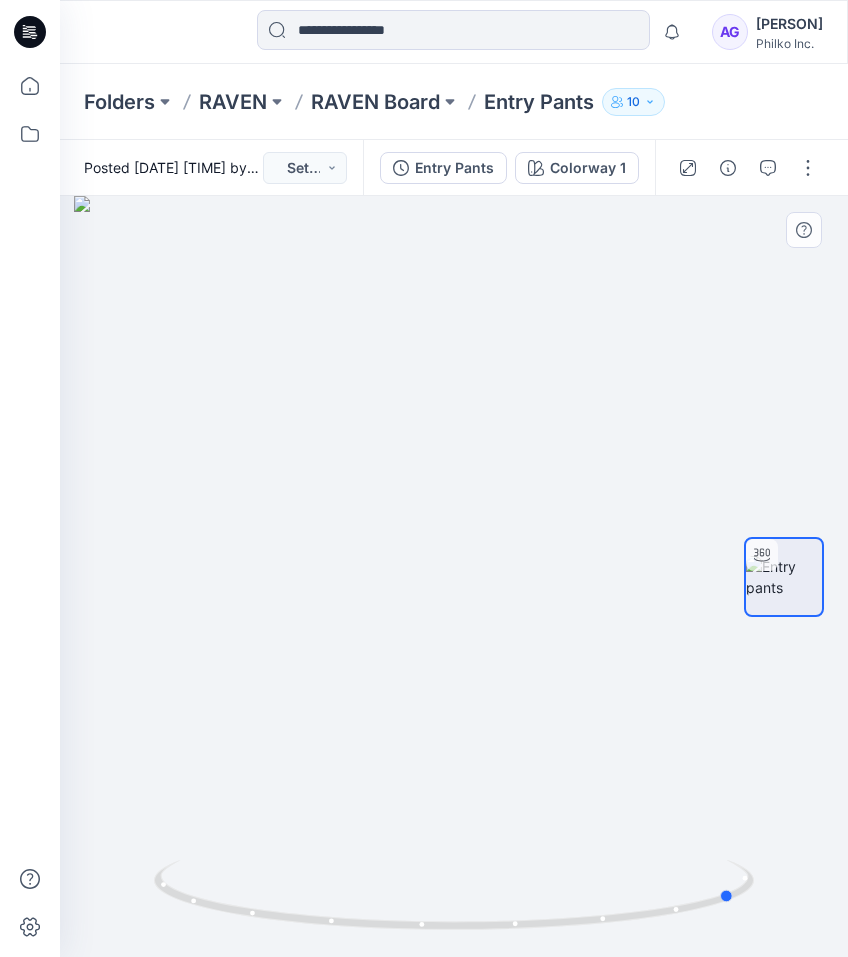 drag, startPoint x: 467, startPoint y: 347, endPoint x: 450, endPoint y: 356, distance: 19.235384 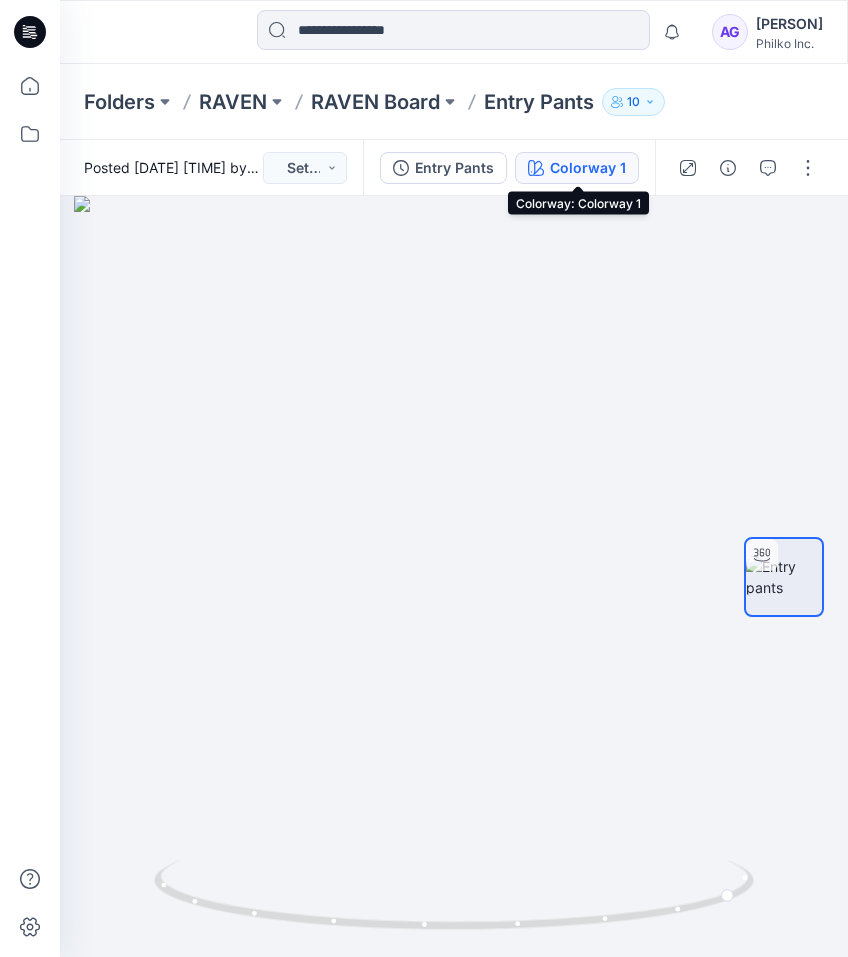 click on "Colorway 1" at bounding box center (588, 168) 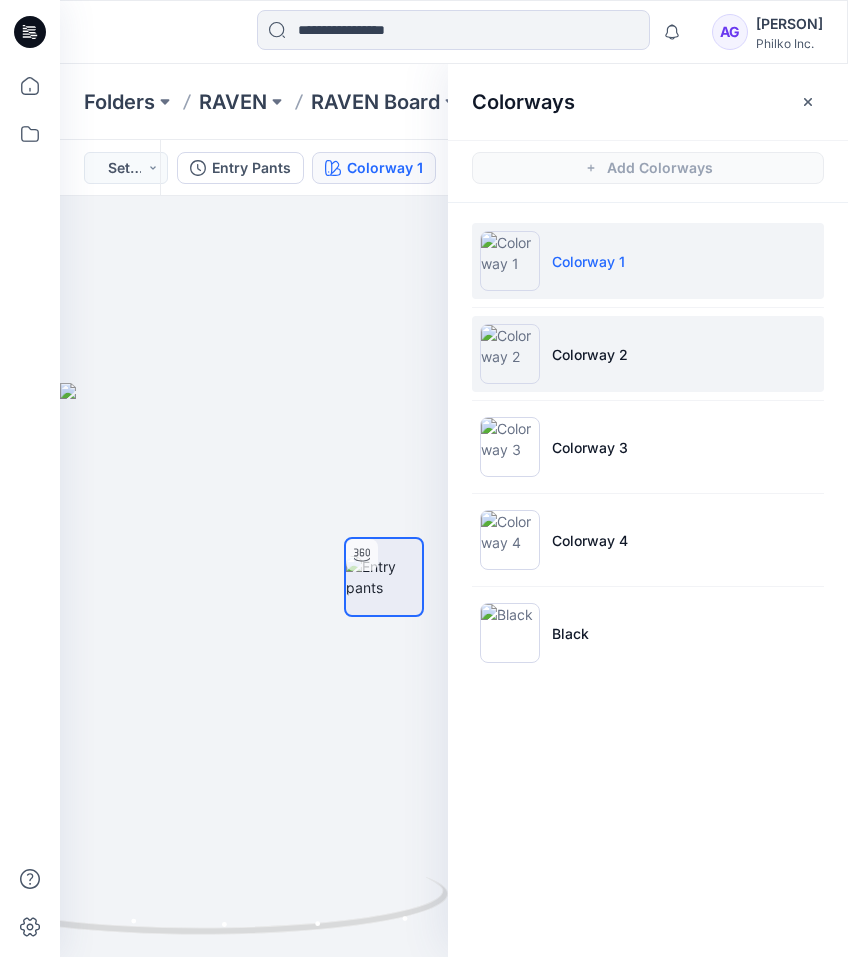 click on "Colorway 2" at bounding box center [590, 354] 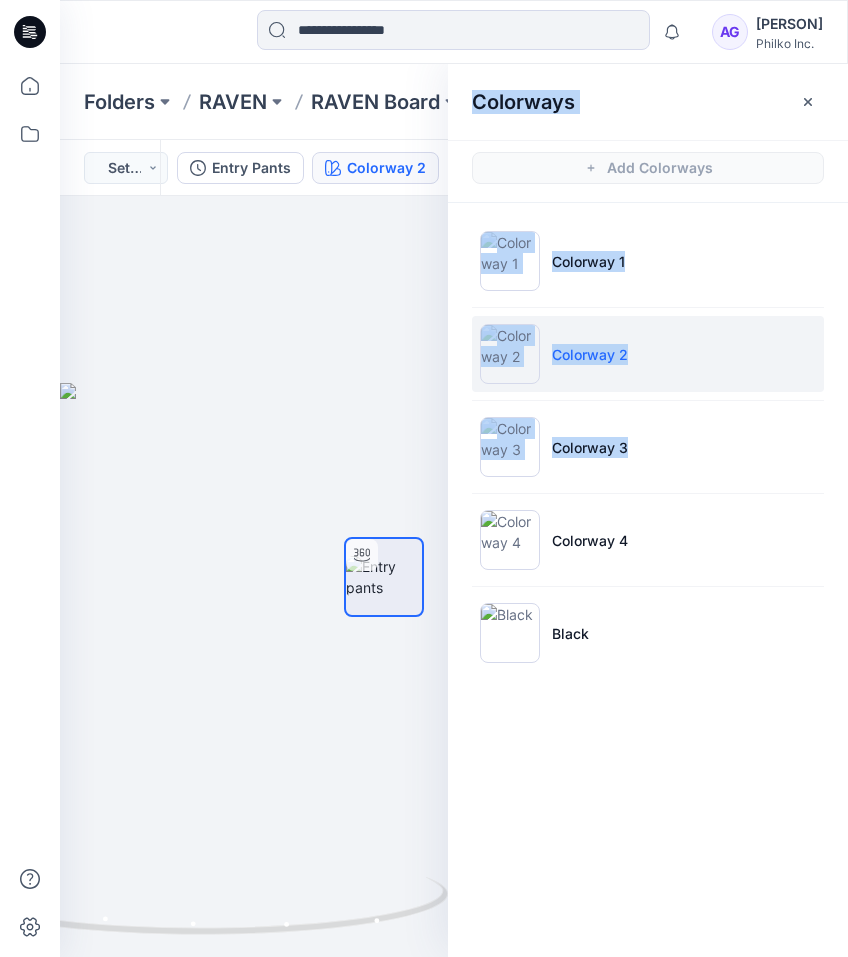 drag, startPoint x: 265, startPoint y: 603, endPoint x: 535, endPoint y: 588, distance: 270.41635 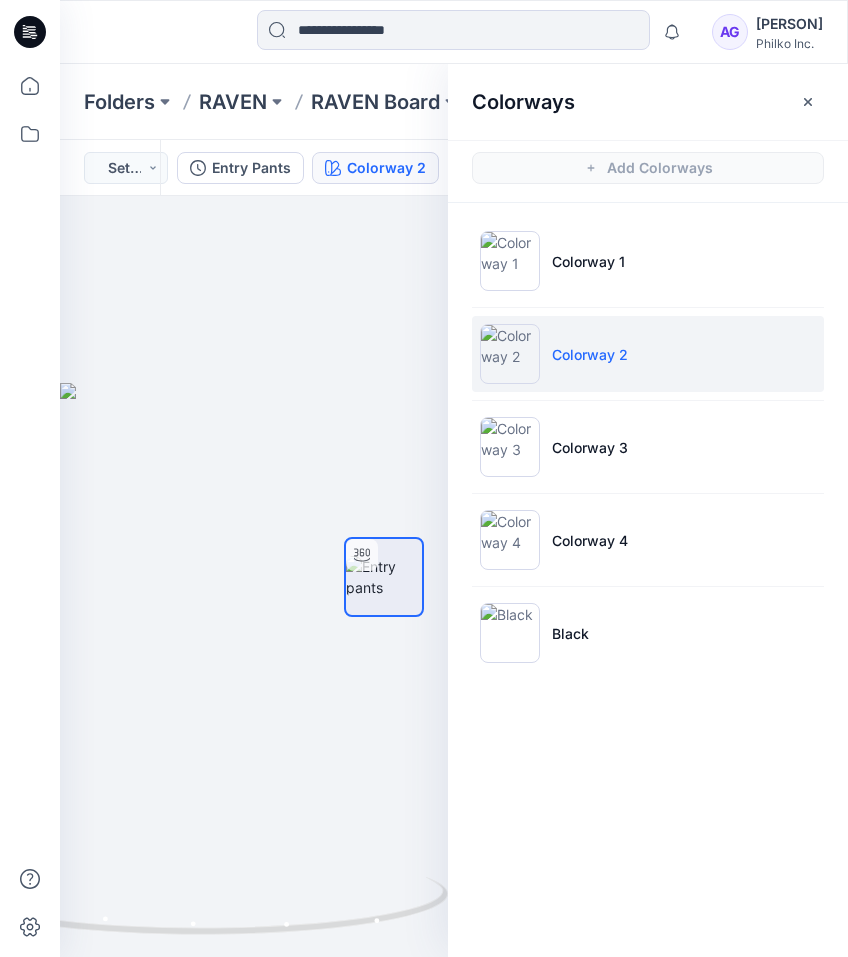 click on "Colorways Add Colorways Colorway 1 Colorway 2 Colorway 3 Colorway 4 Black" at bounding box center (648, 510) 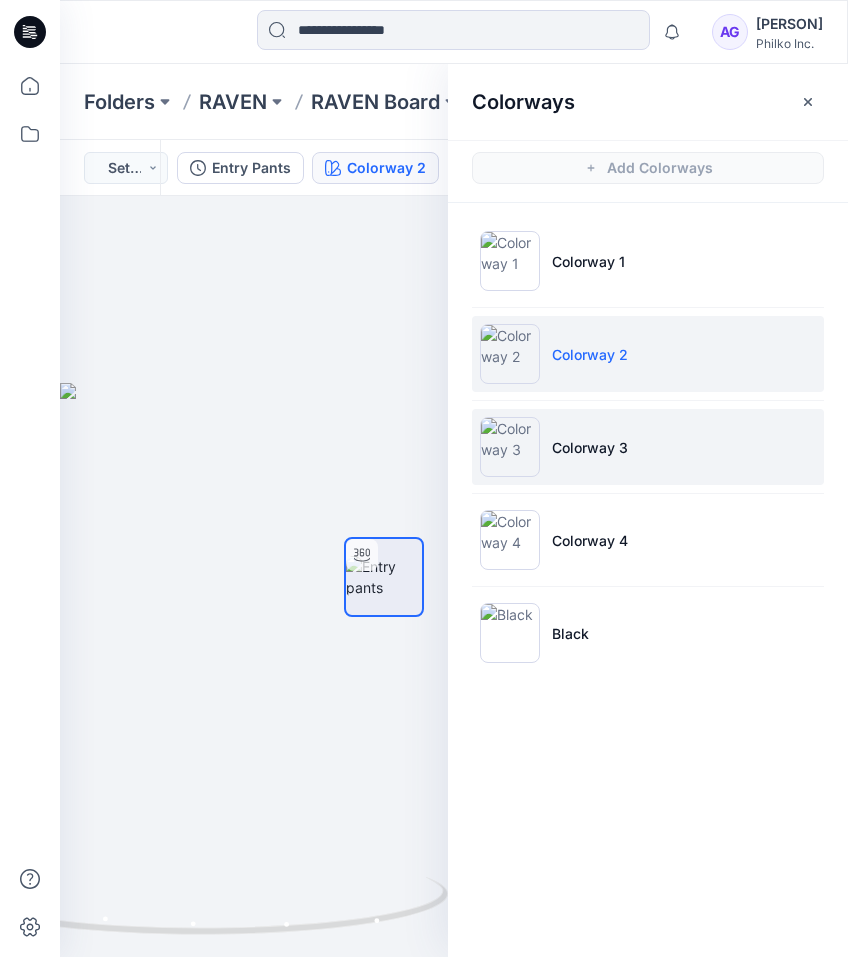 click on "Colorway 3" at bounding box center [590, 447] 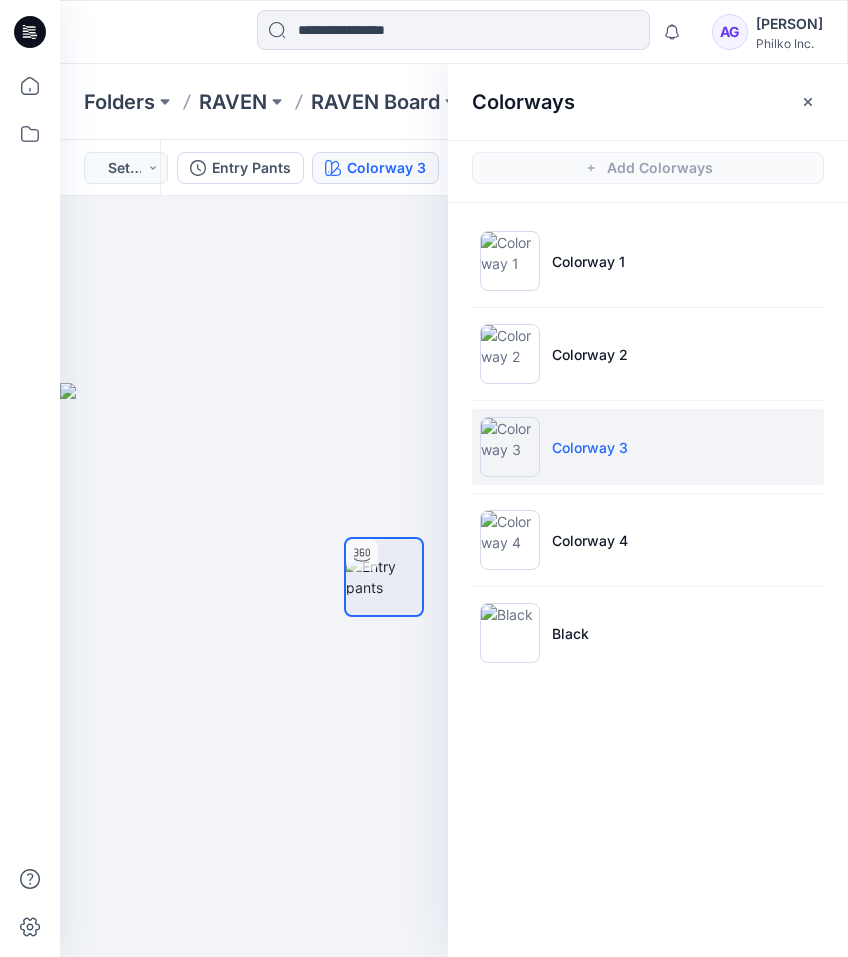 click on "Colorway 3" at bounding box center (590, 447) 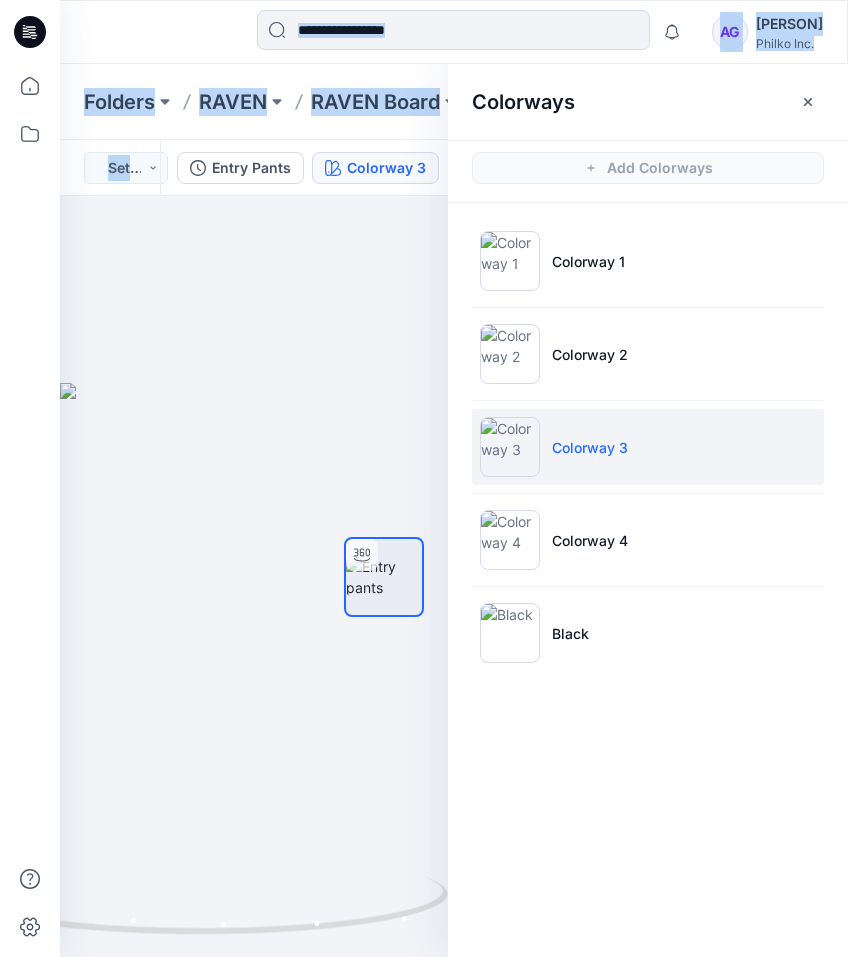 drag, startPoint x: 265, startPoint y: 667, endPoint x: -3, endPoint y: 673, distance: 268.06717 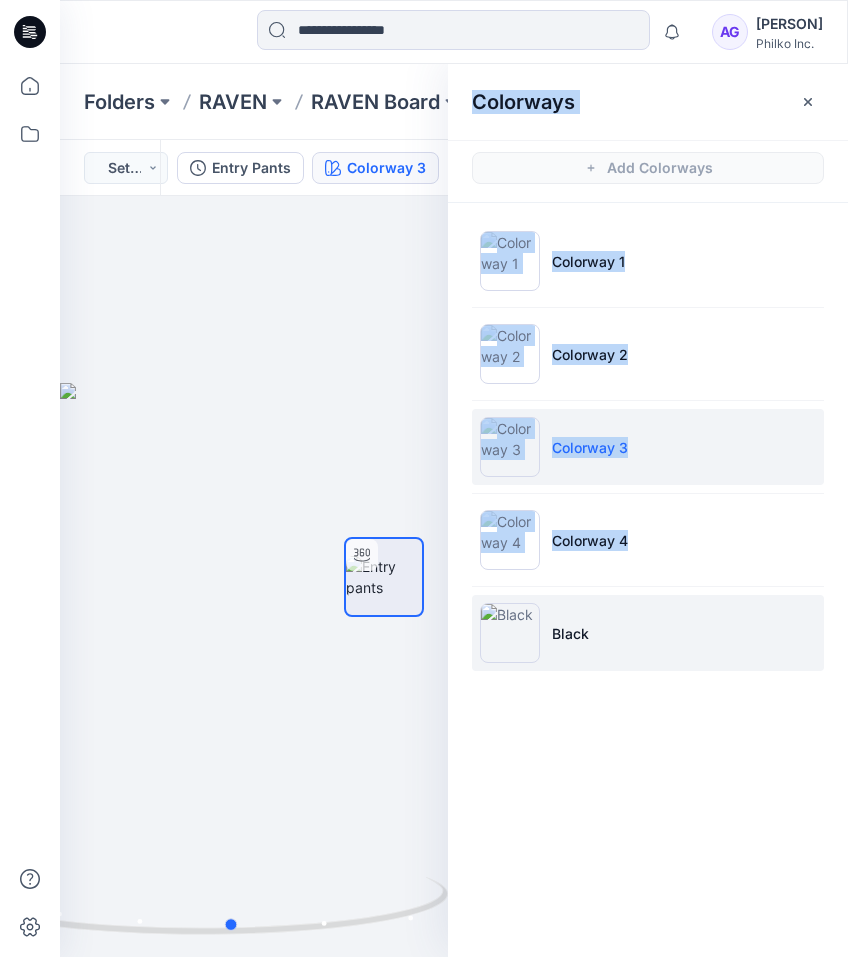 drag, startPoint x: 231, startPoint y: 611, endPoint x: 476, endPoint y: 609, distance: 245.00816 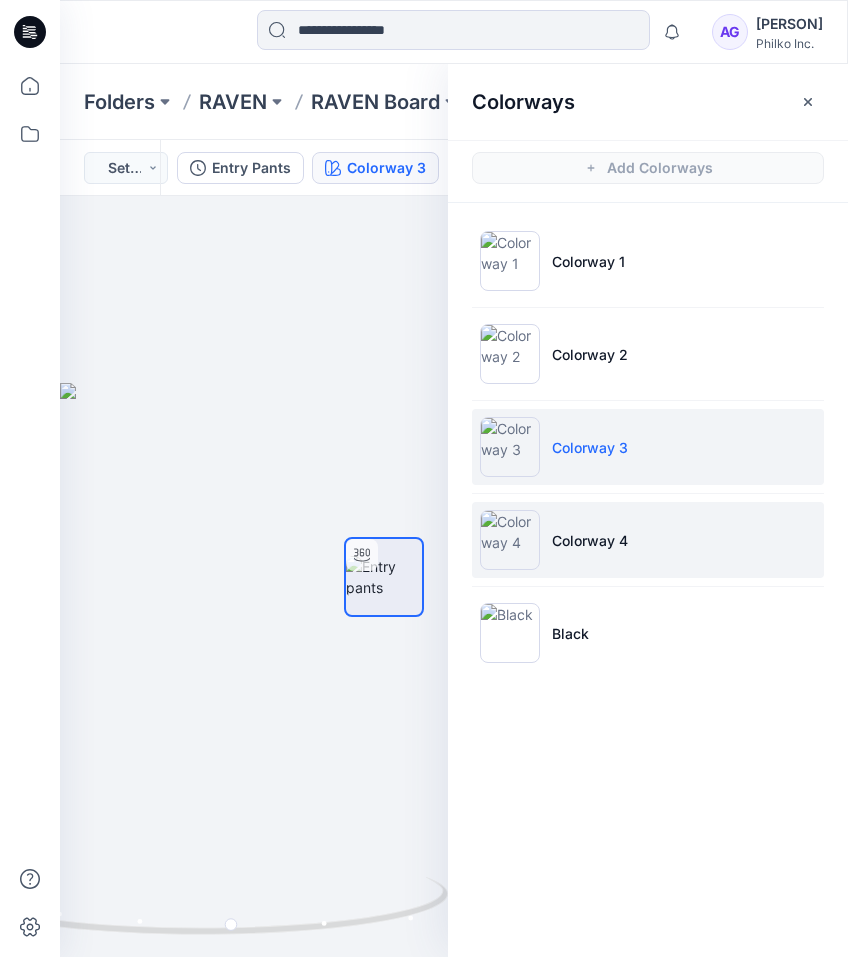 click on "Colorway 4" at bounding box center [648, 540] 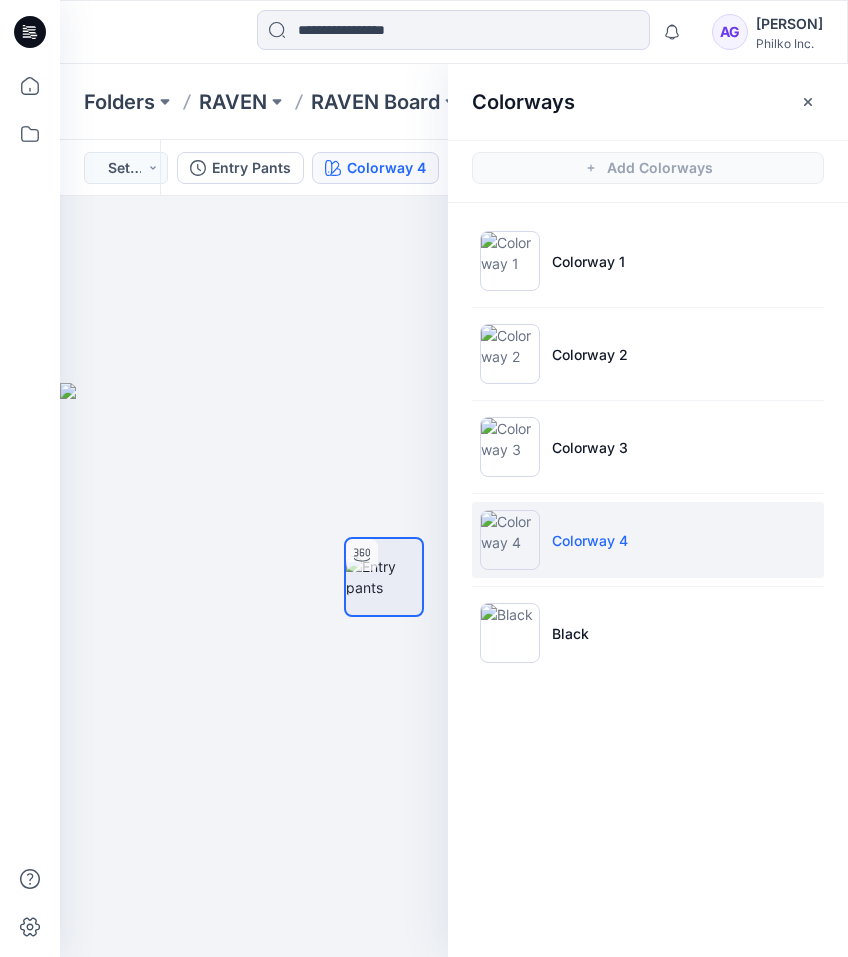 click on "Colorway 4" at bounding box center (590, 540) 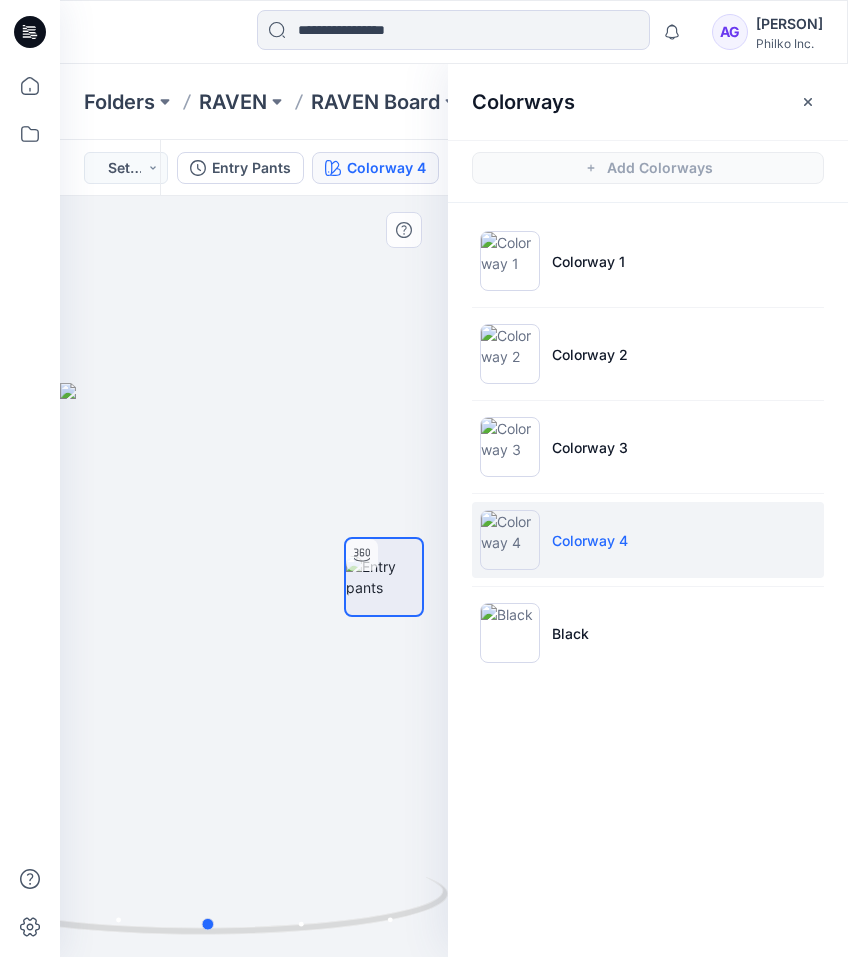 drag, startPoint x: 298, startPoint y: 692, endPoint x: 255, endPoint y: 698, distance: 43.416588 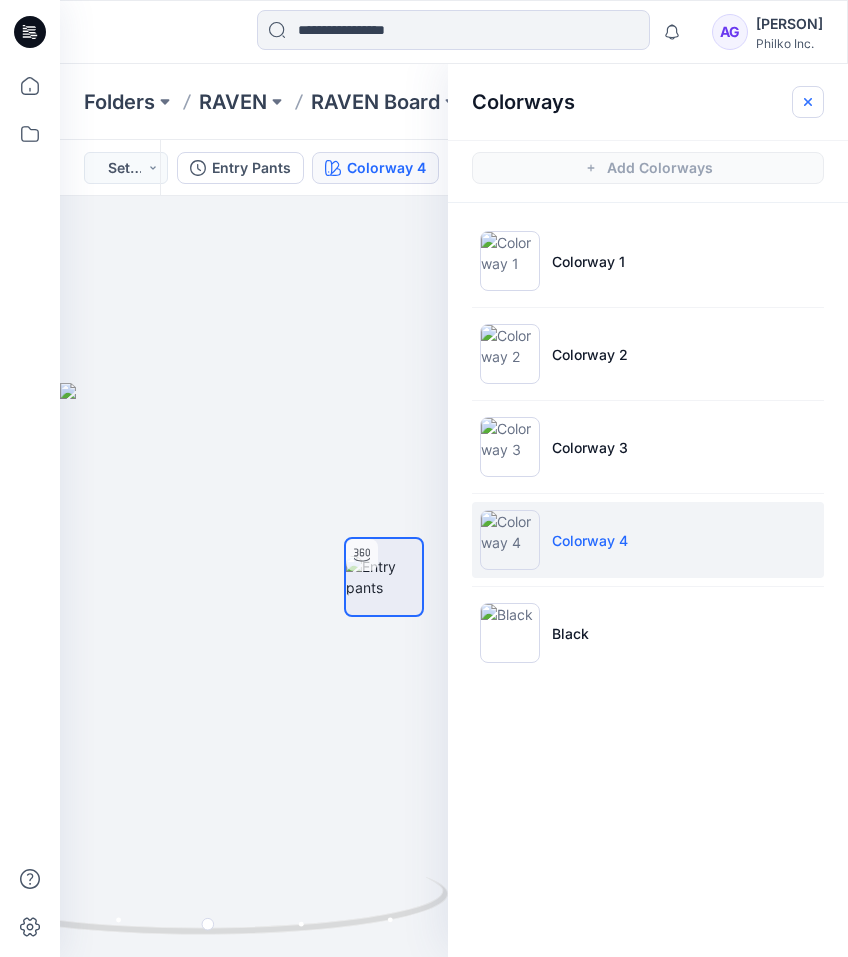click 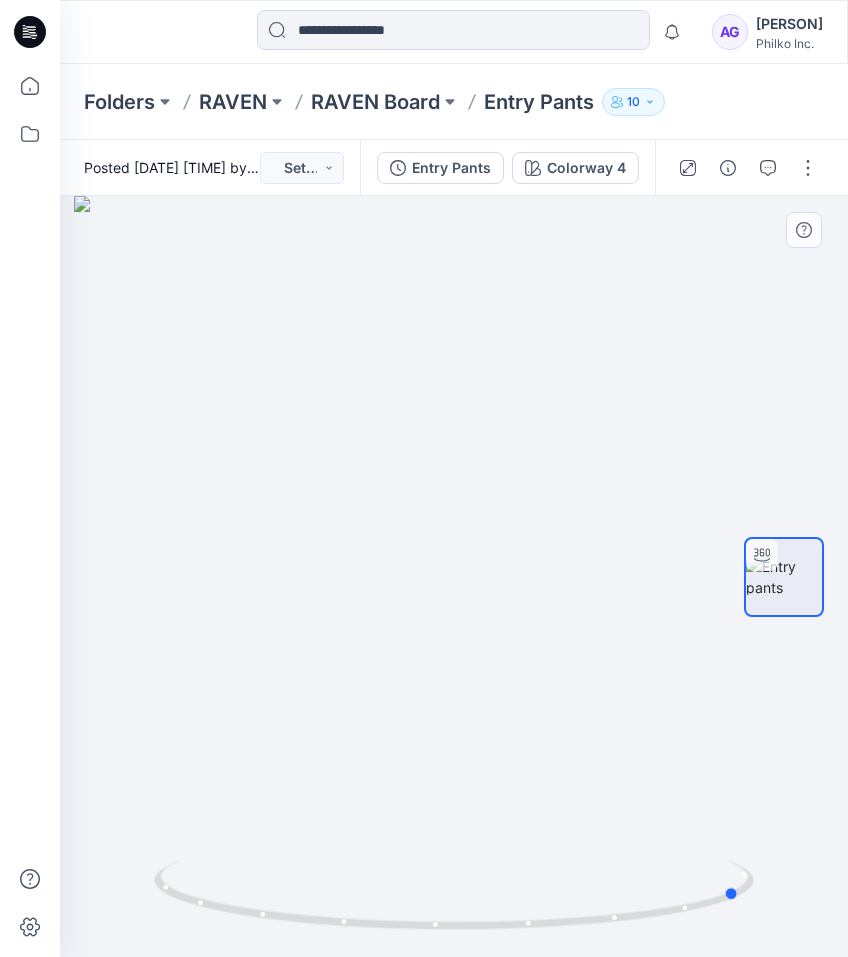 drag, startPoint x: 568, startPoint y: 528, endPoint x: 305, endPoint y: 538, distance: 263.19003 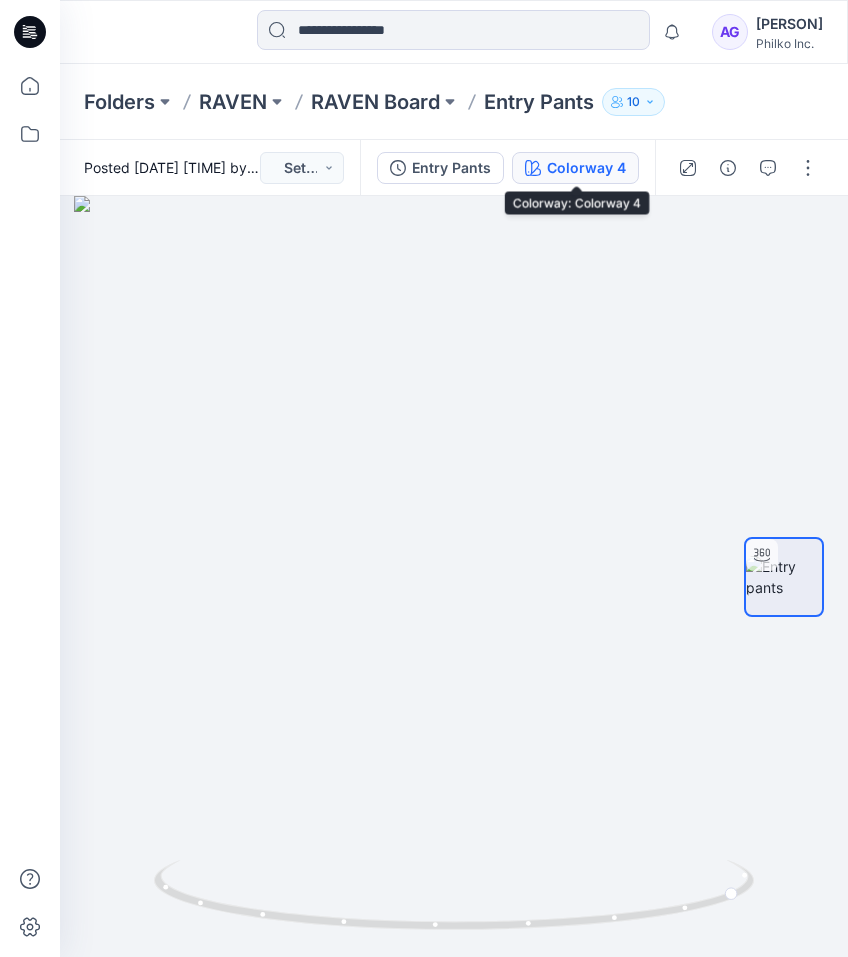click on "Colorway 4" at bounding box center (586, 168) 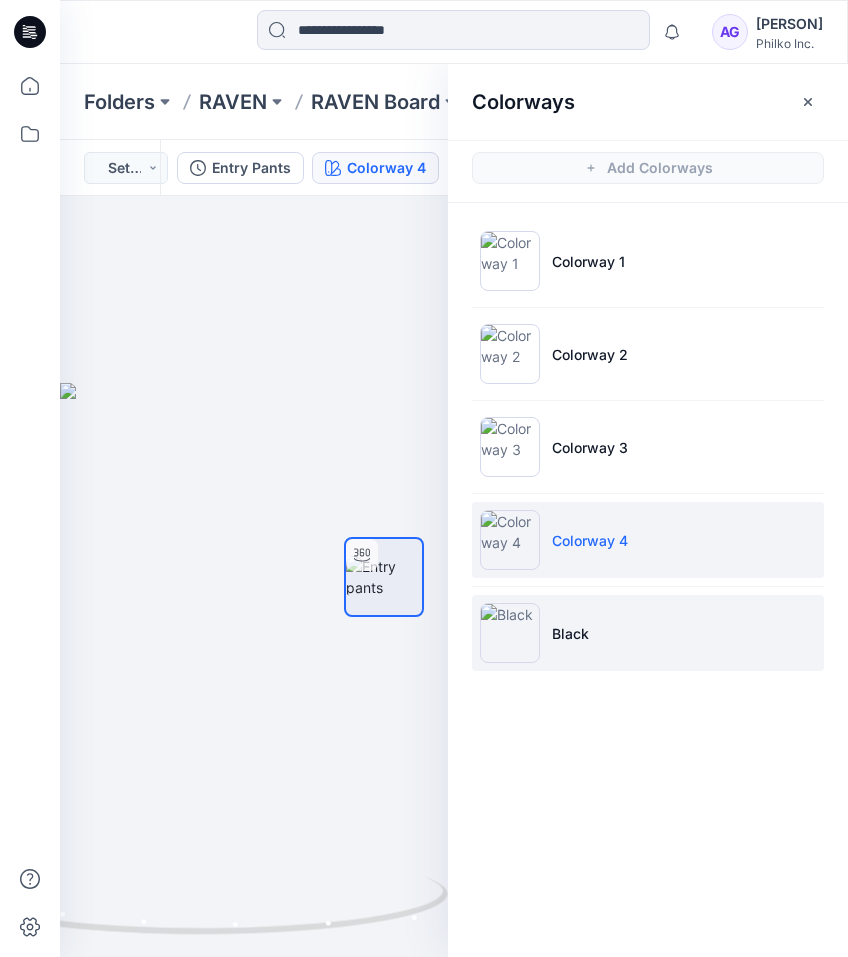 click on "Black" at bounding box center [570, 633] 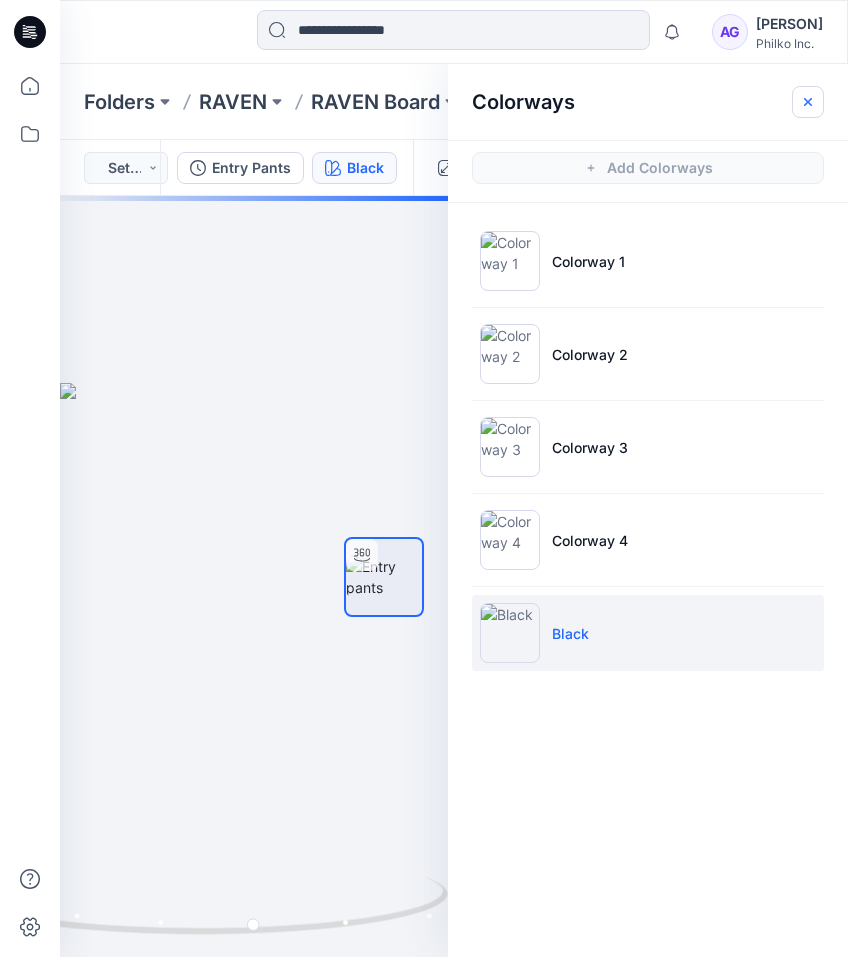 click 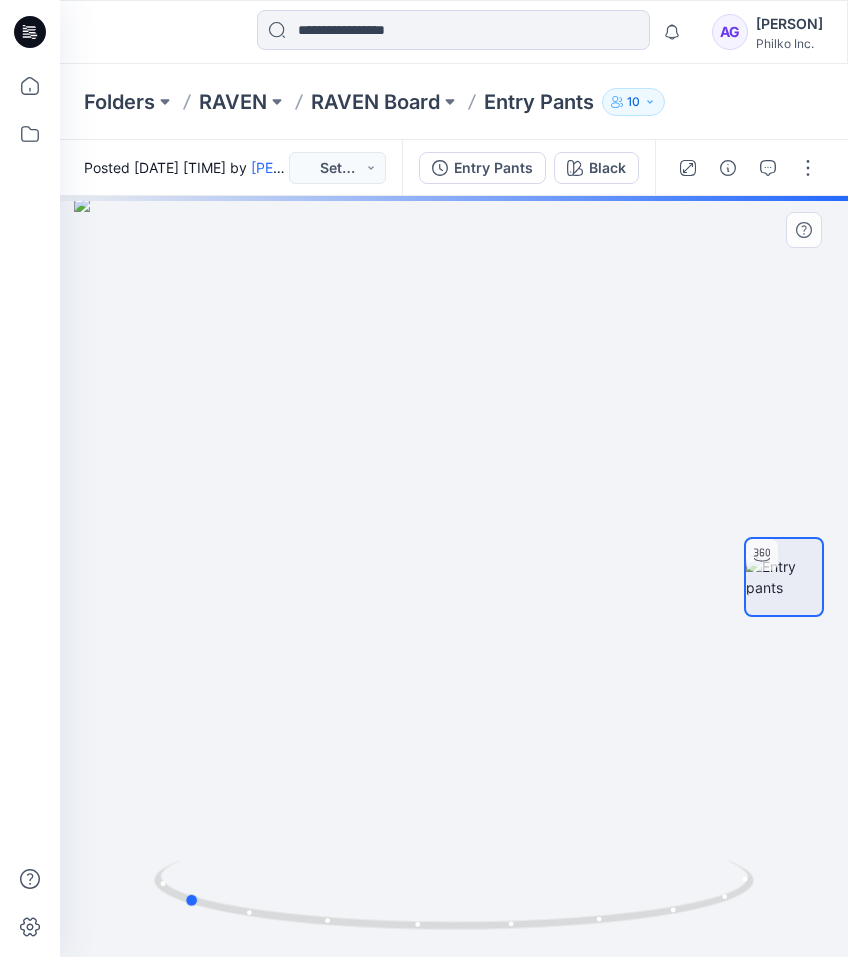 drag, startPoint x: 367, startPoint y: 631, endPoint x: 694, endPoint y: 674, distance: 329.8151 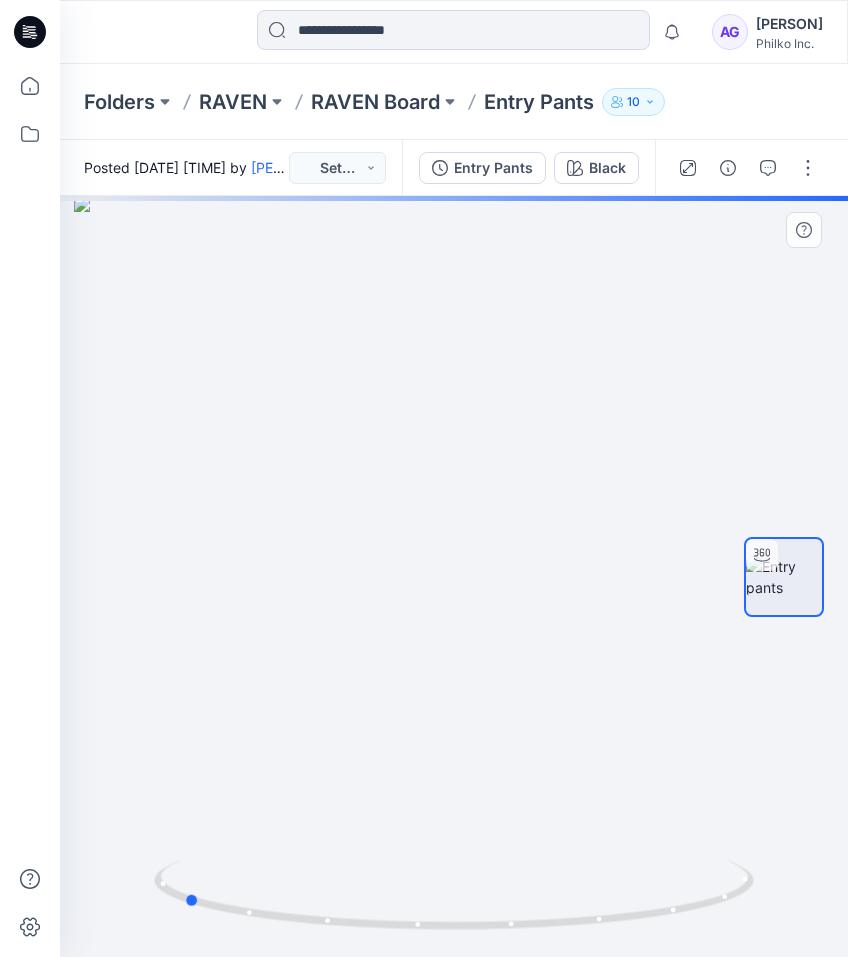 click at bounding box center (454, 576) 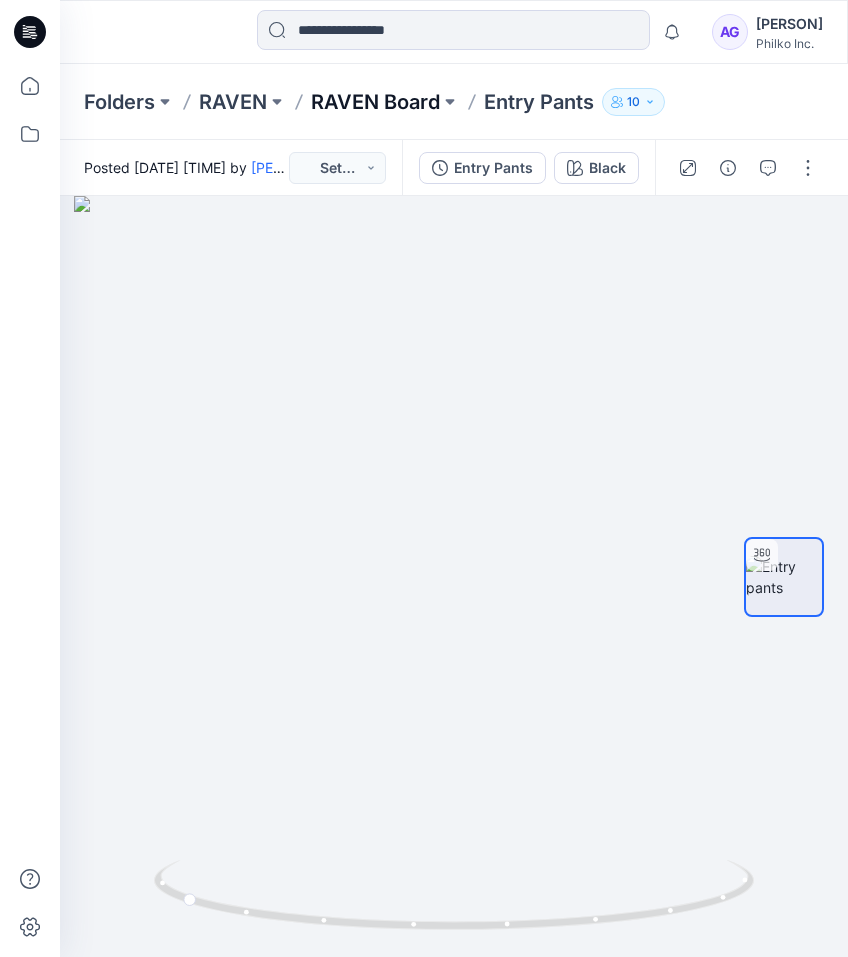 click on "RAVEN Board" at bounding box center (375, 102) 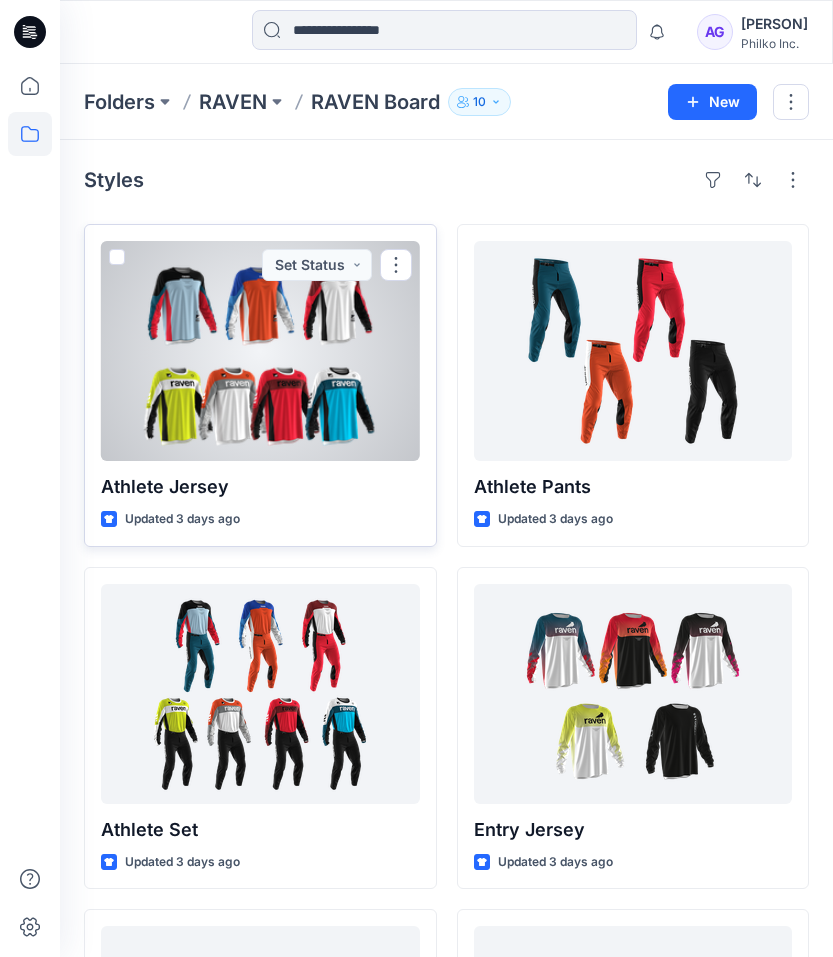 click at bounding box center (260, 351) 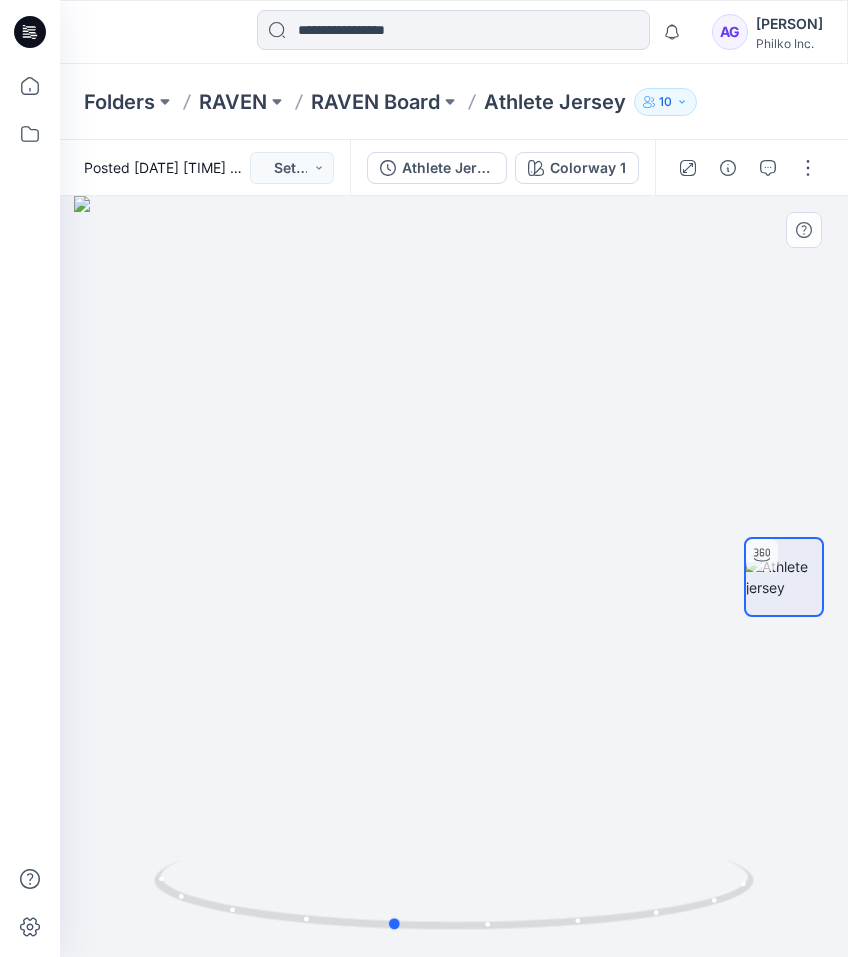 drag, startPoint x: 497, startPoint y: 462, endPoint x: 436, endPoint y: 453, distance: 61.66036 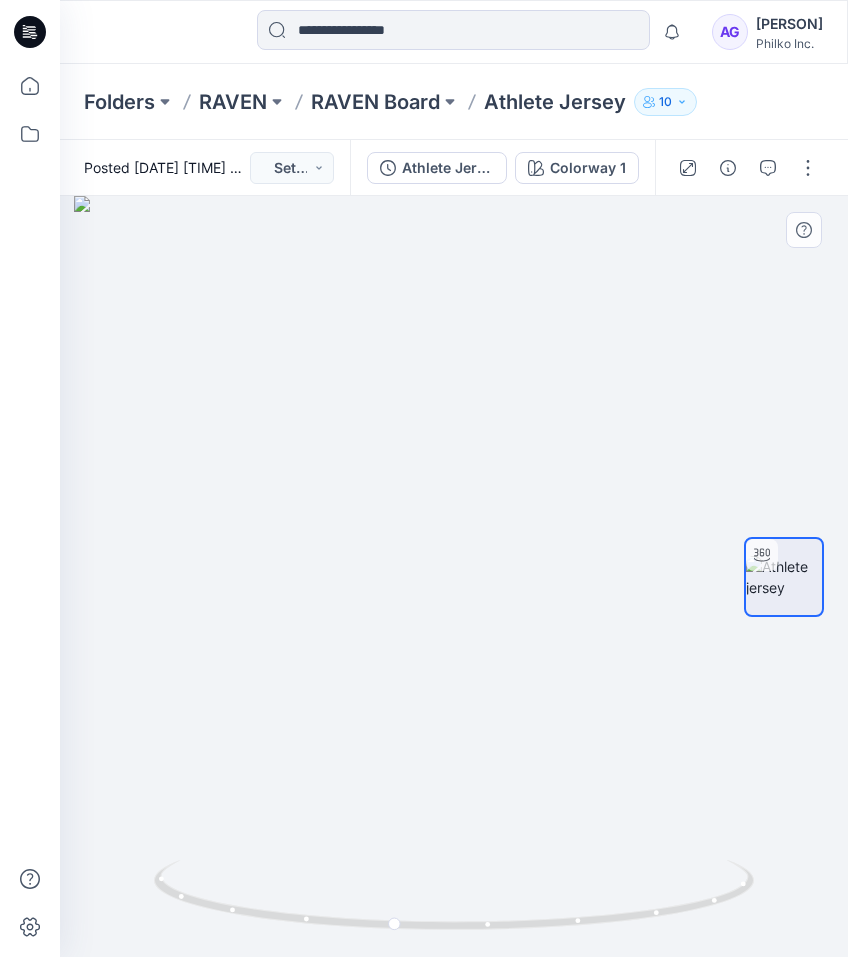 click at bounding box center (784, 577) 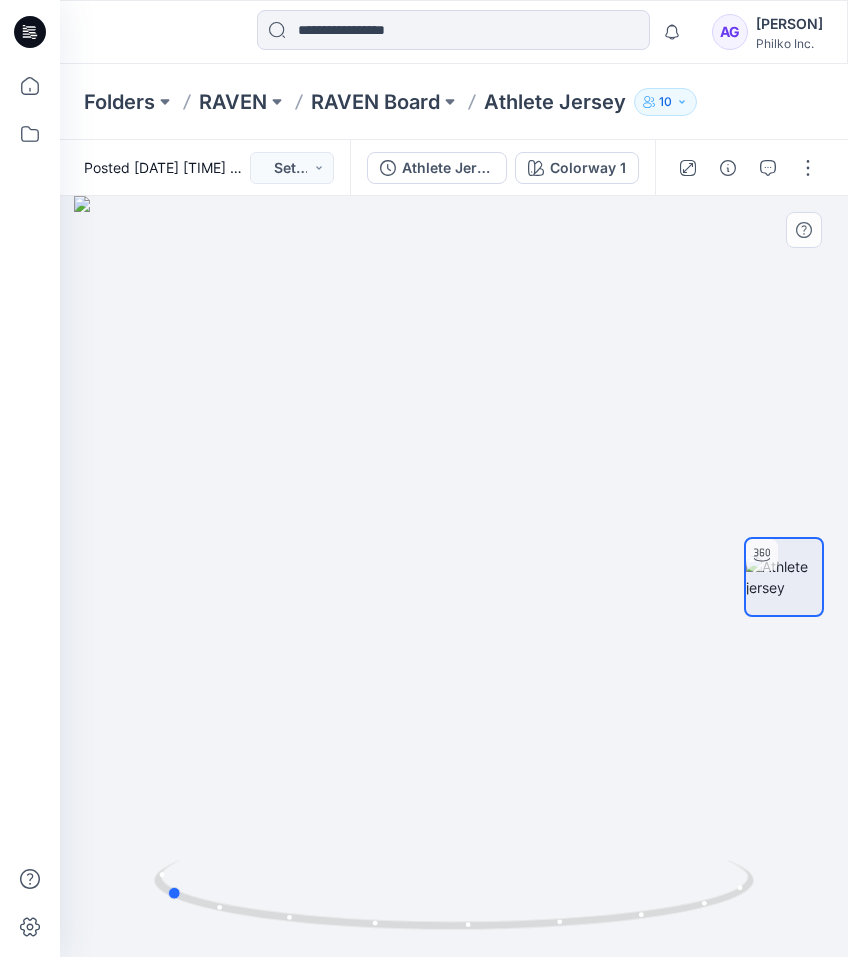 drag, startPoint x: 567, startPoint y: 591, endPoint x: 339, endPoint y: 600, distance: 228.17757 